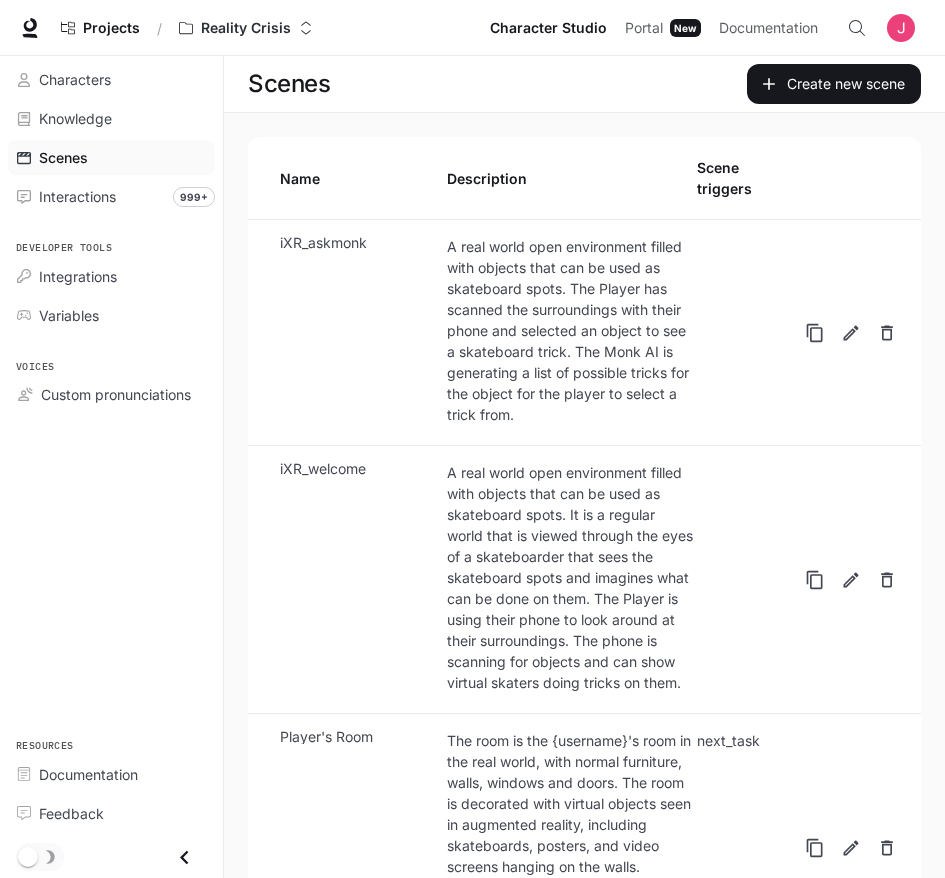 scroll, scrollTop: 272, scrollLeft: 0, axis: vertical 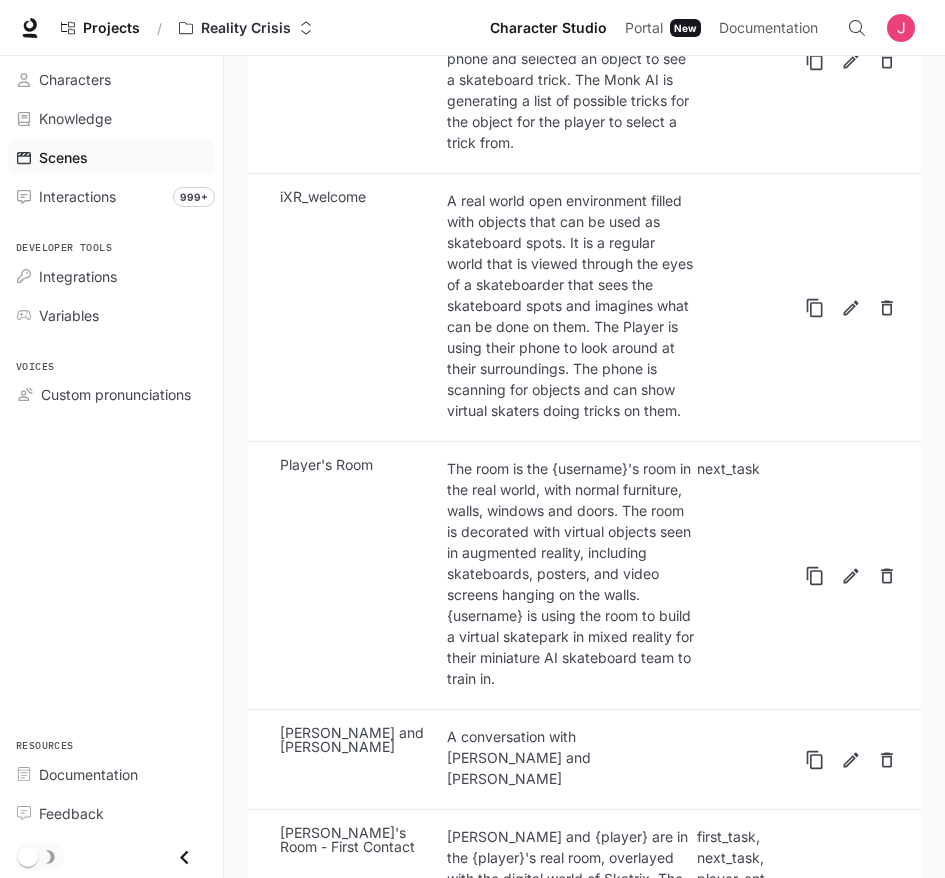 click 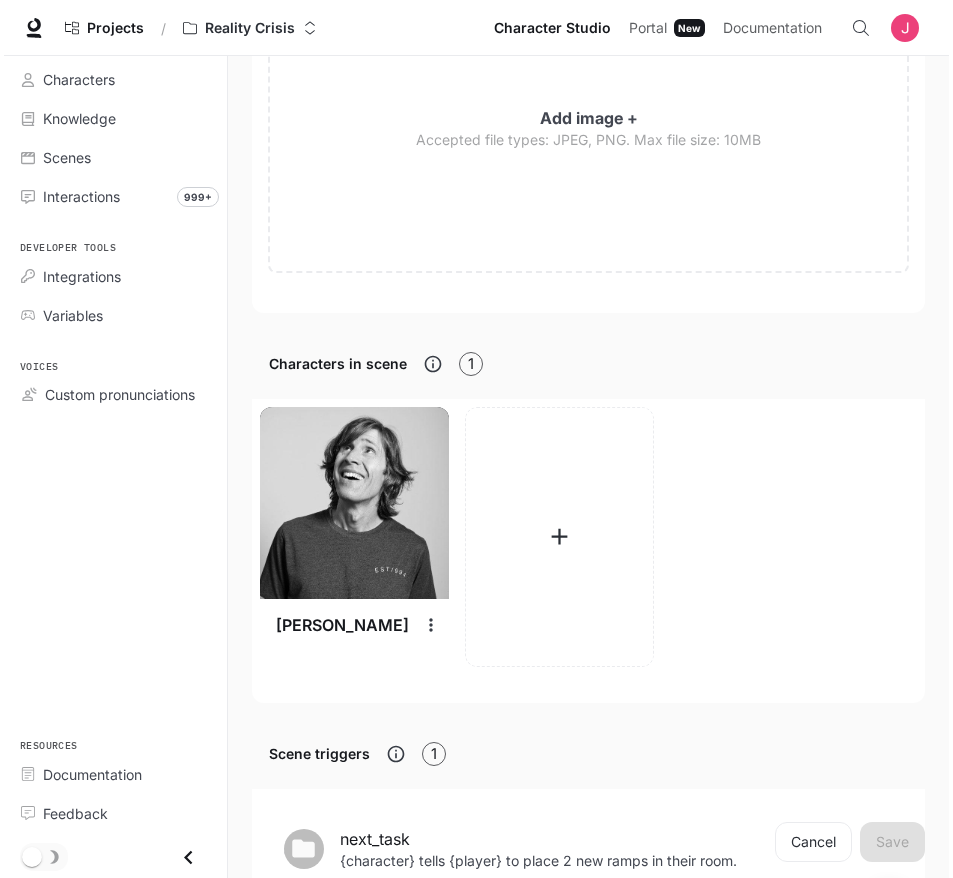 scroll, scrollTop: 522, scrollLeft: 0, axis: vertical 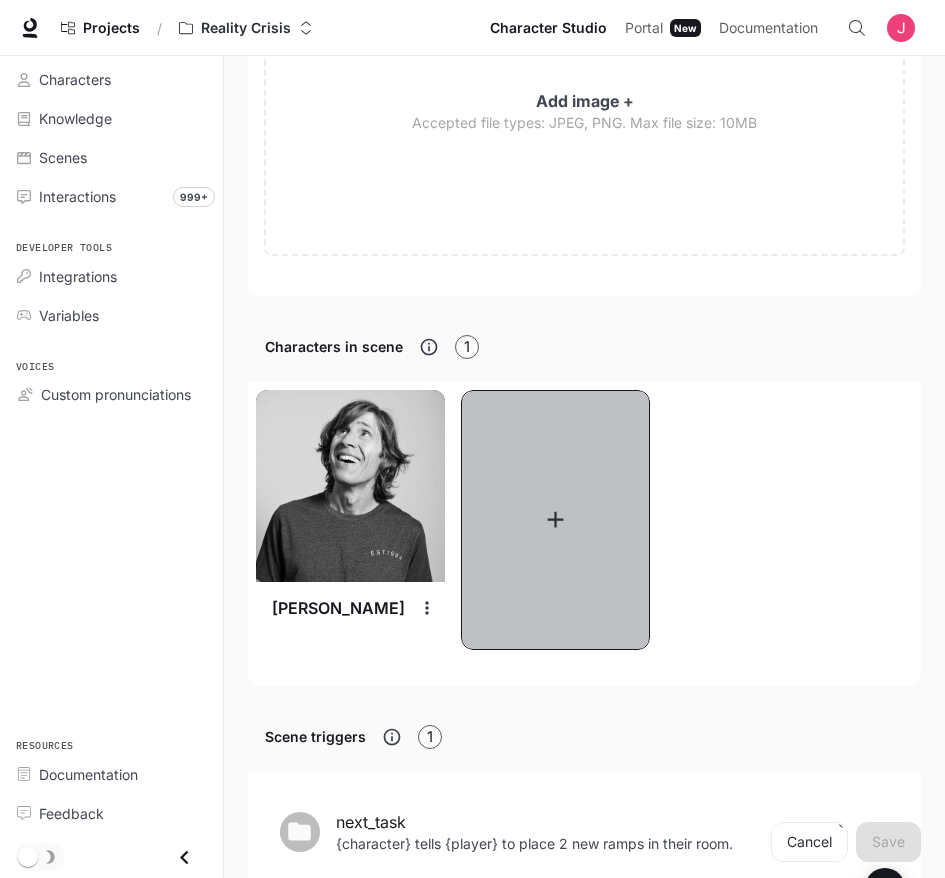 click at bounding box center [555, 520] 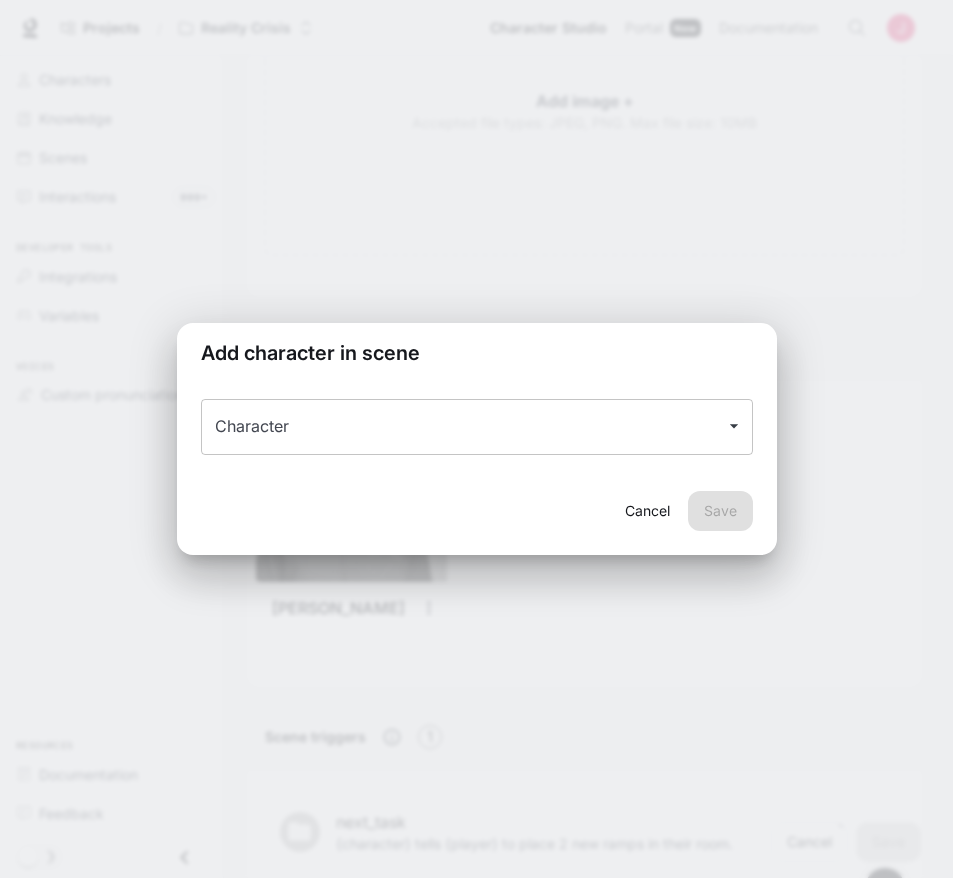 click 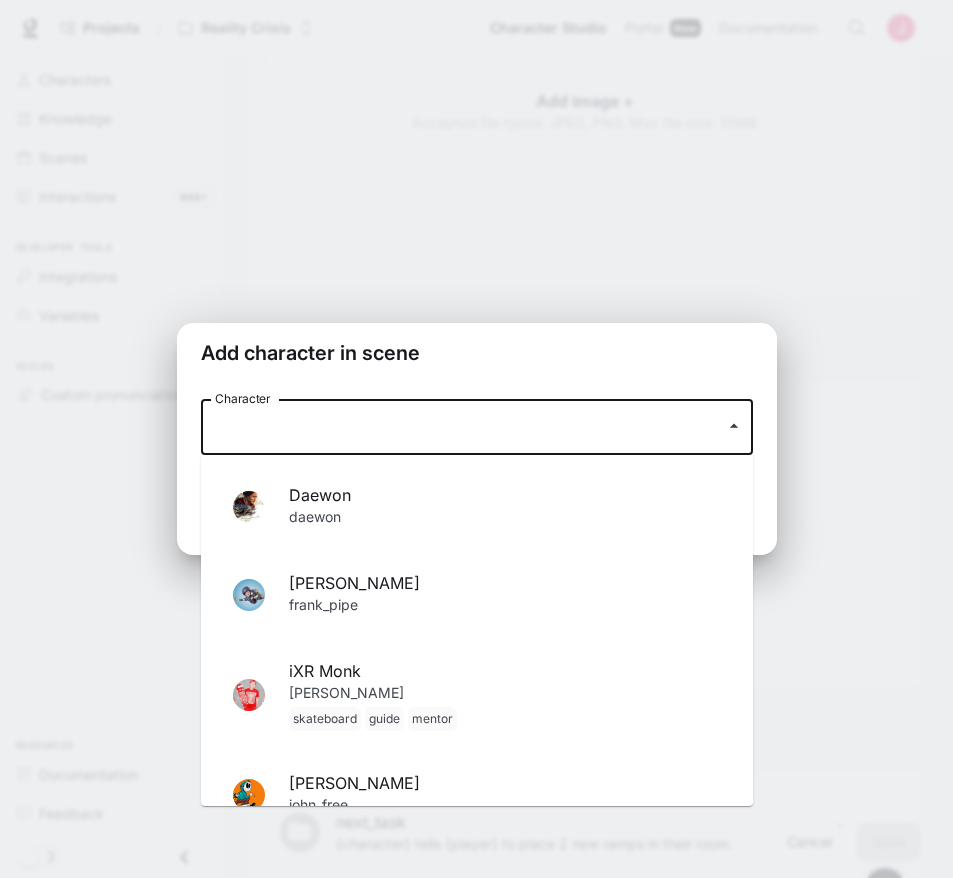 click on "Daewon daewon" at bounding box center [477, 507] 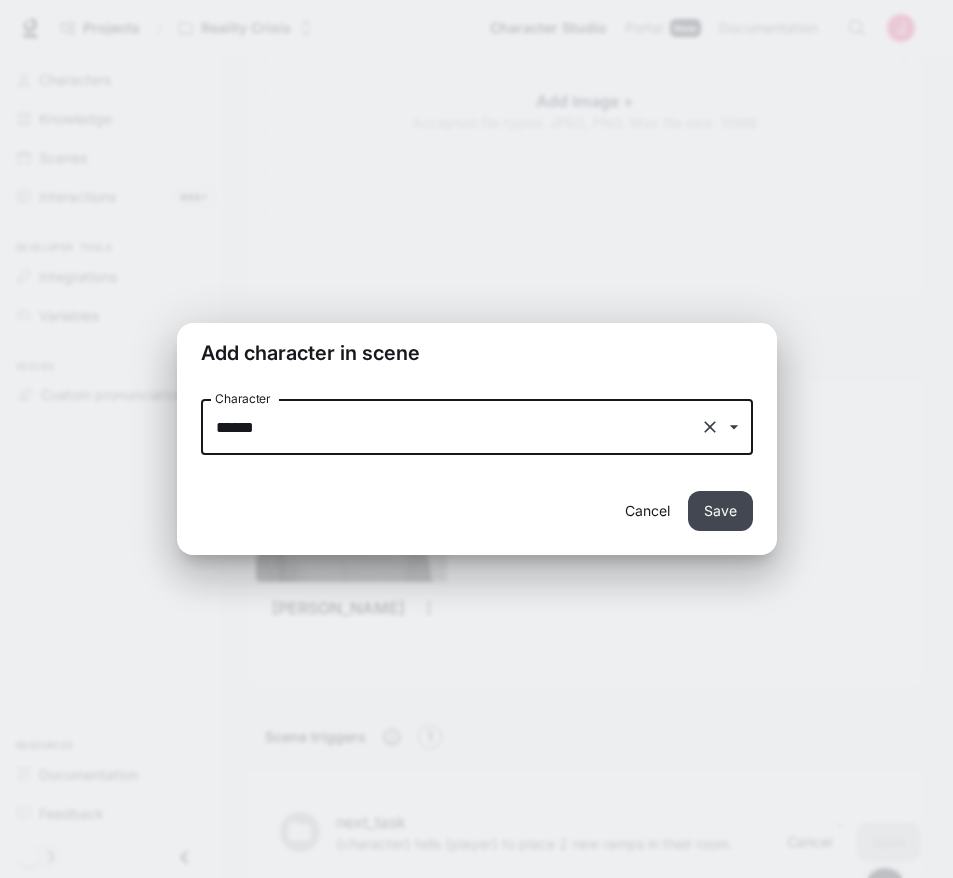 click on "Save" at bounding box center (720, 511) 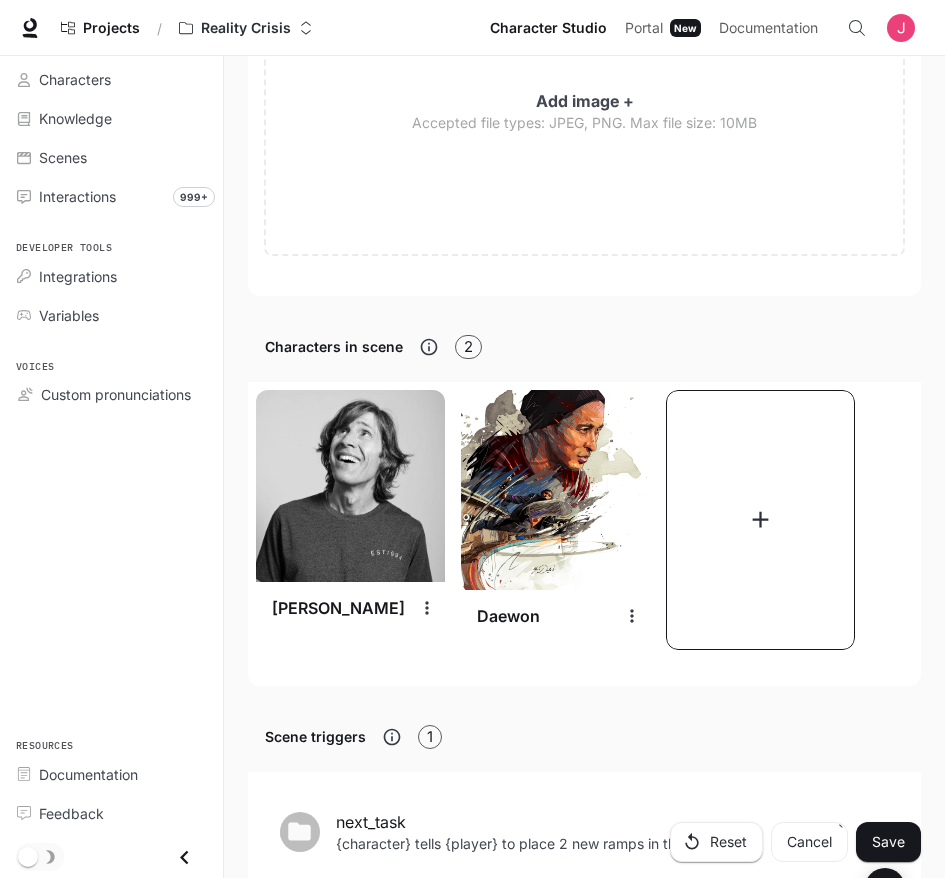 click 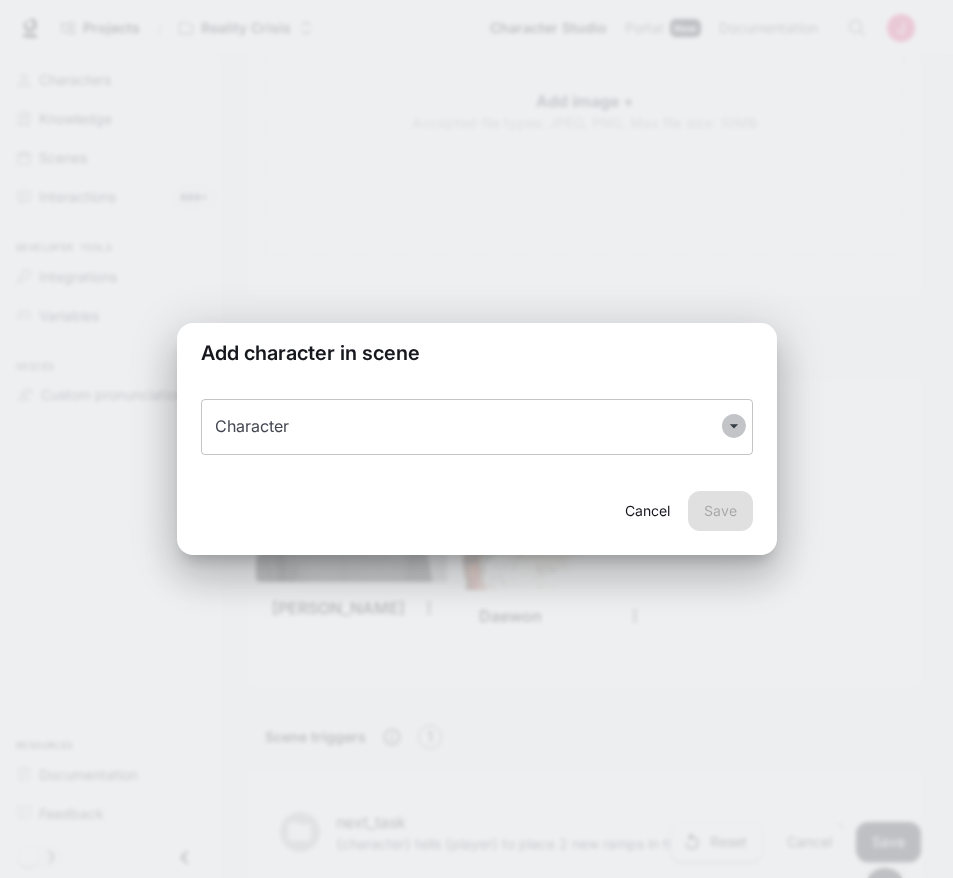 click 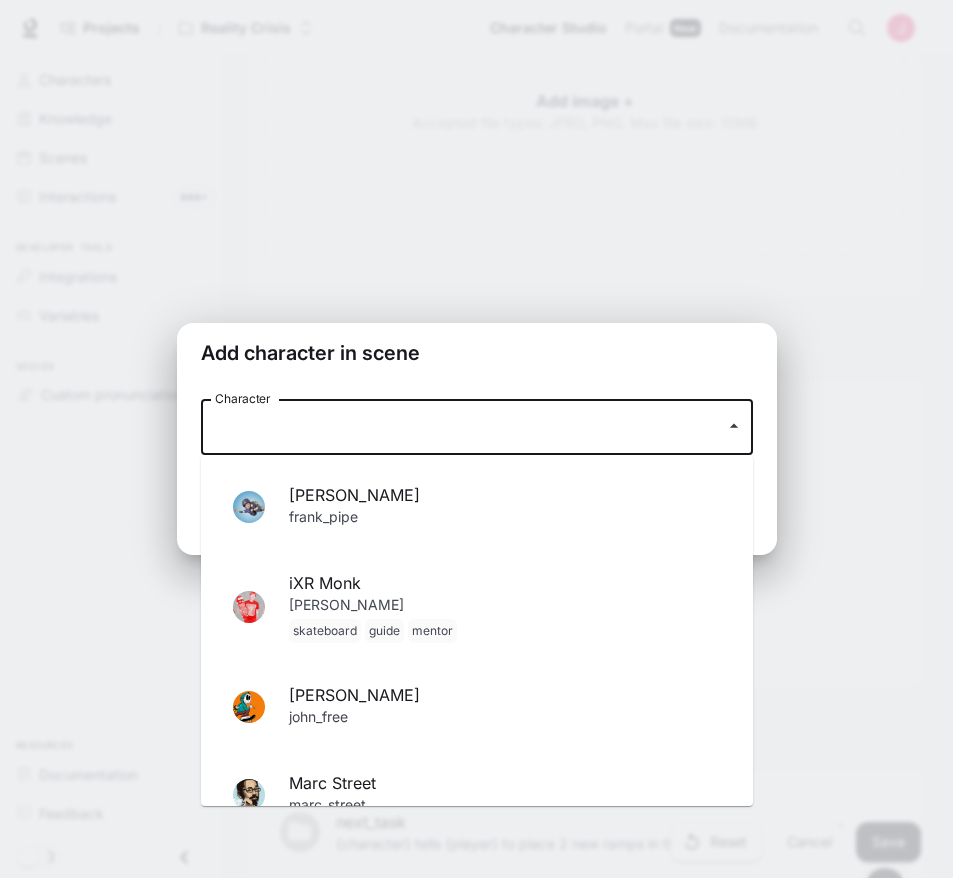 click on "frank_pipe" at bounding box center [505, 519] 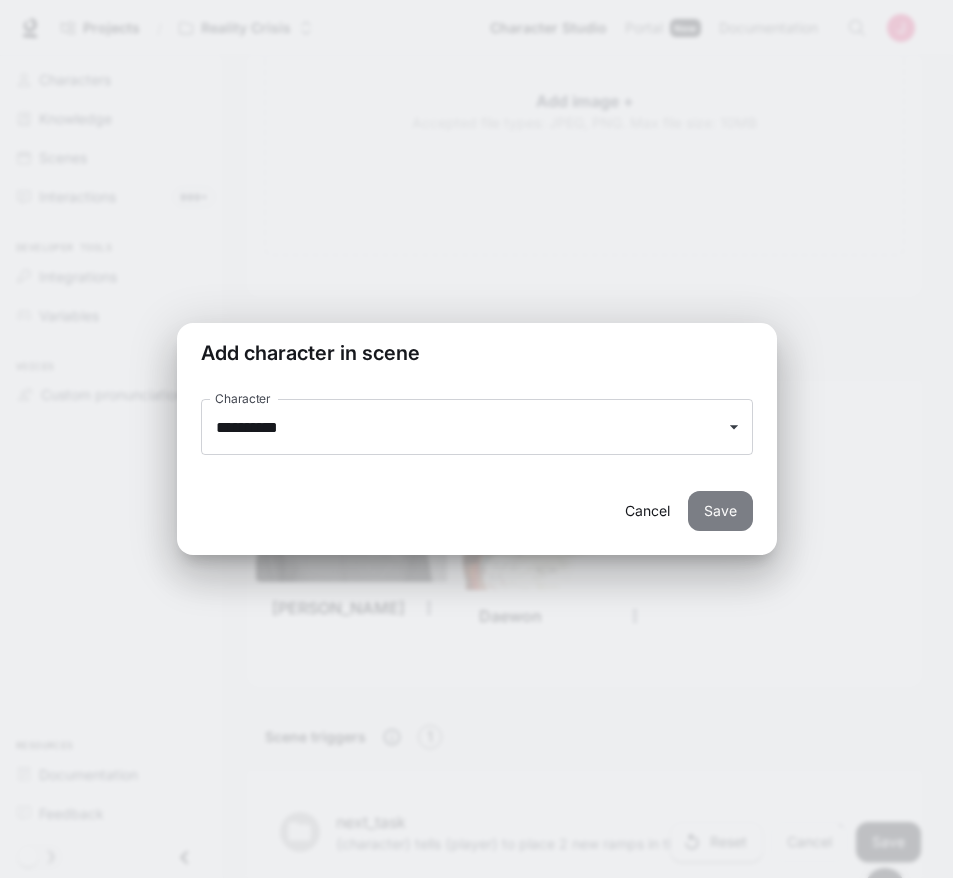 click on "Save" at bounding box center (720, 511) 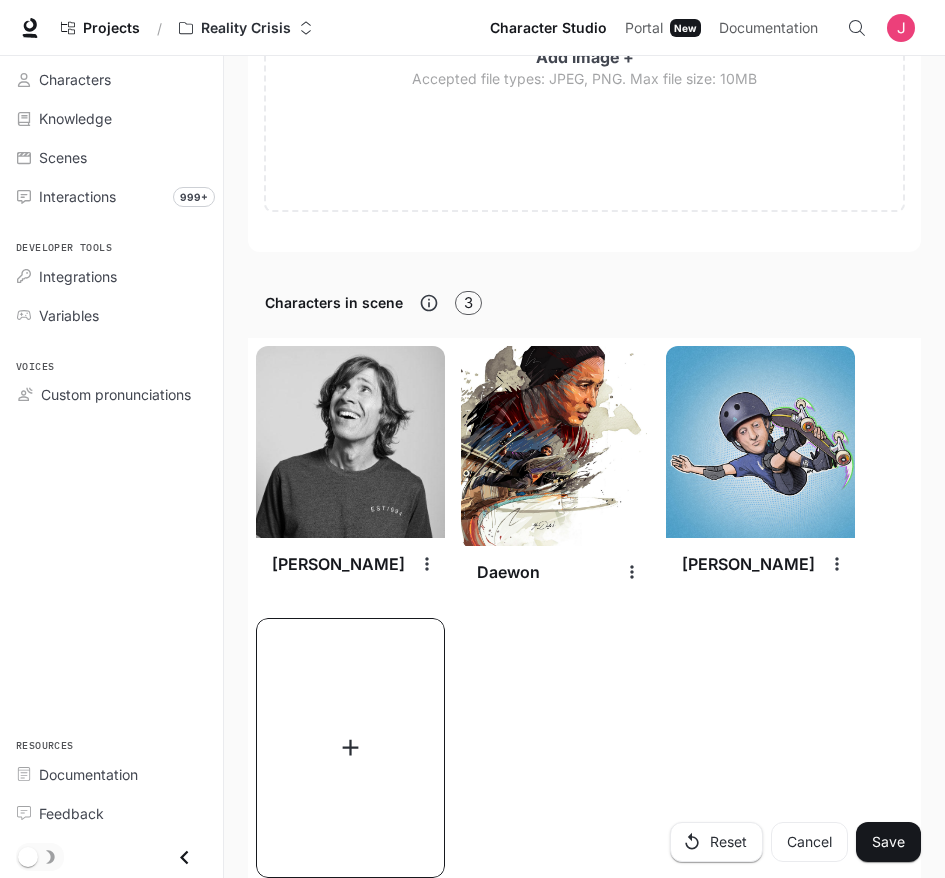 click 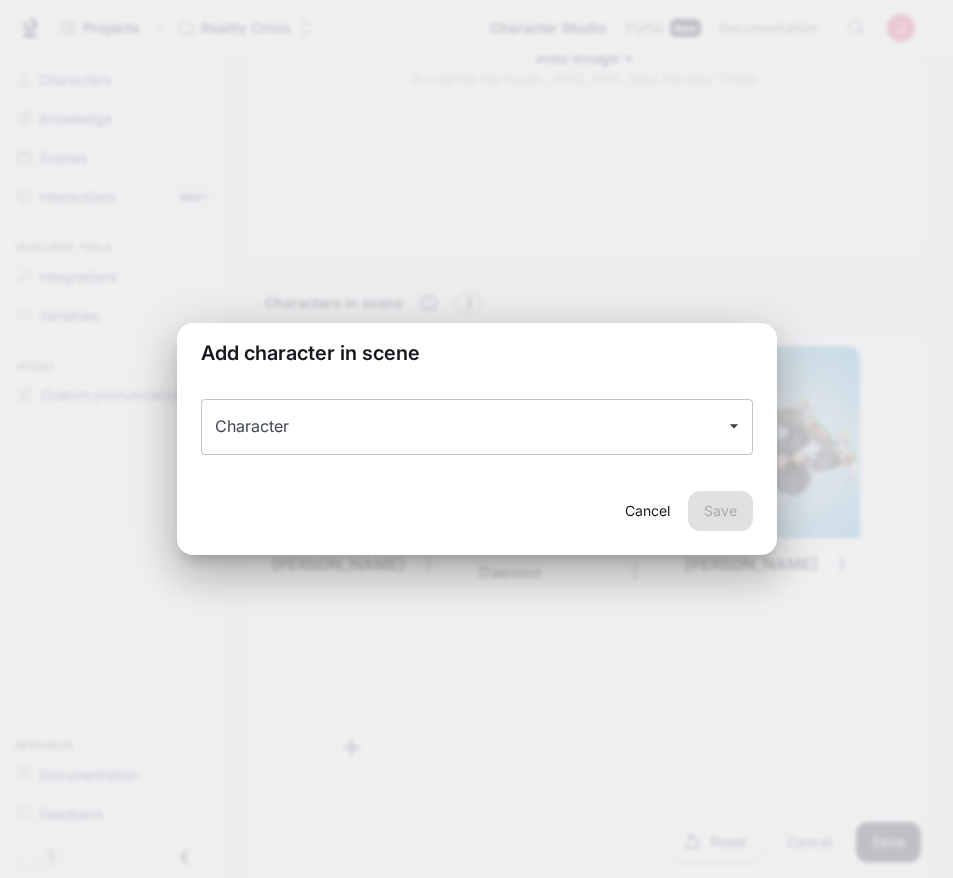 click on "Character" at bounding box center [477, 427] 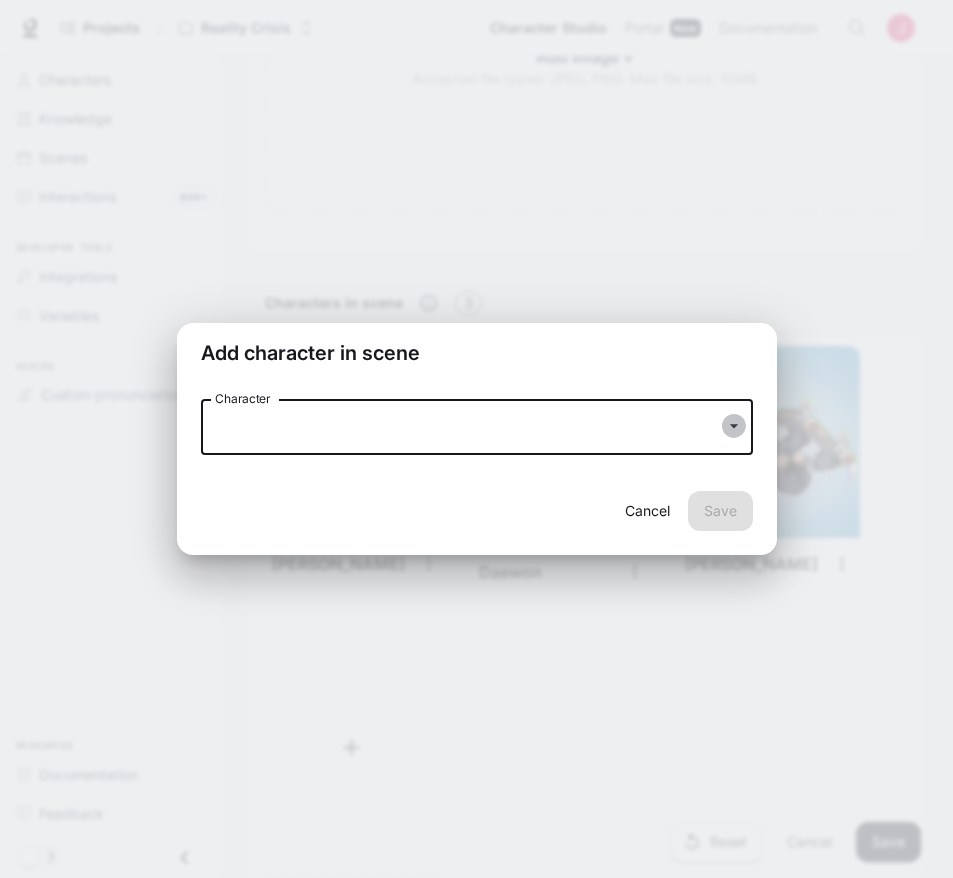 click 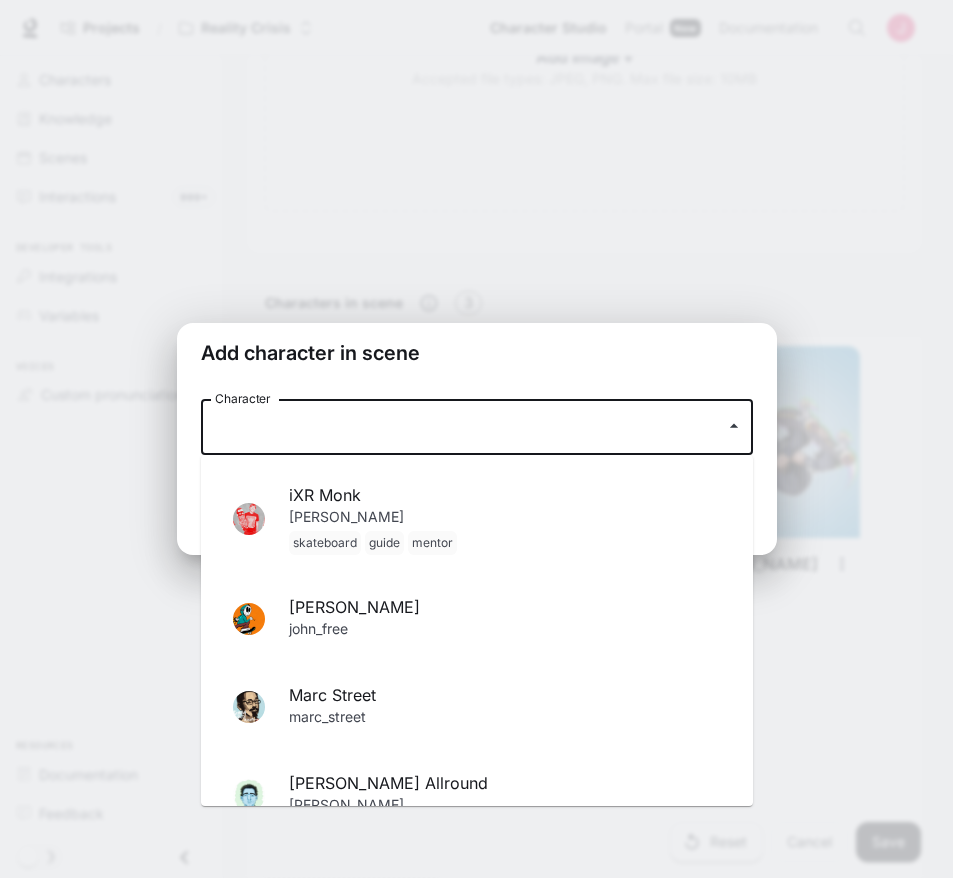 click on "Marc Street" at bounding box center (505, 695) 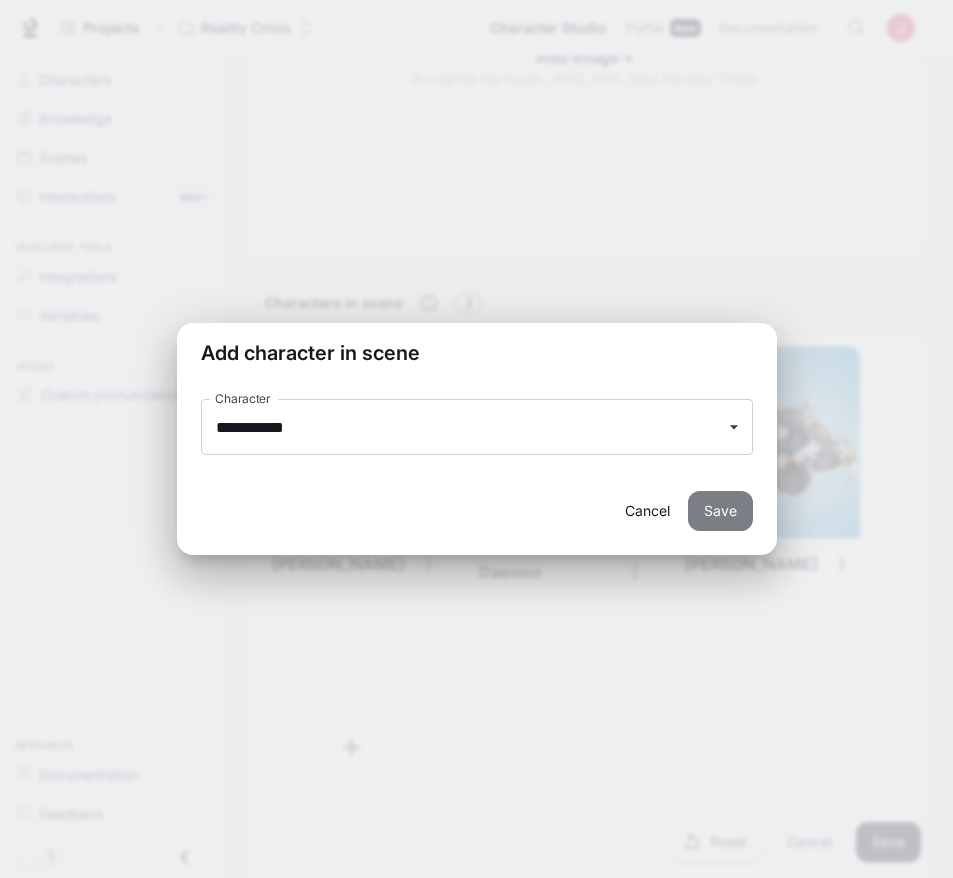 click on "Save" at bounding box center [720, 511] 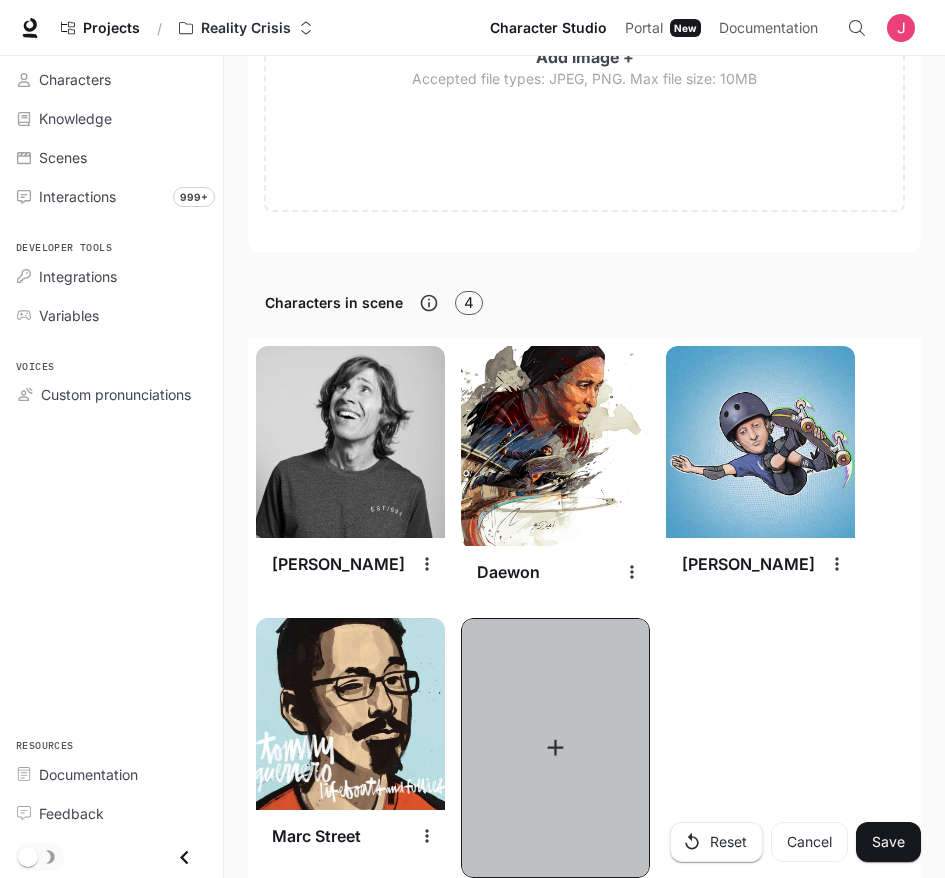 click at bounding box center [555, 748] 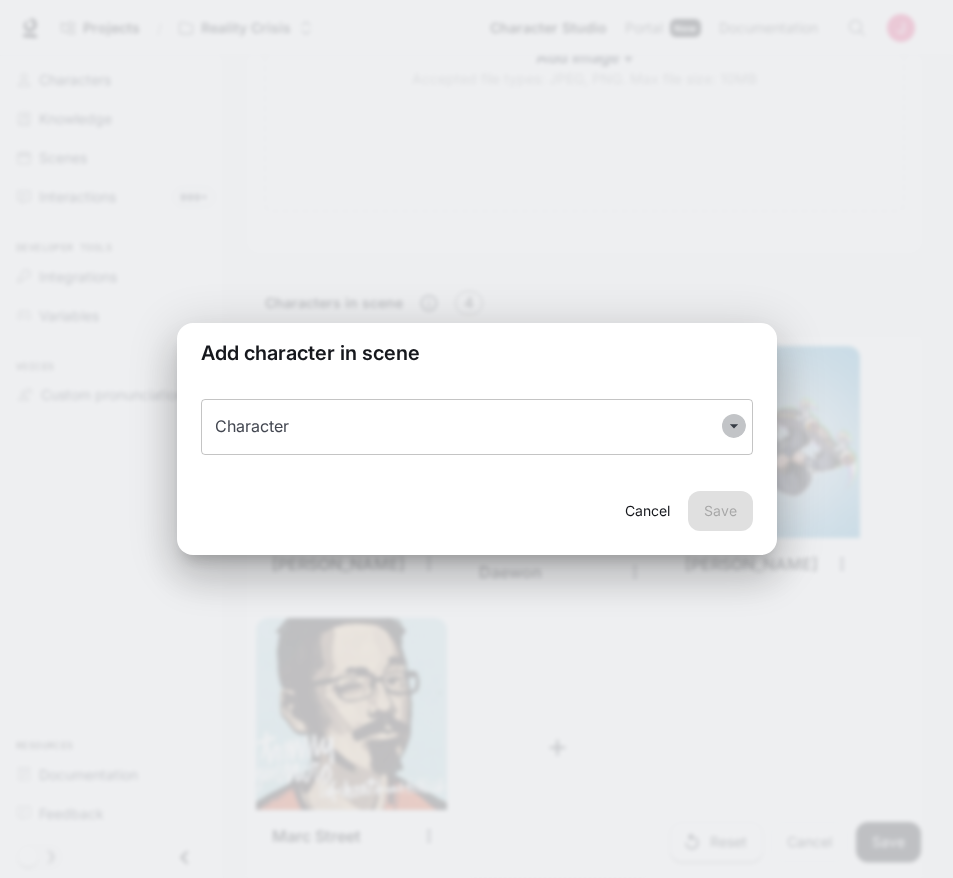 click 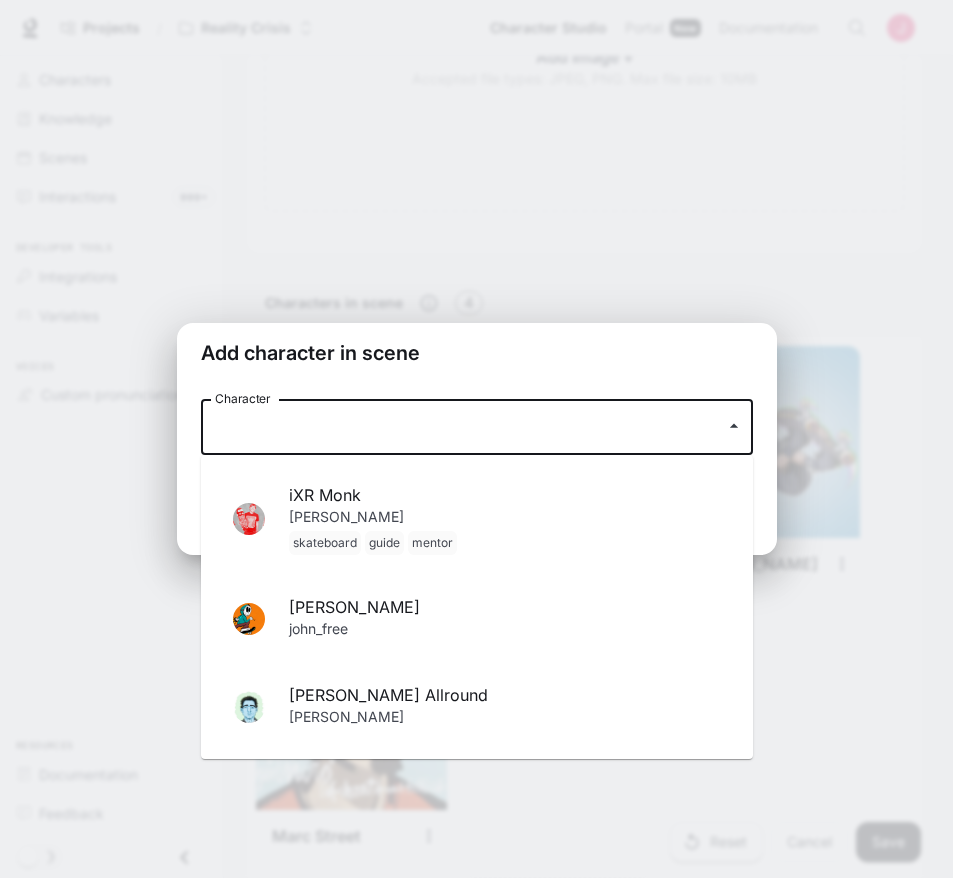 click on "[PERSON_NAME]" at bounding box center [505, 607] 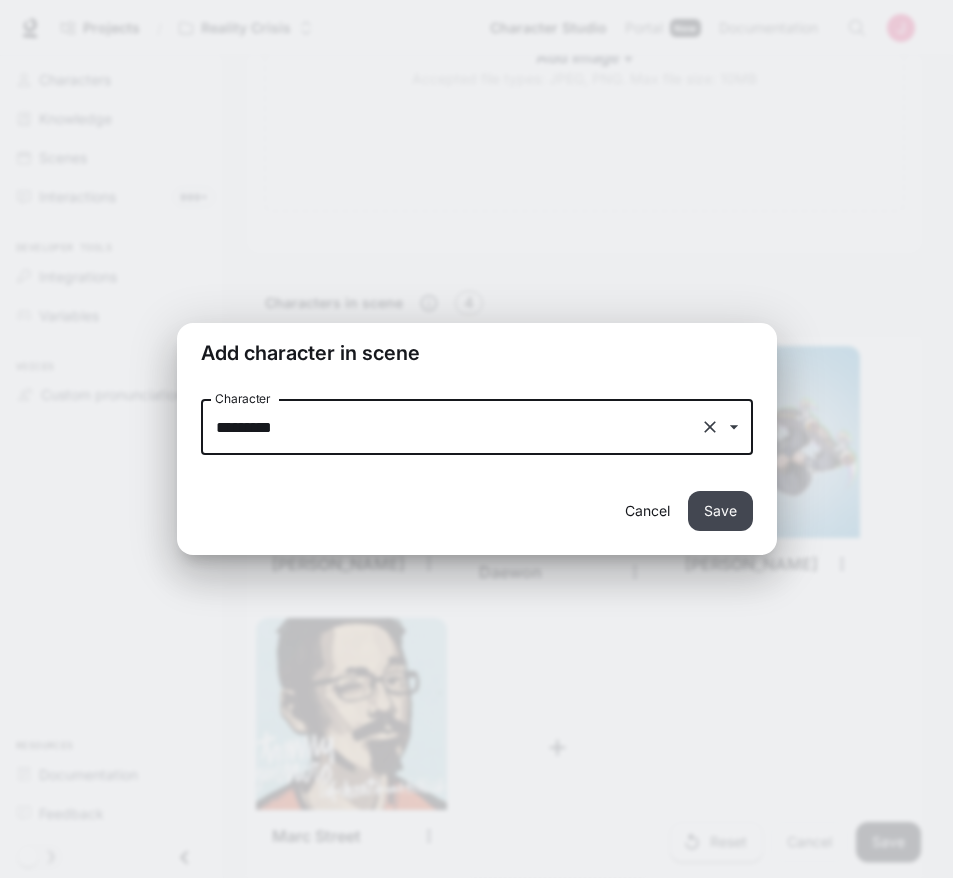 click on "Save" at bounding box center [720, 511] 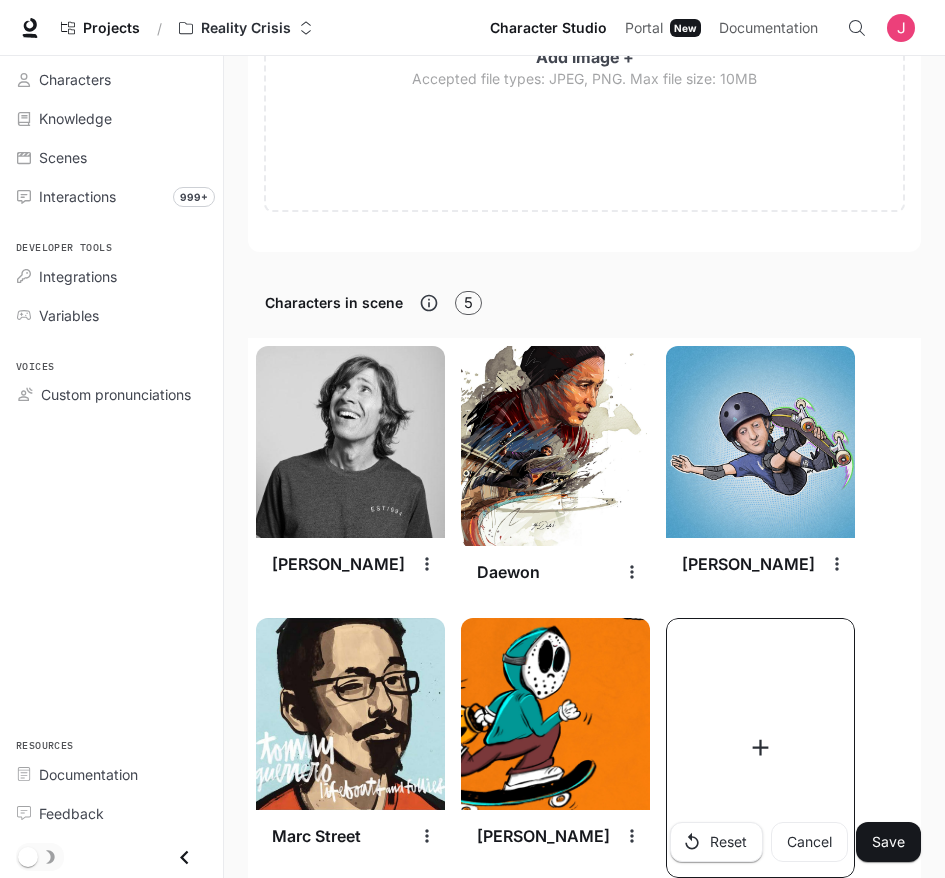 click at bounding box center (760, 748) 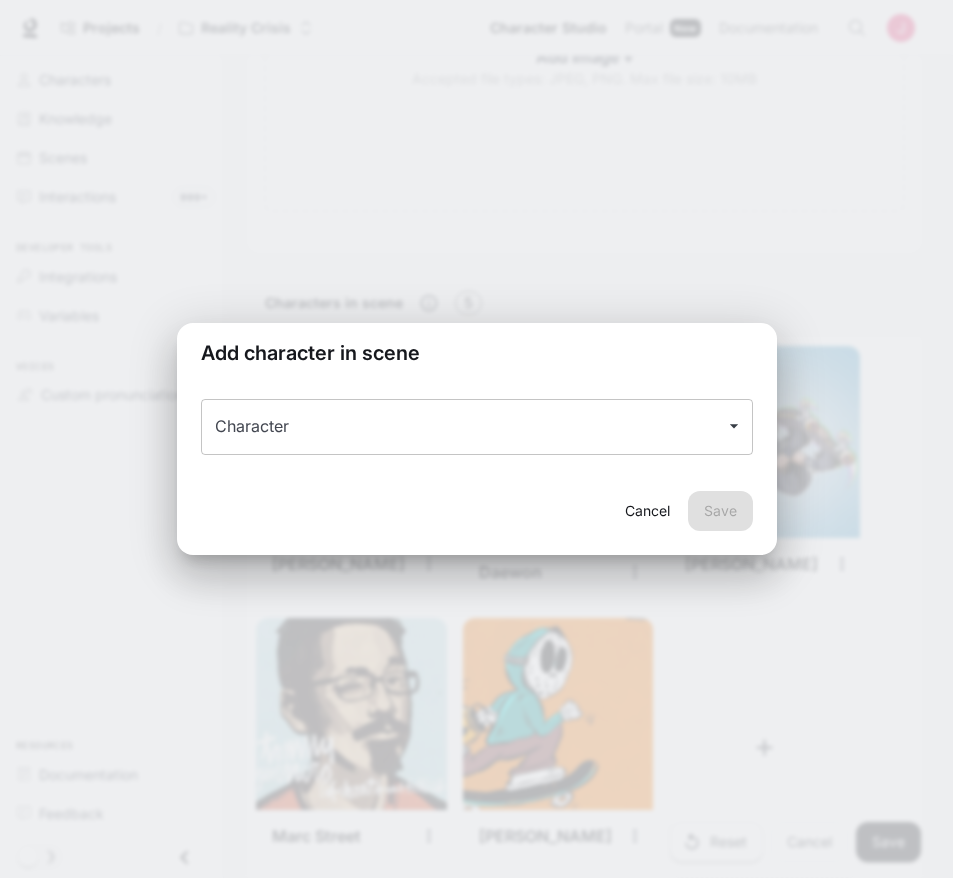 click 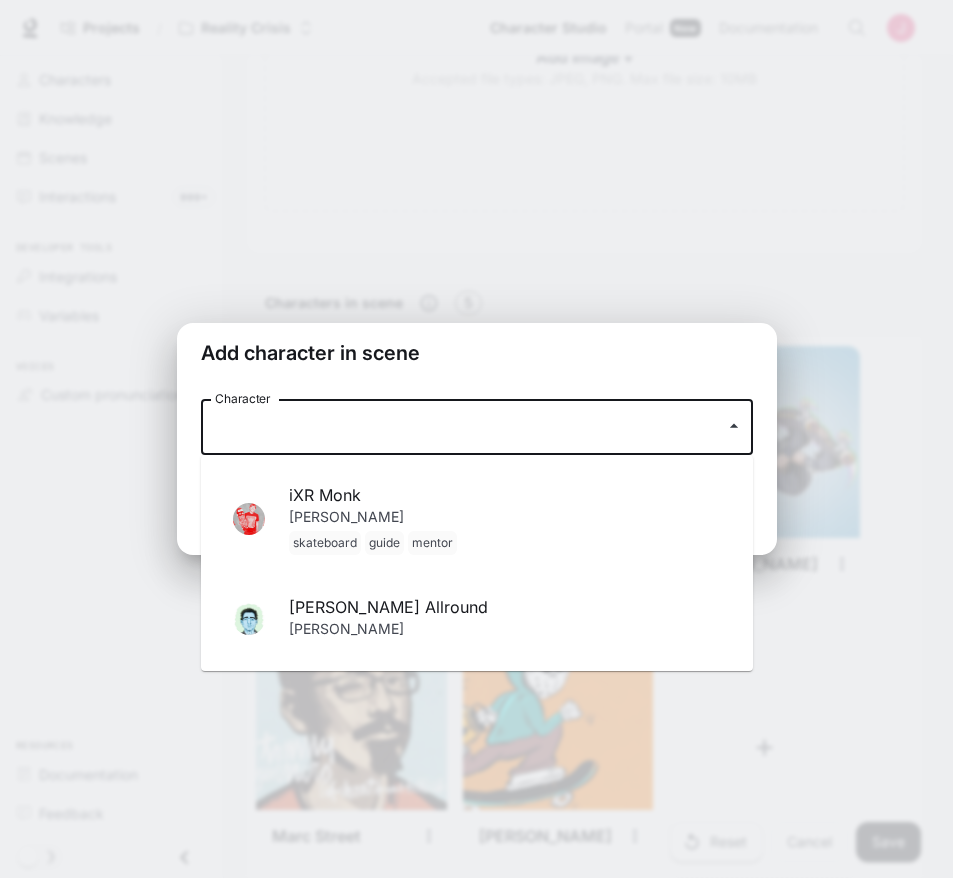 click on "[PERSON_NAME] Allround" at bounding box center (505, 607) 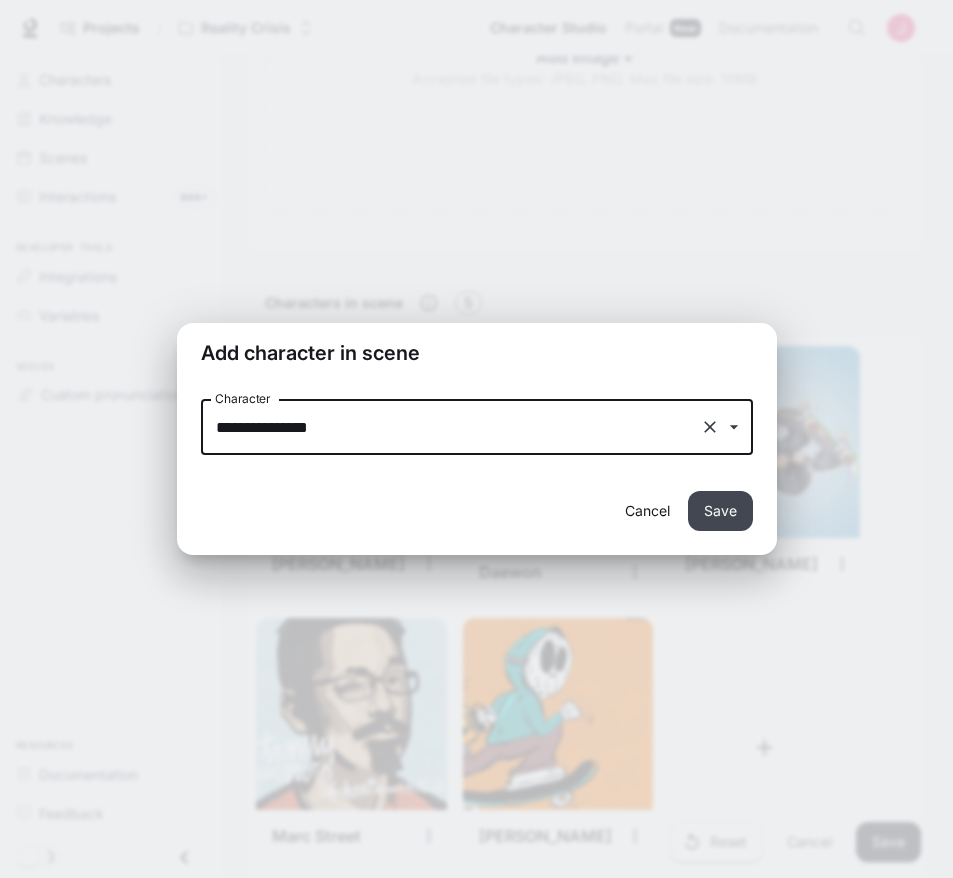 click on "Save" at bounding box center [720, 511] 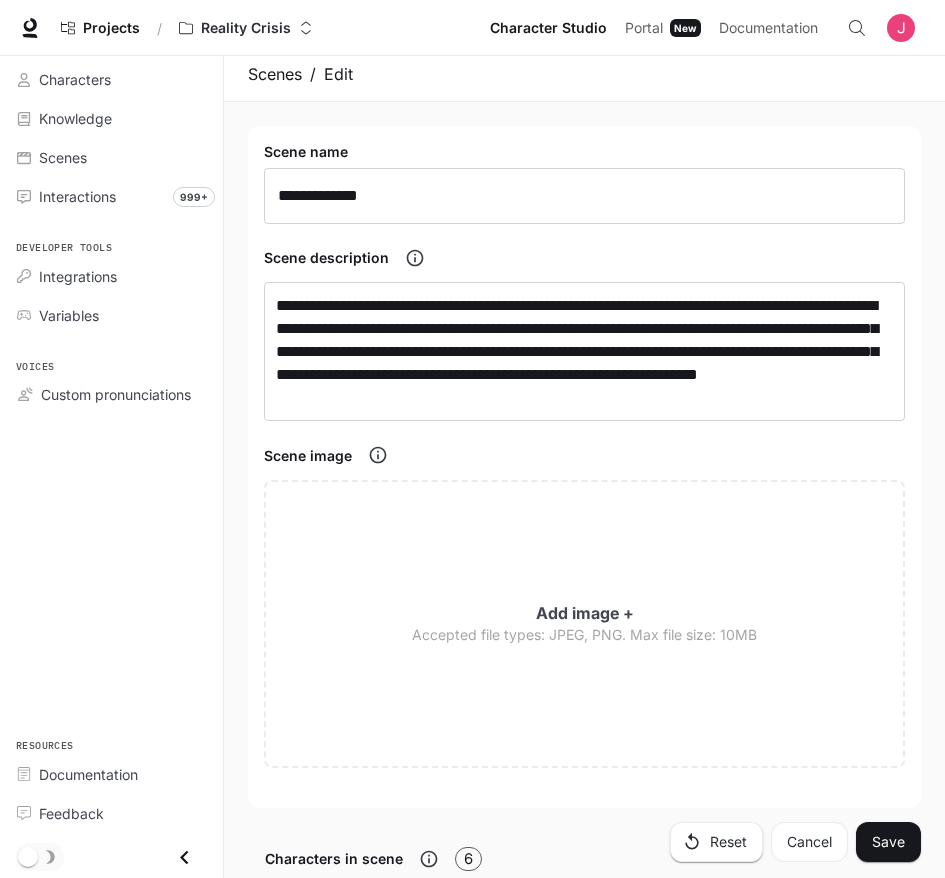scroll, scrollTop: 0, scrollLeft: 0, axis: both 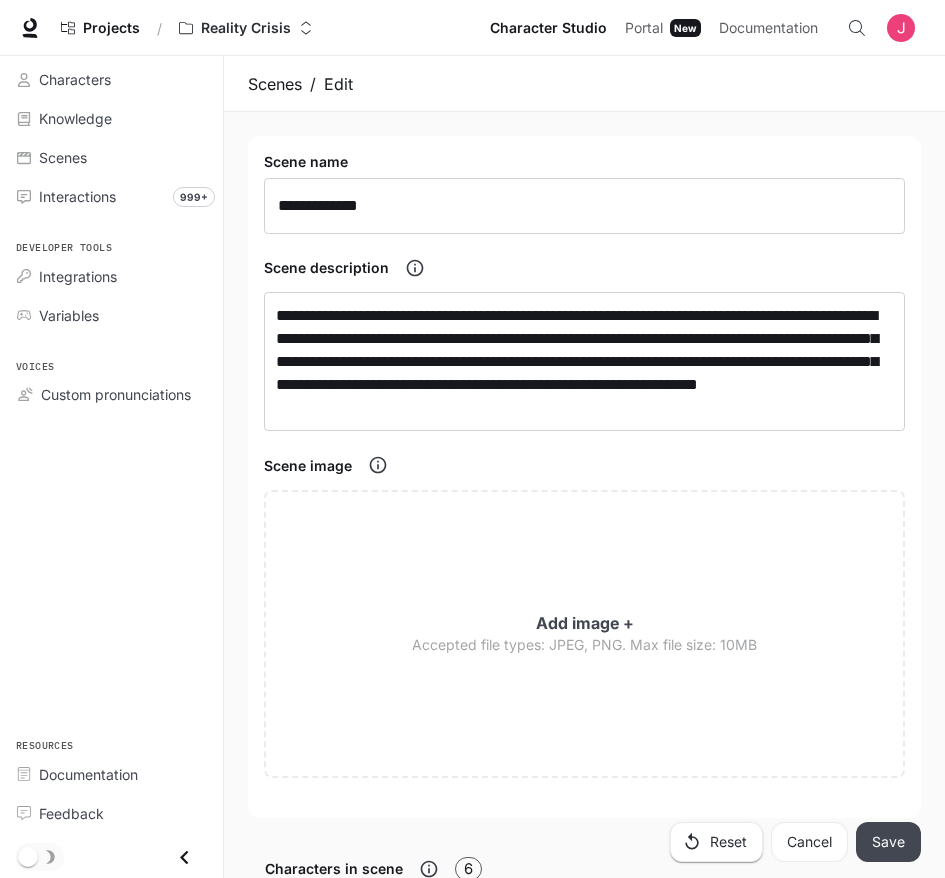 click on "Save" at bounding box center (888, 842) 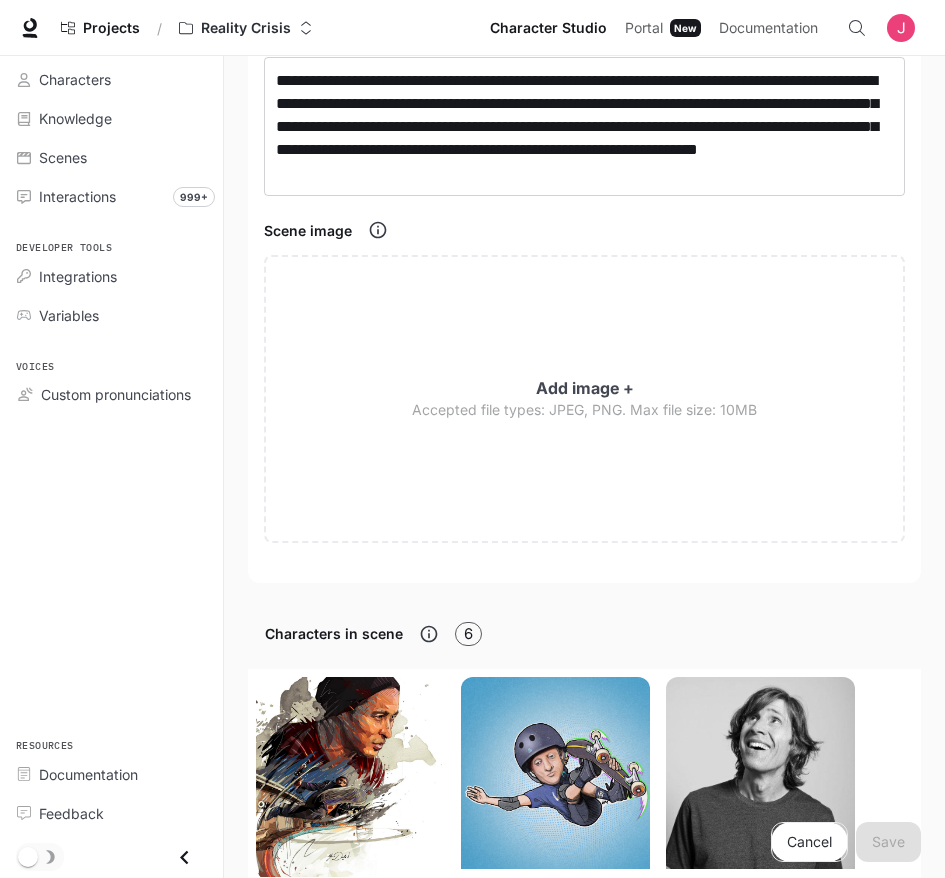 scroll, scrollTop: 0, scrollLeft: 0, axis: both 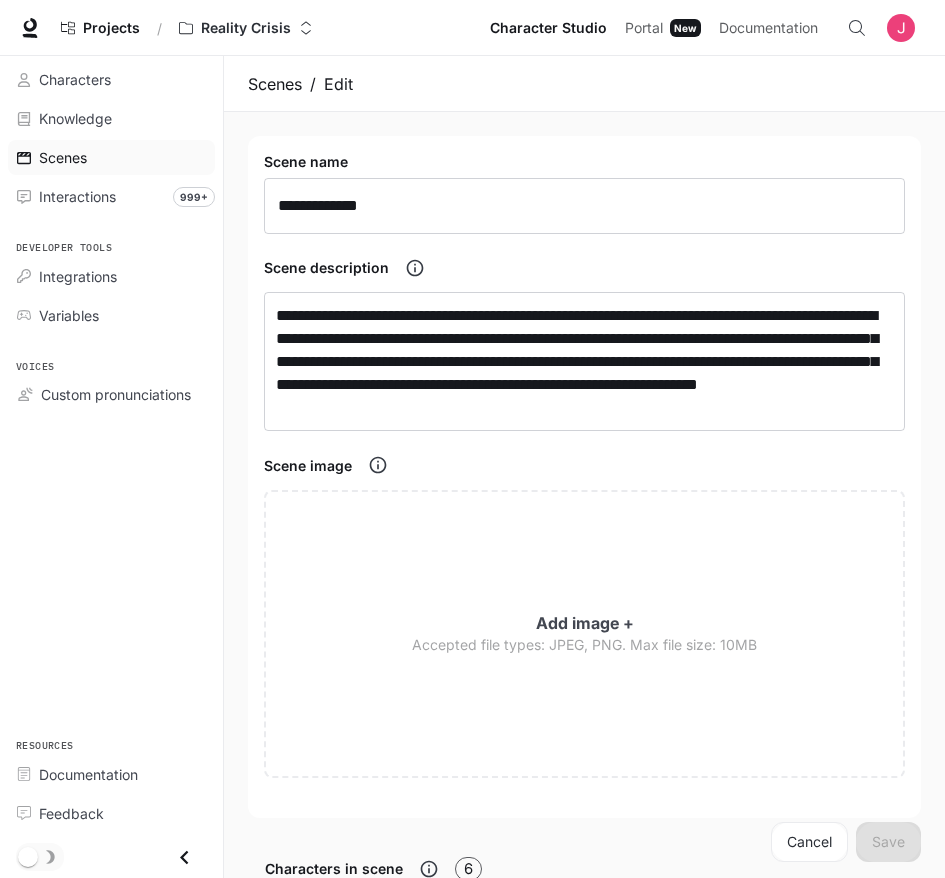 click on "Scenes" at bounding box center [122, 157] 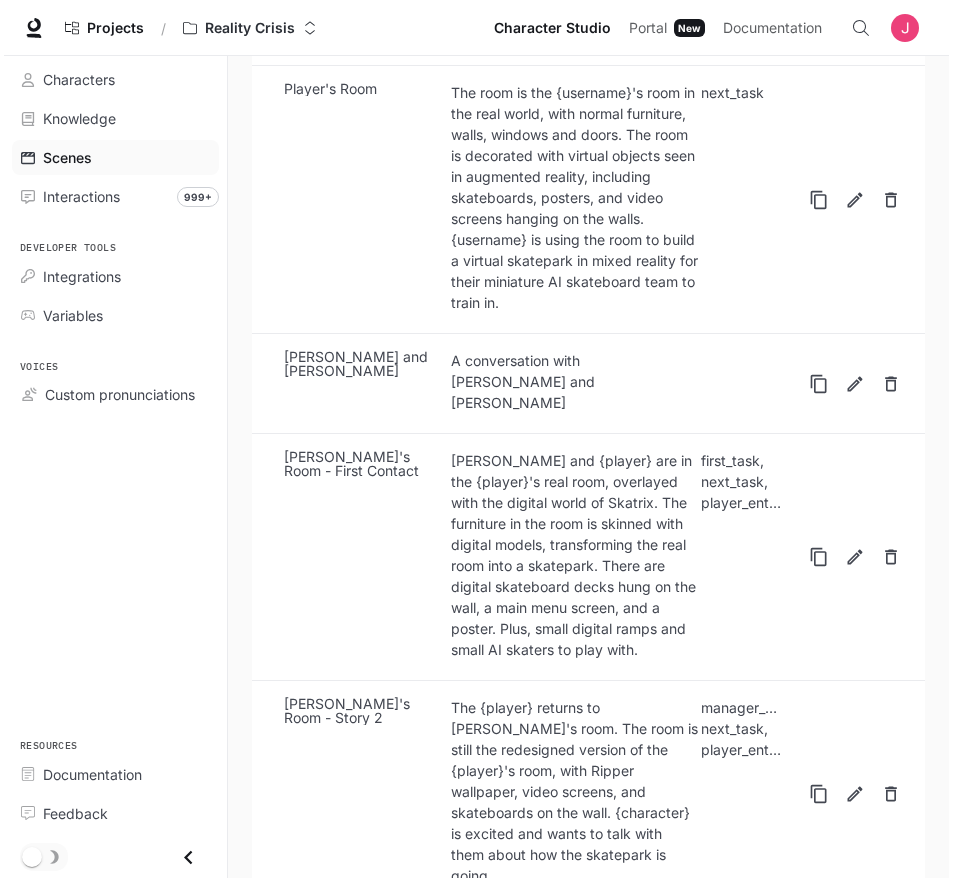 scroll, scrollTop: 658, scrollLeft: 0, axis: vertical 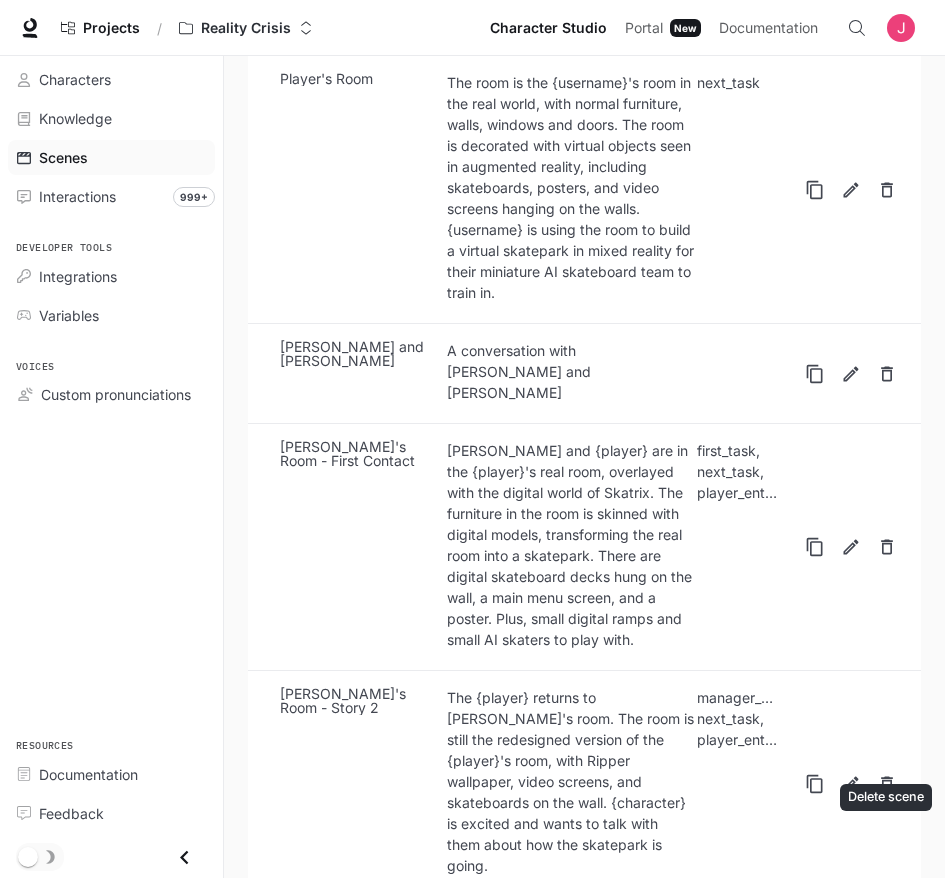 click 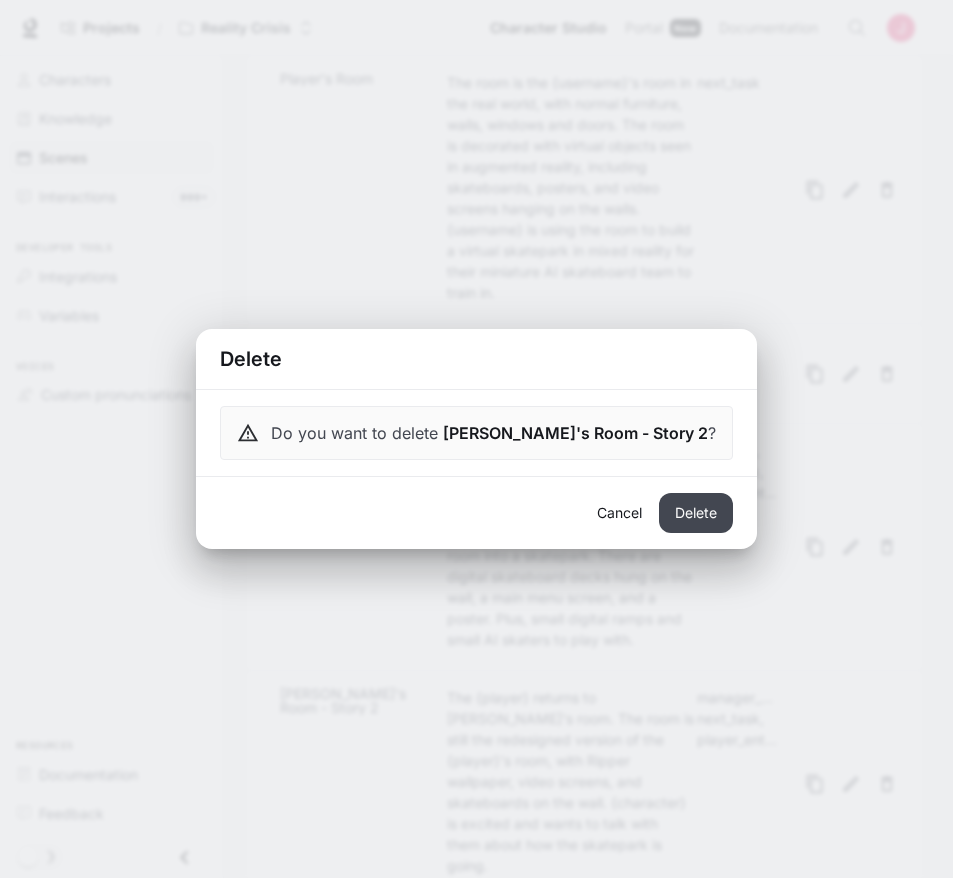click on "Delete" at bounding box center (696, 513) 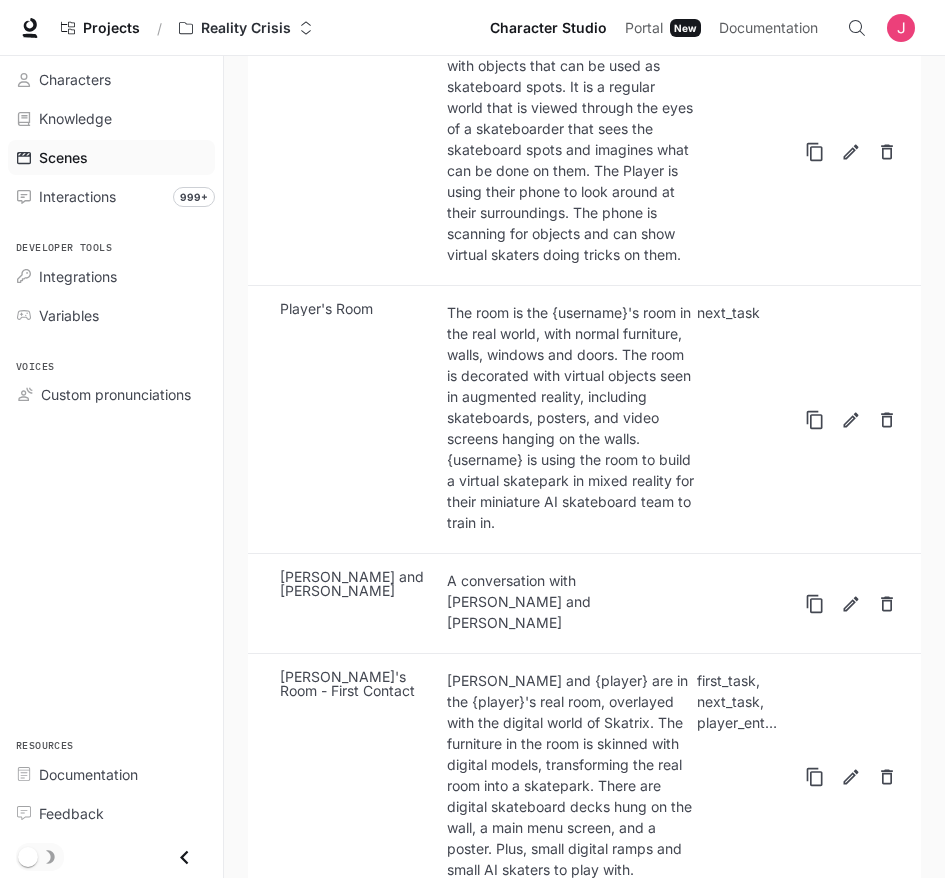 scroll, scrollTop: 453, scrollLeft: 0, axis: vertical 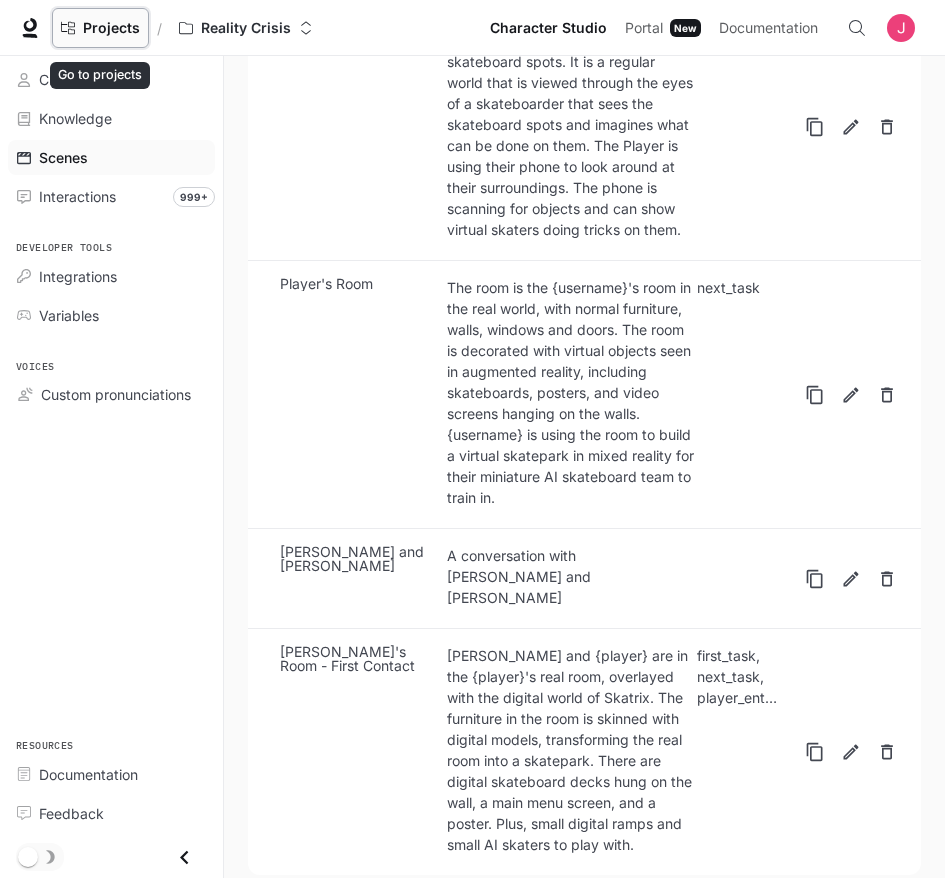 click on "Projects" at bounding box center (111, 28) 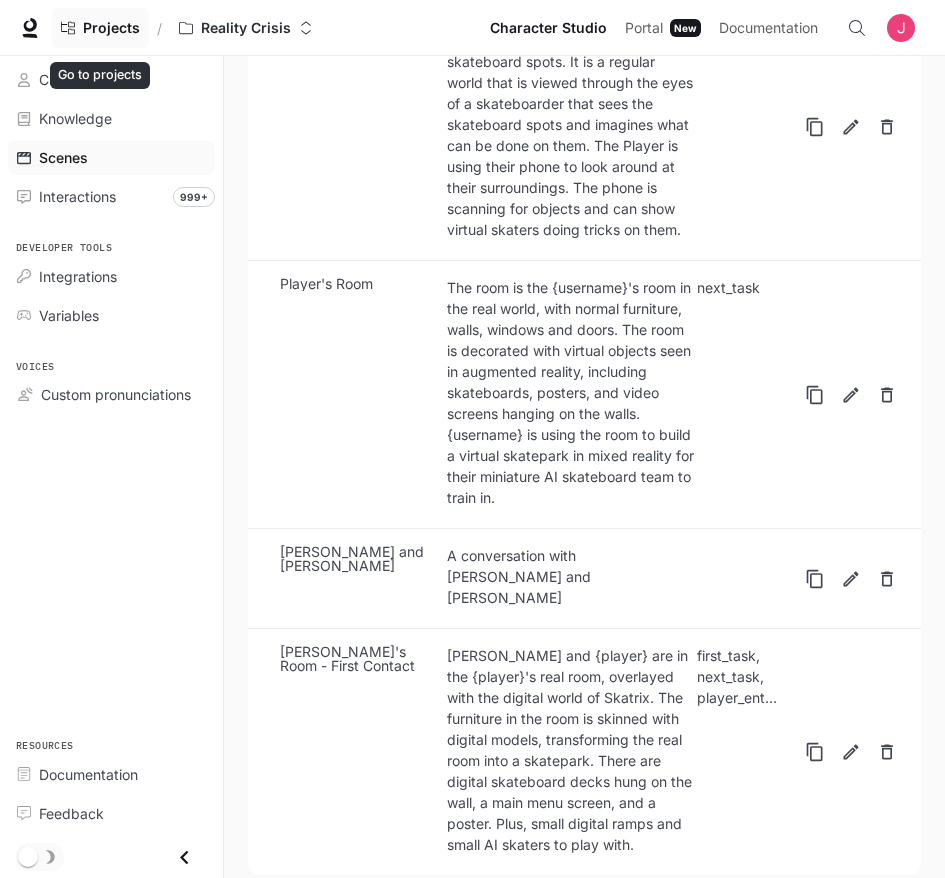 scroll, scrollTop: 0, scrollLeft: 0, axis: both 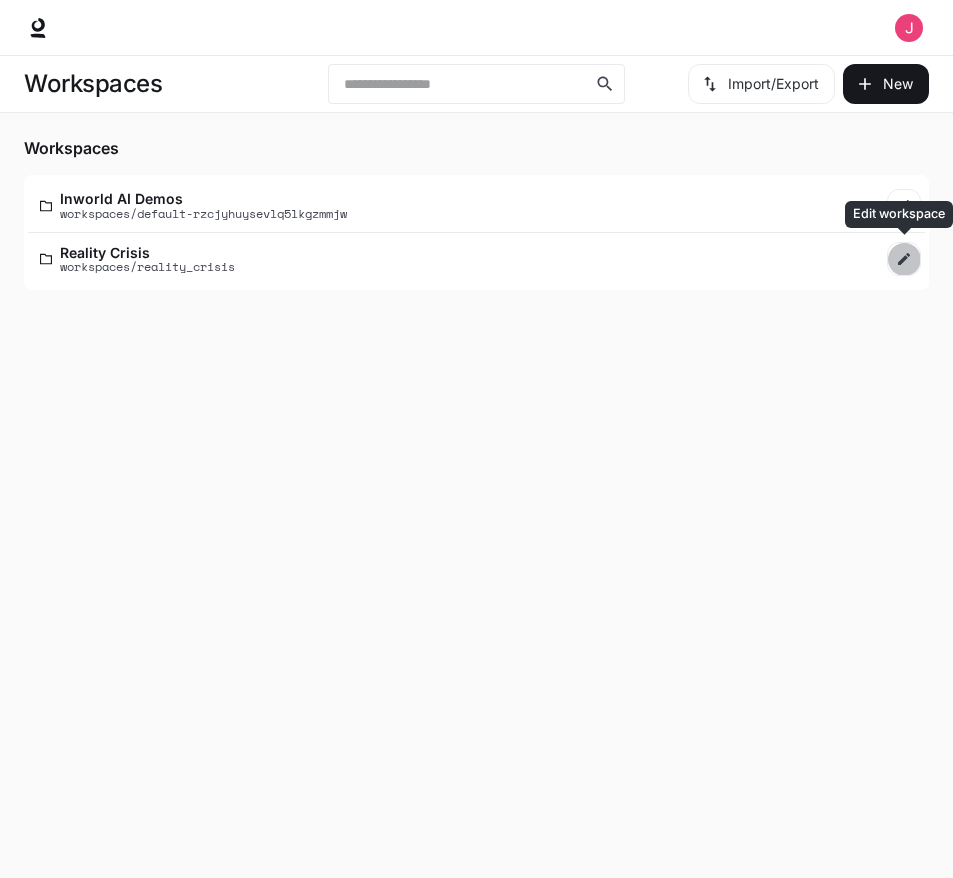 click 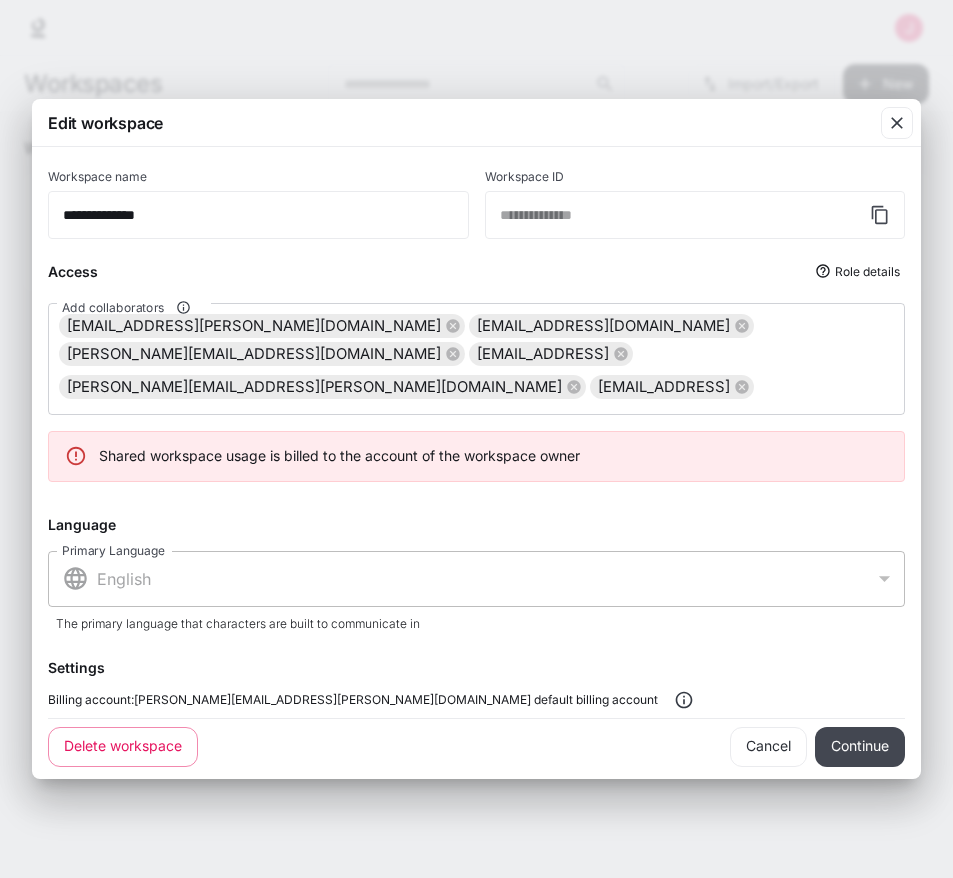 click on "Continue" at bounding box center [860, 747] 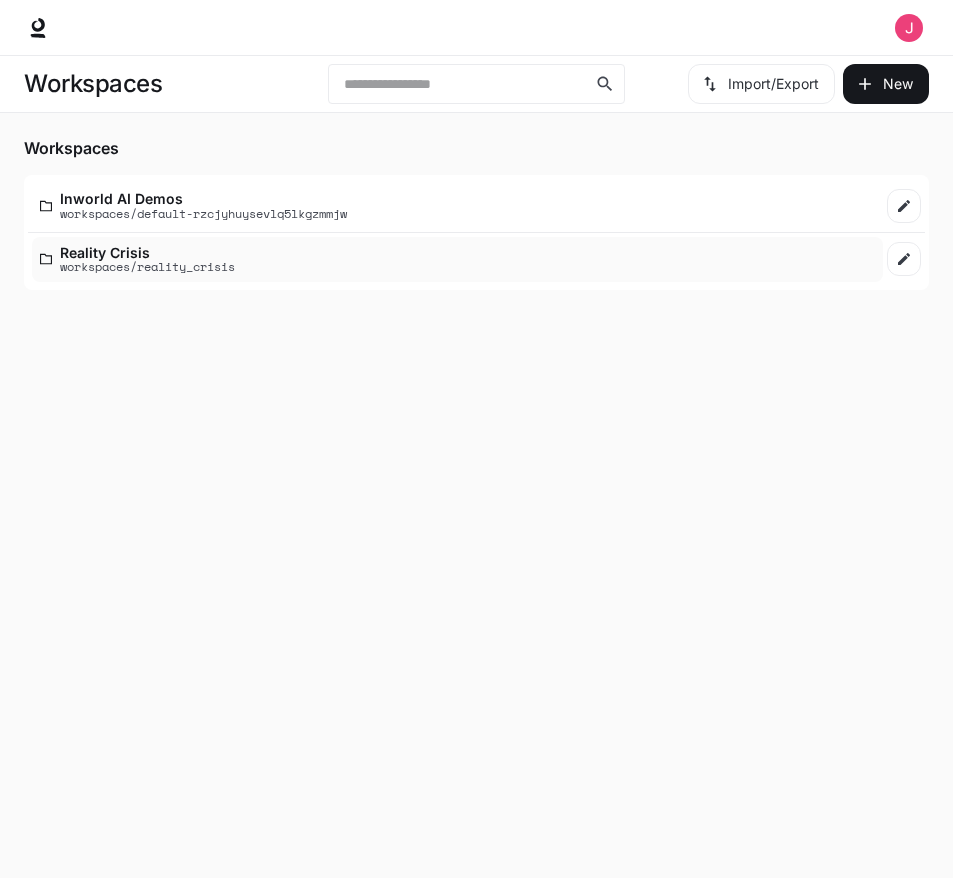 click on "workspaces/reality_crisis" at bounding box center (147, 266) 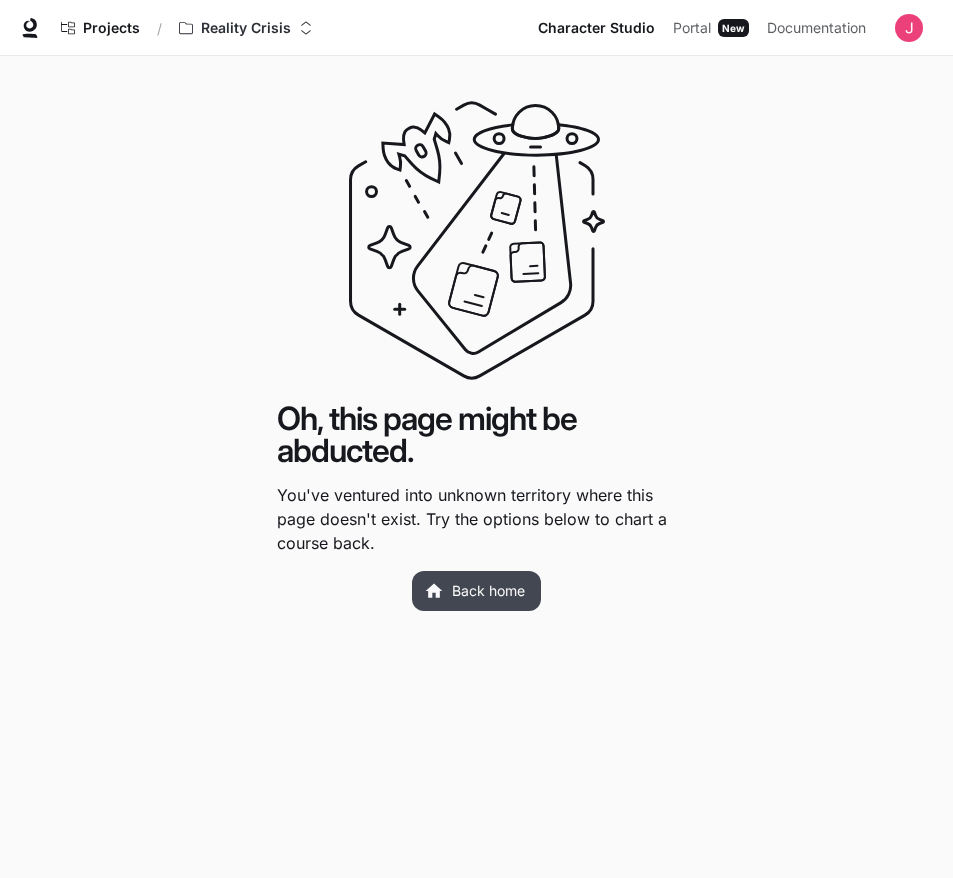 click on "Back home" at bounding box center (476, 591) 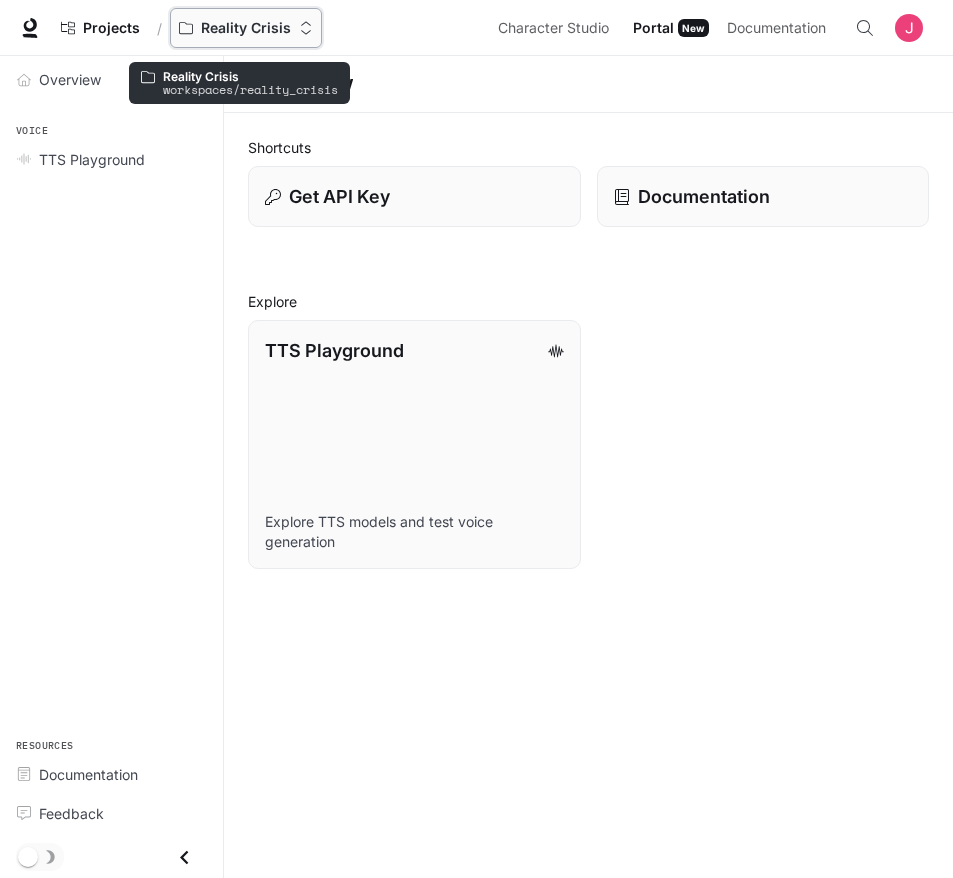 click on "Reality Crisis" at bounding box center (246, 28) 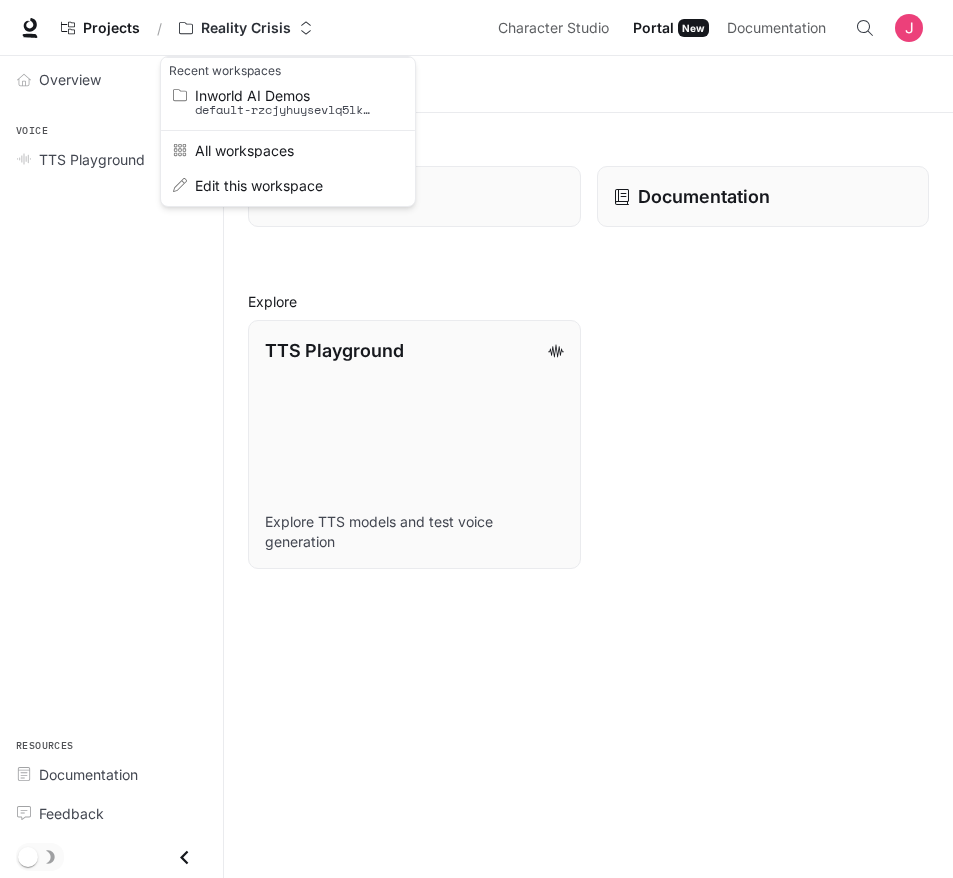 click at bounding box center [476, 439] 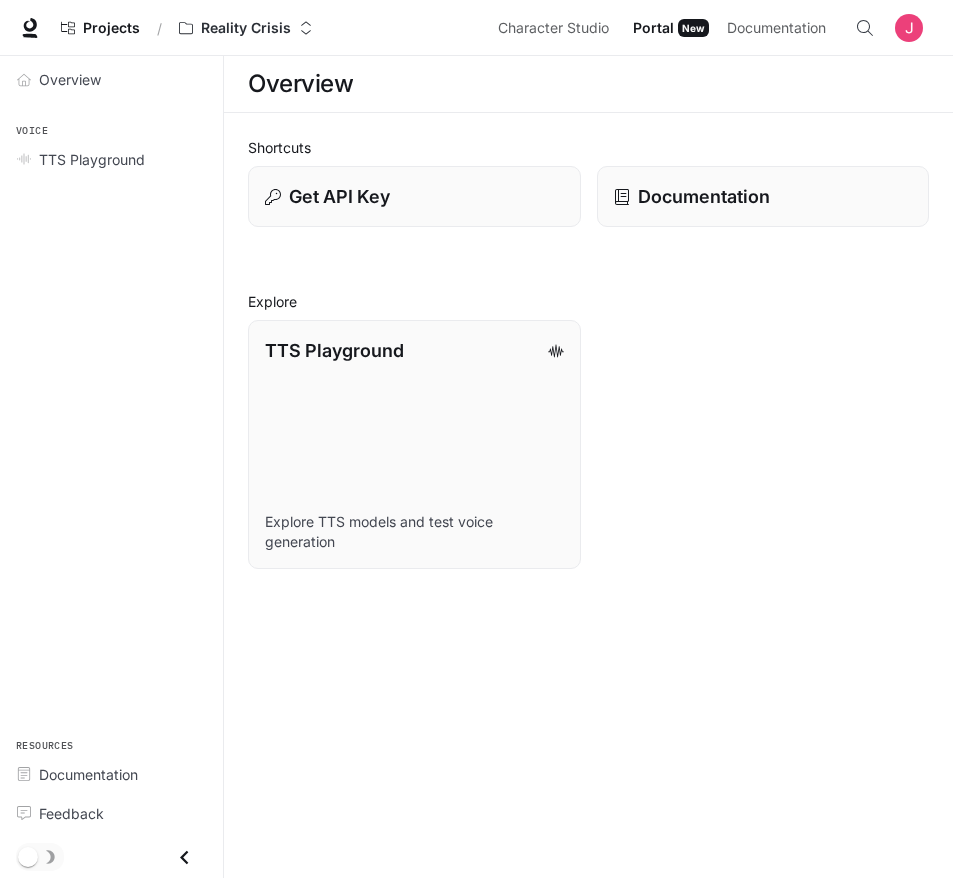 click on "Overview" at bounding box center (70, 79) 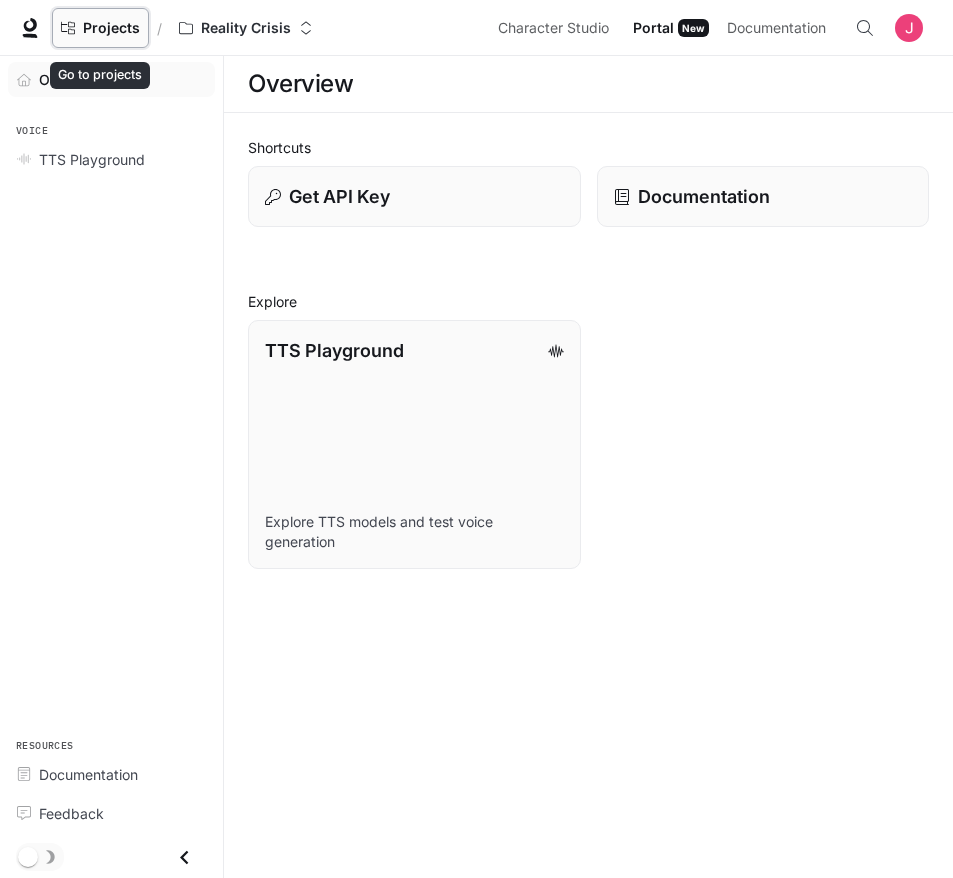 click on "Projects" at bounding box center [111, 28] 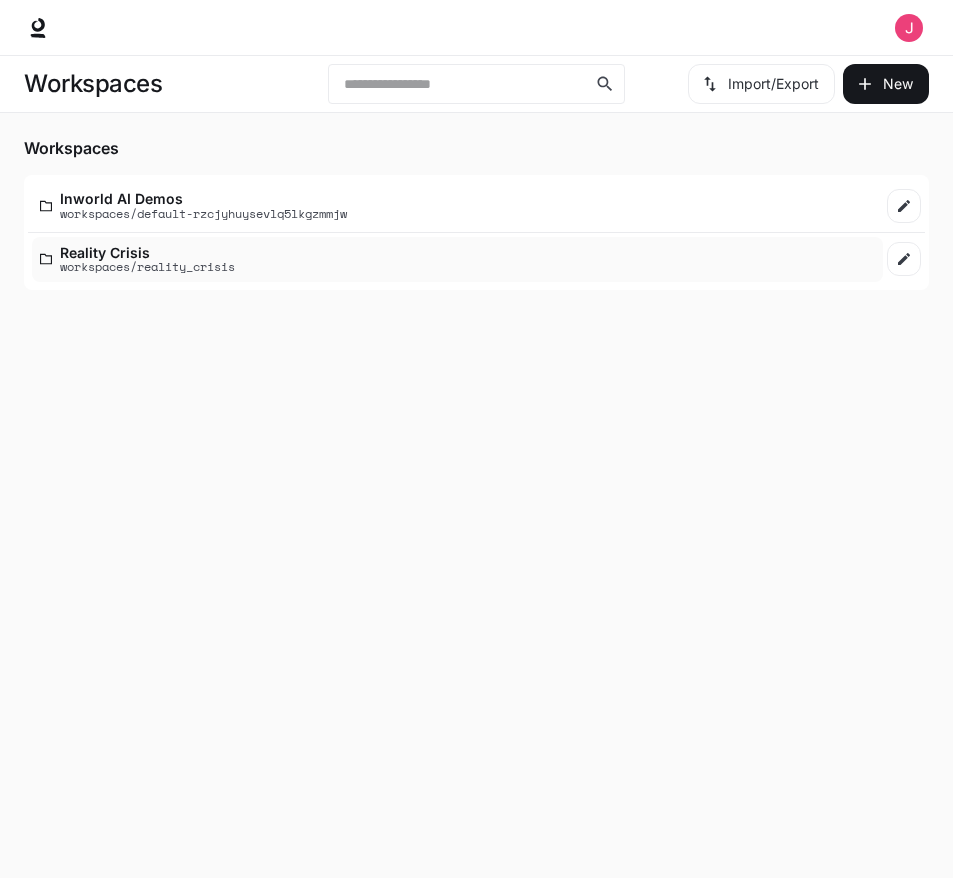 click on "Reality Crisis" at bounding box center [147, 252] 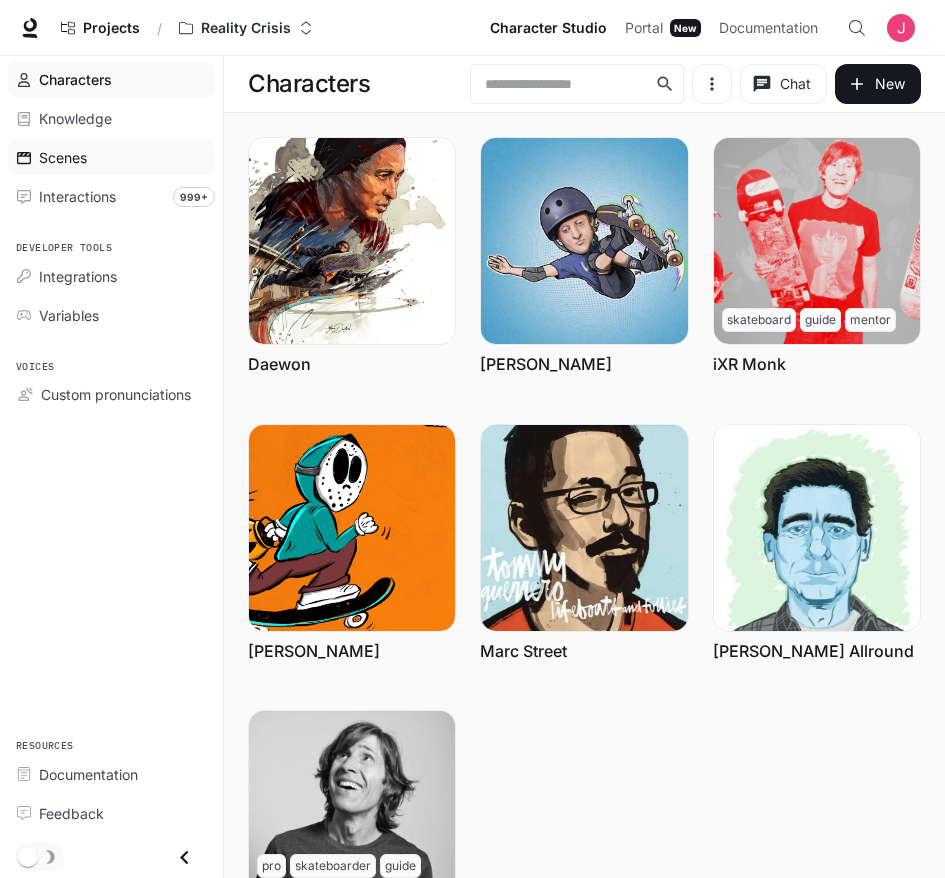 click on "Scenes" at bounding box center (63, 157) 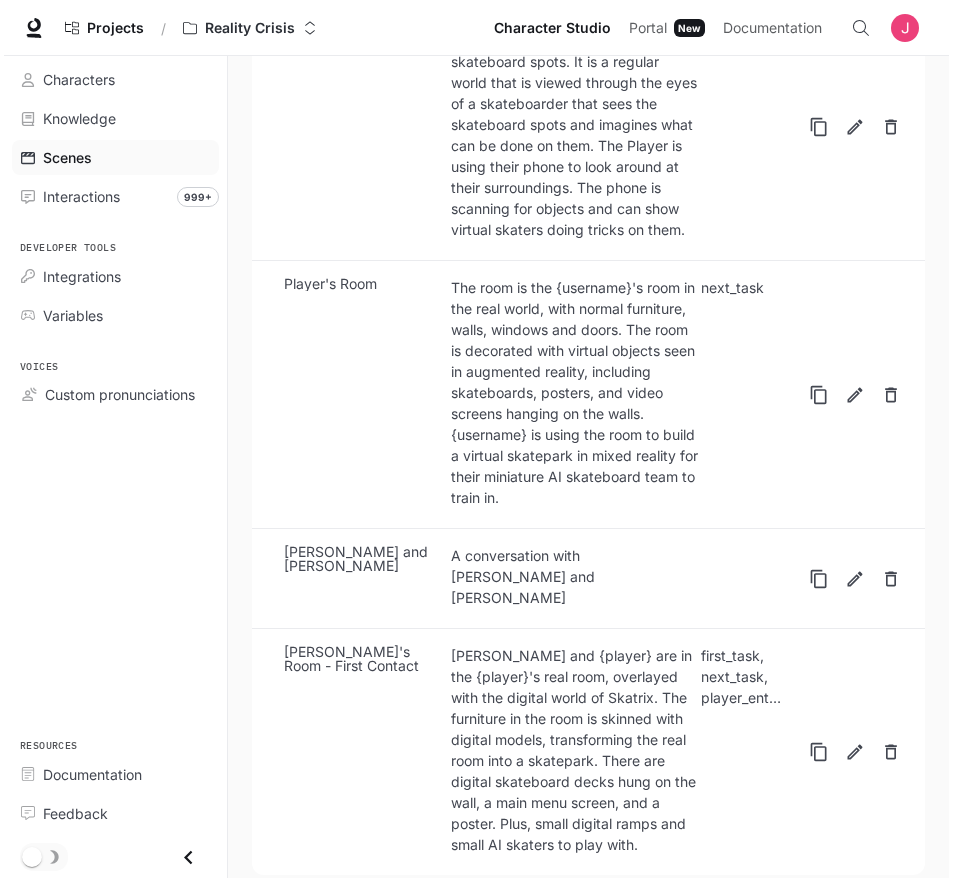 scroll, scrollTop: 0, scrollLeft: 0, axis: both 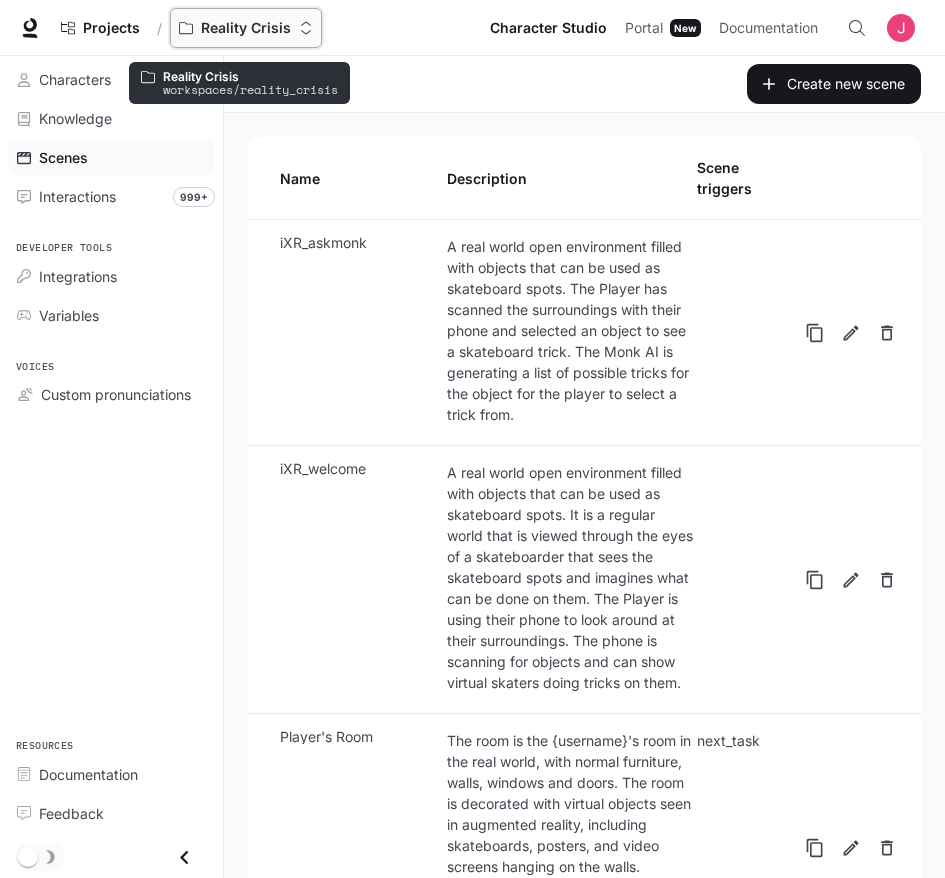 click on "Reality Crisis" at bounding box center [246, 28] 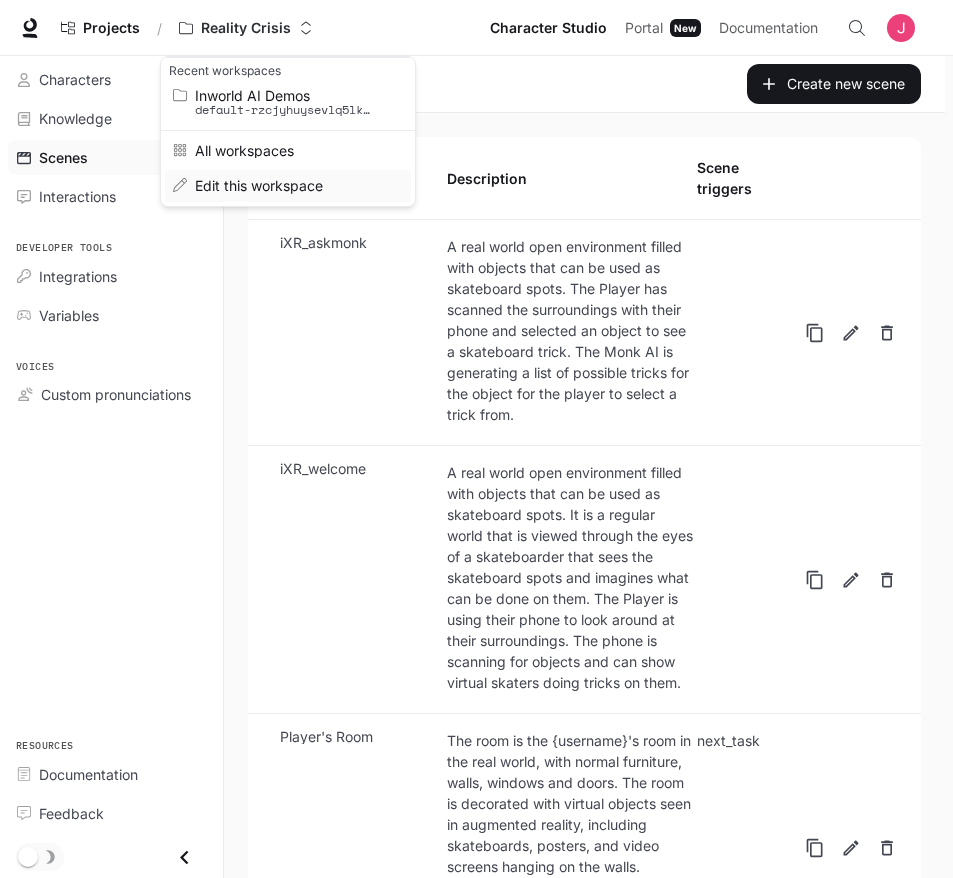 click on "Edit this workspace" at bounding box center (288, 185) 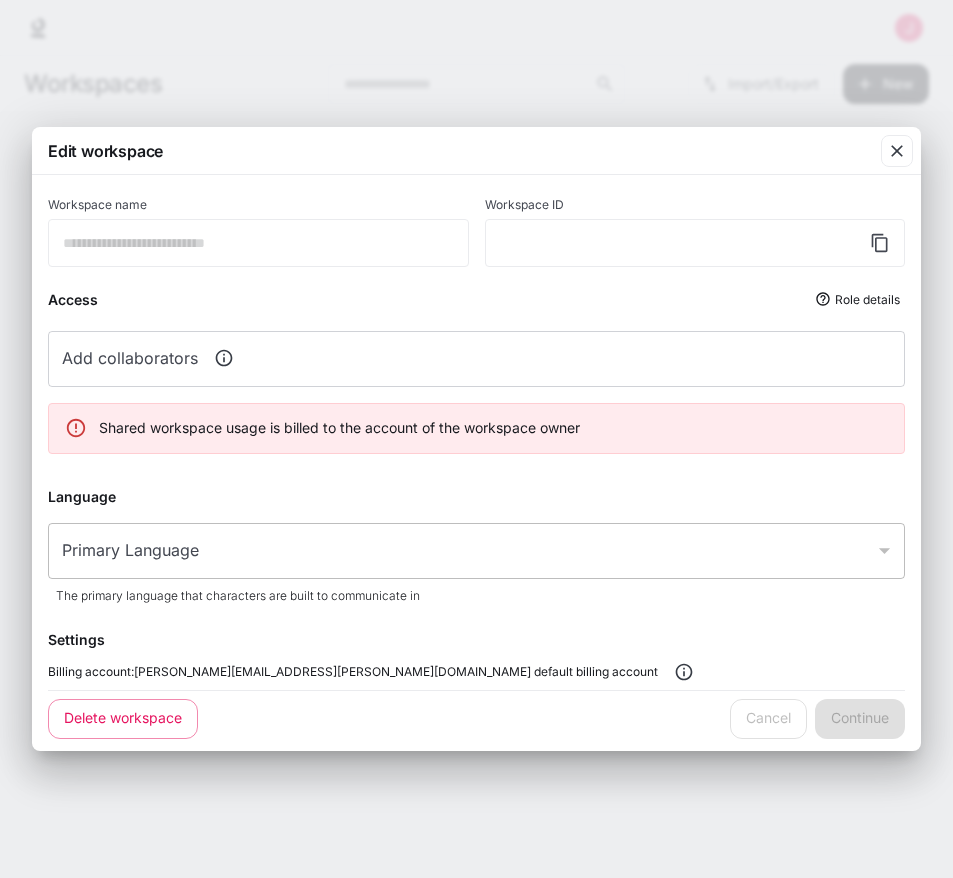 type on "**********" 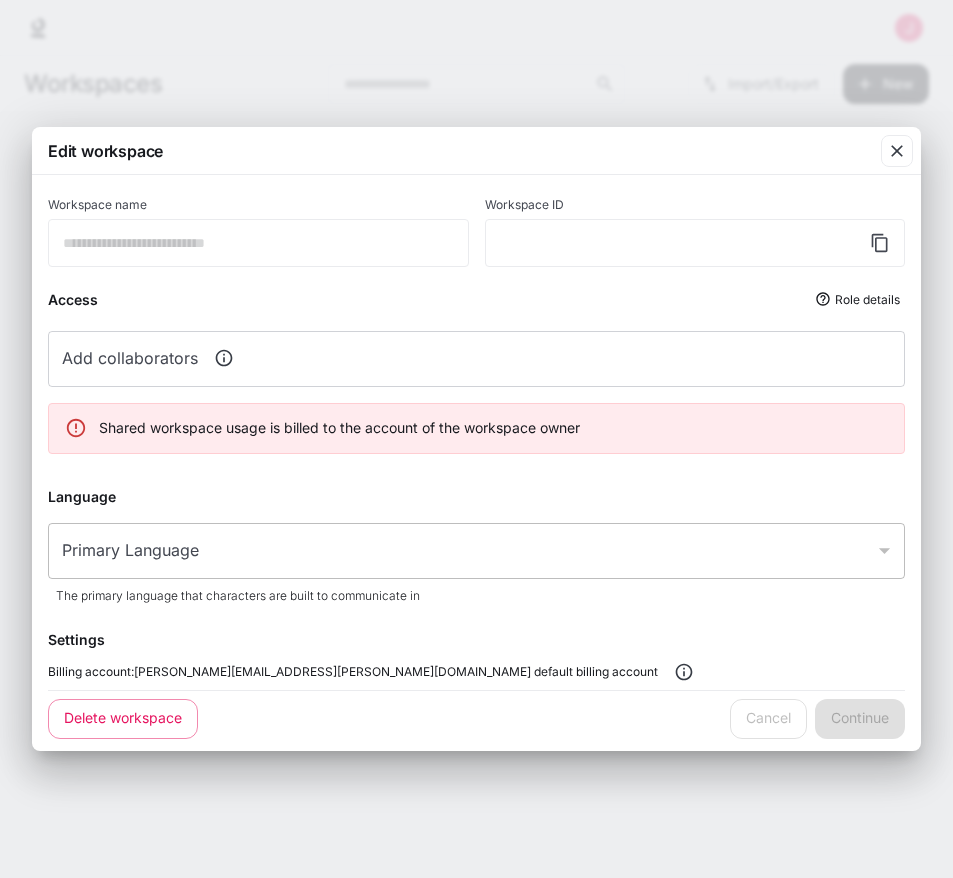 type on "**********" 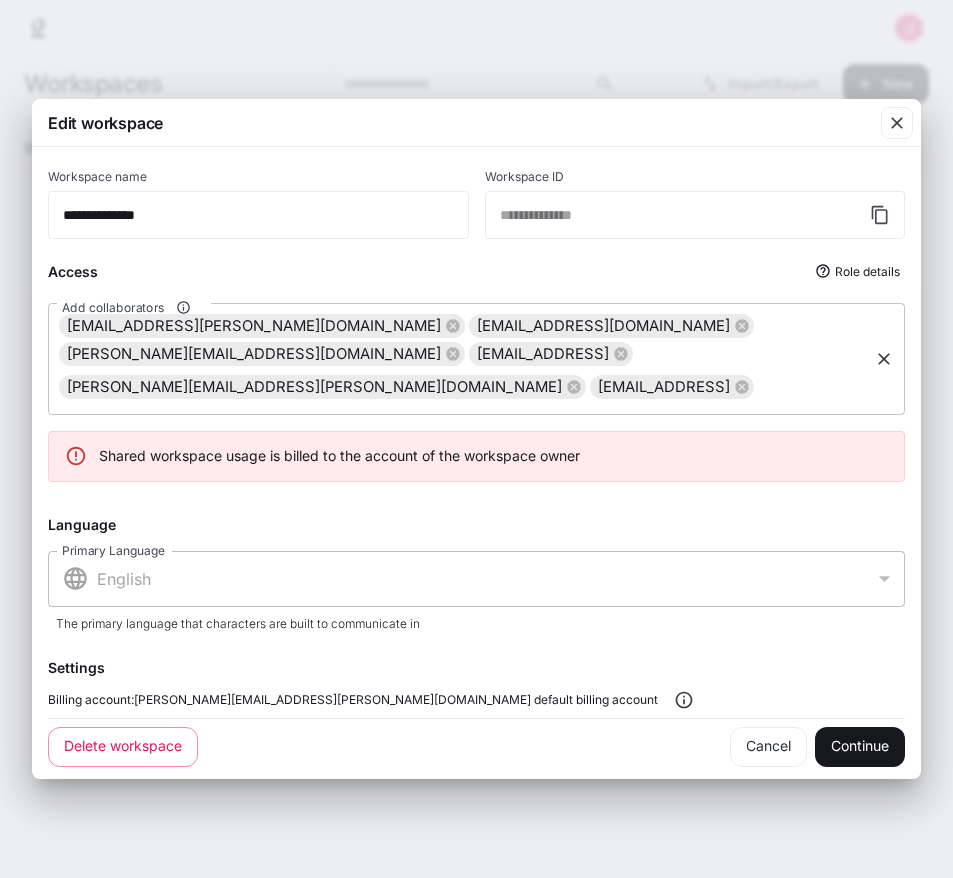 click on "igor.dmitrus@realitycrisis.io" at bounding box center (254, 354) 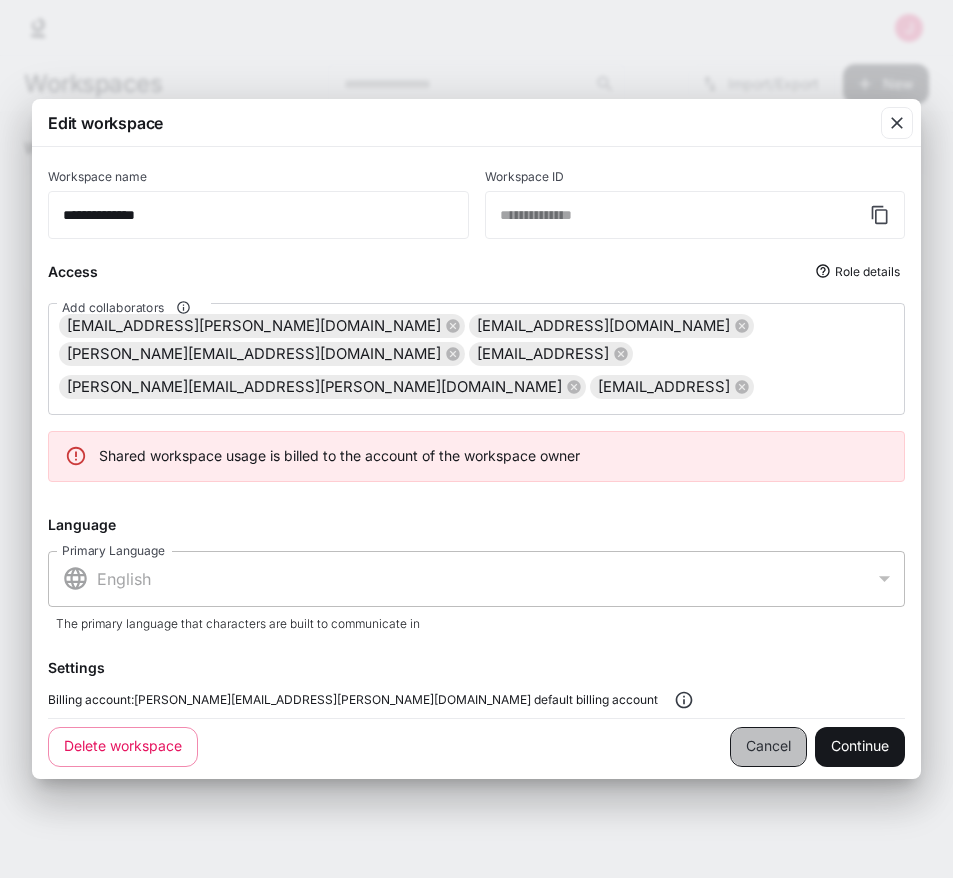 click on "Cancel" at bounding box center [768, 747] 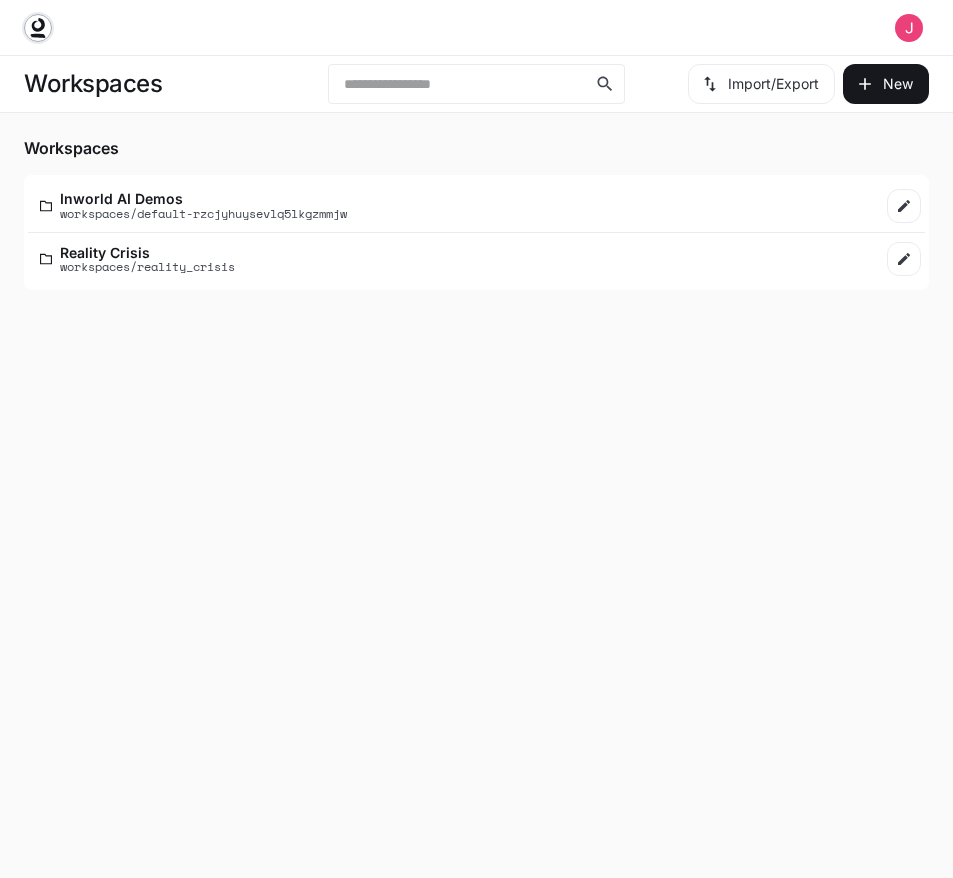 click at bounding box center (38, 28) 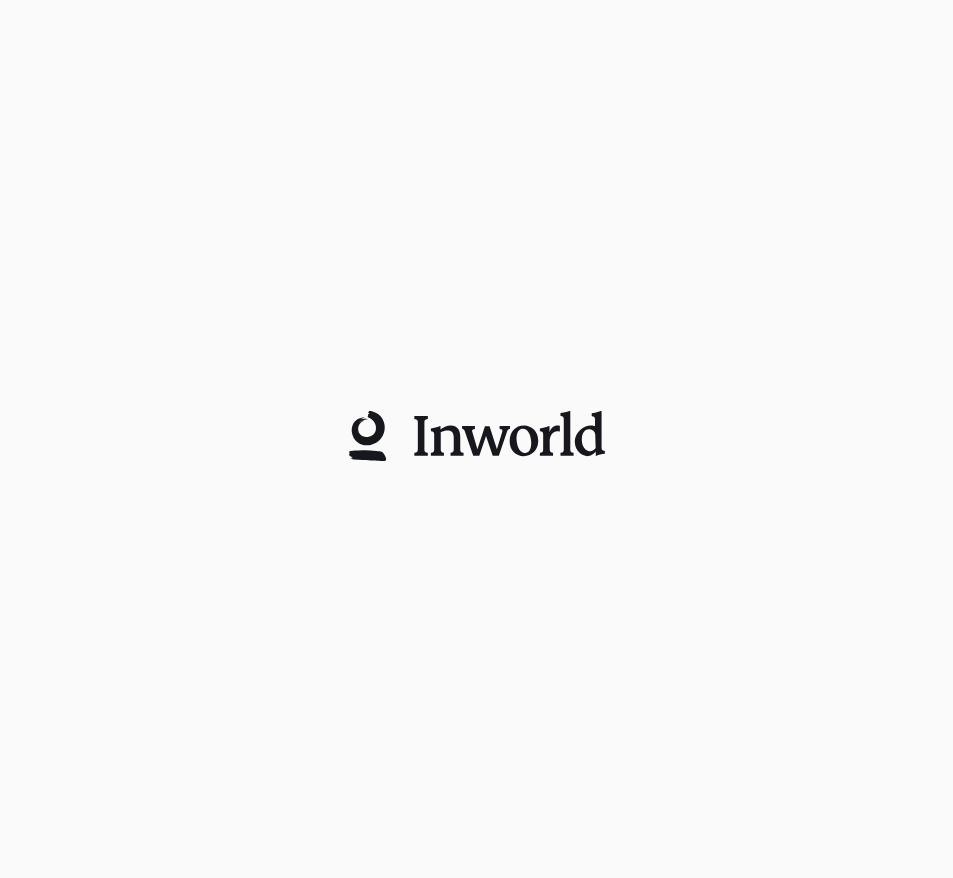 scroll, scrollTop: 0, scrollLeft: 0, axis: both 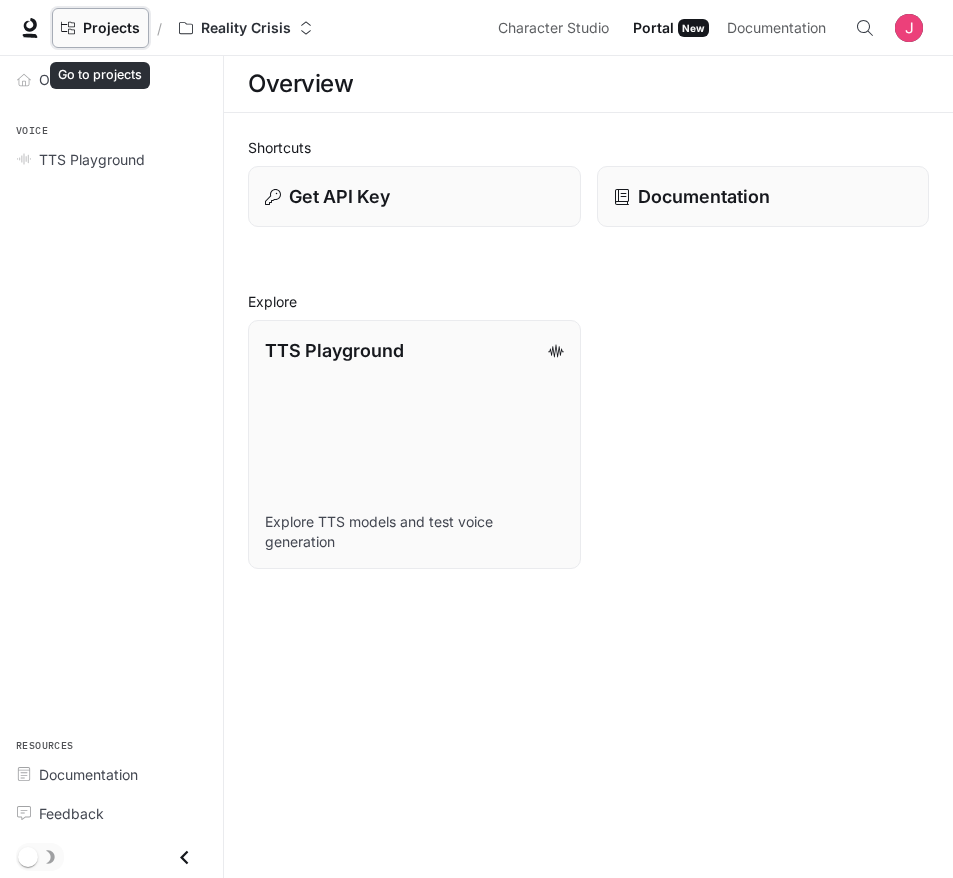 click on "Projects" at bounding box center [111, 28] 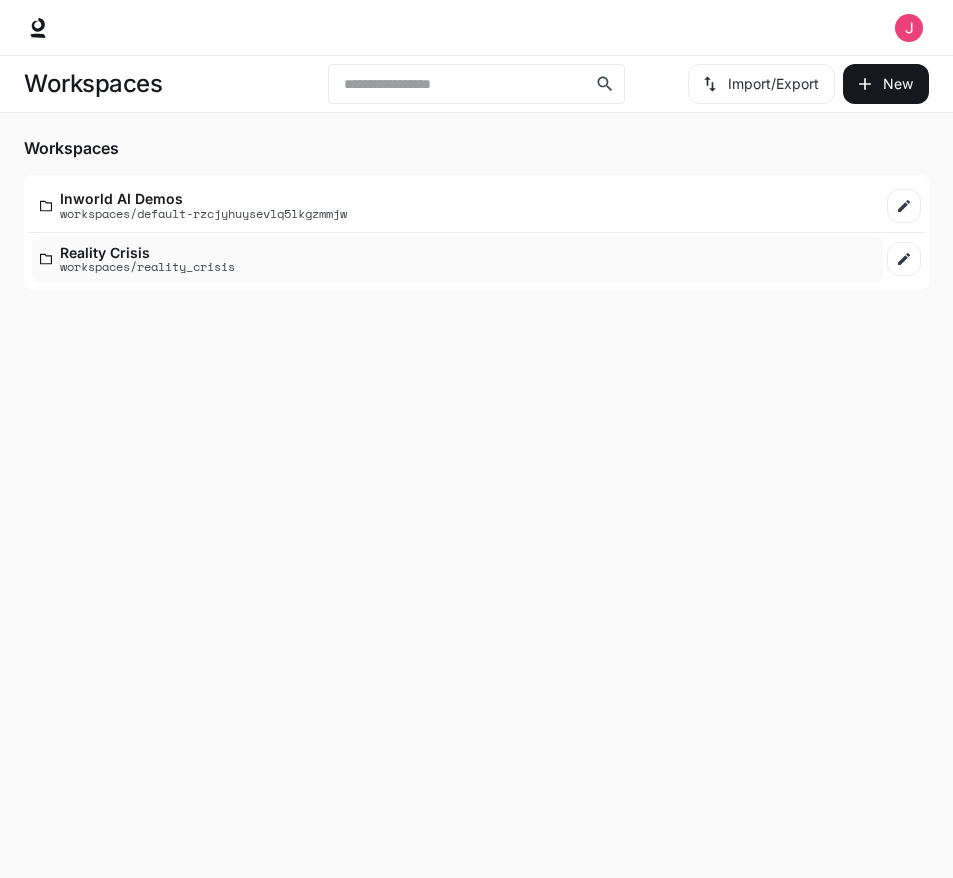 click on "Reality Crisis" at bounding box center (147, 252) 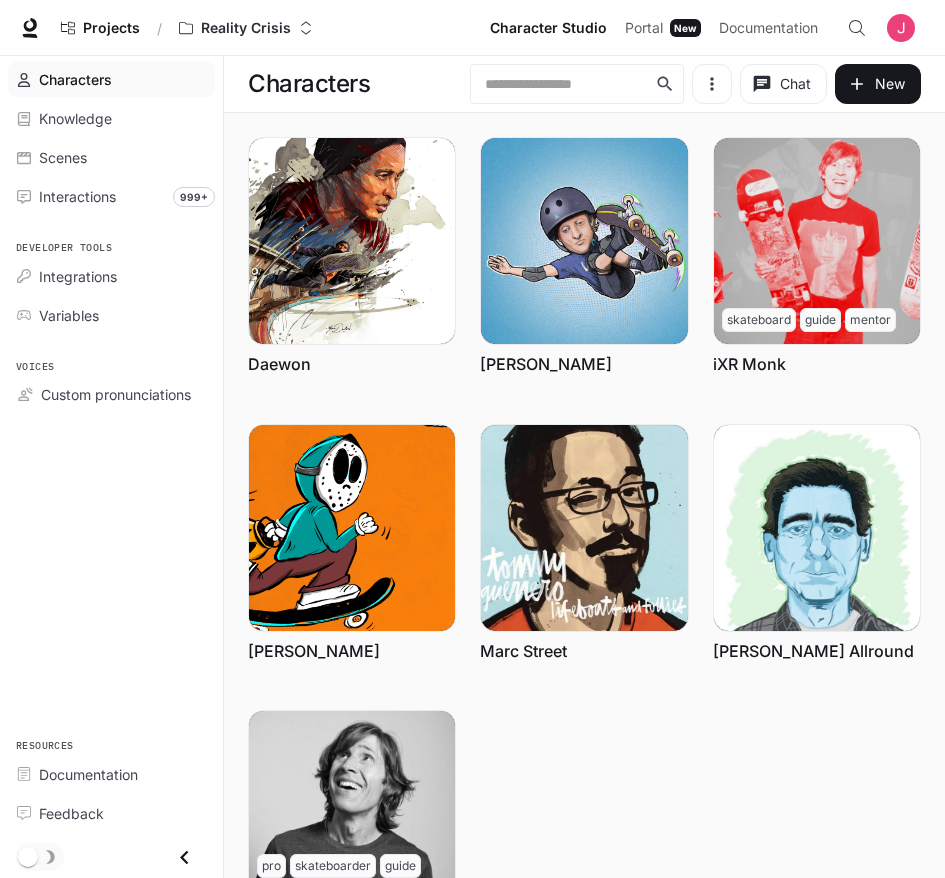 click at bounding box center [901, 28] 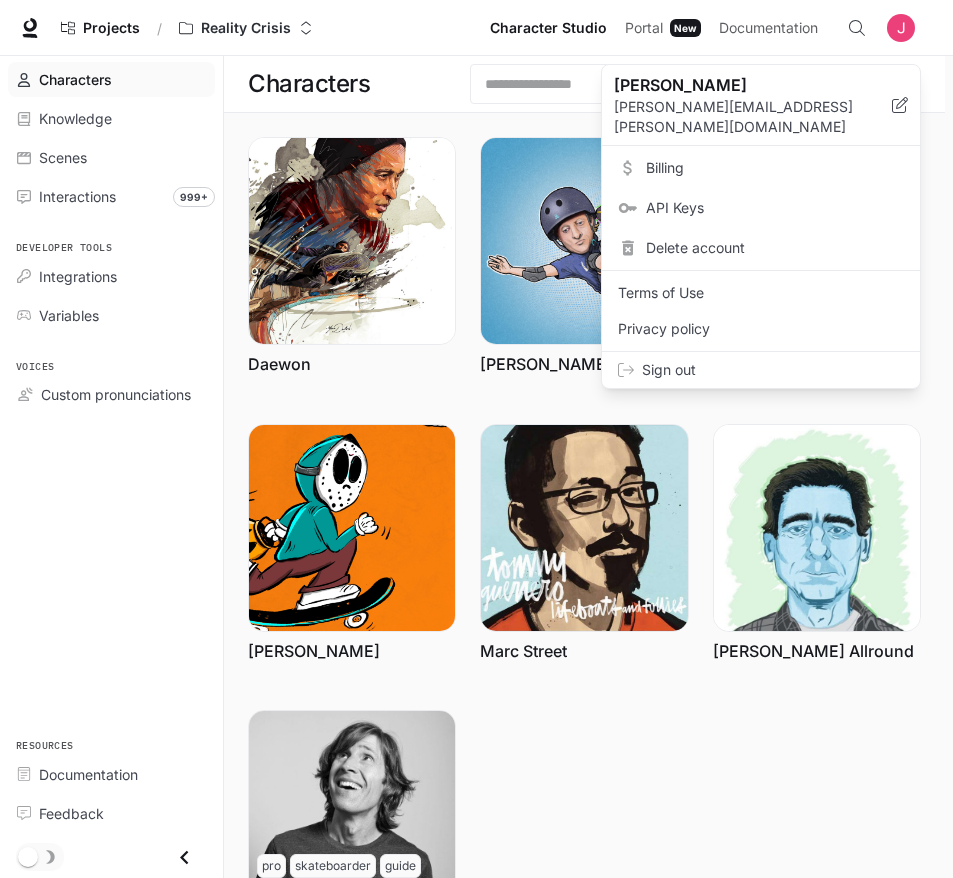 click at bounding box center [476, 439] 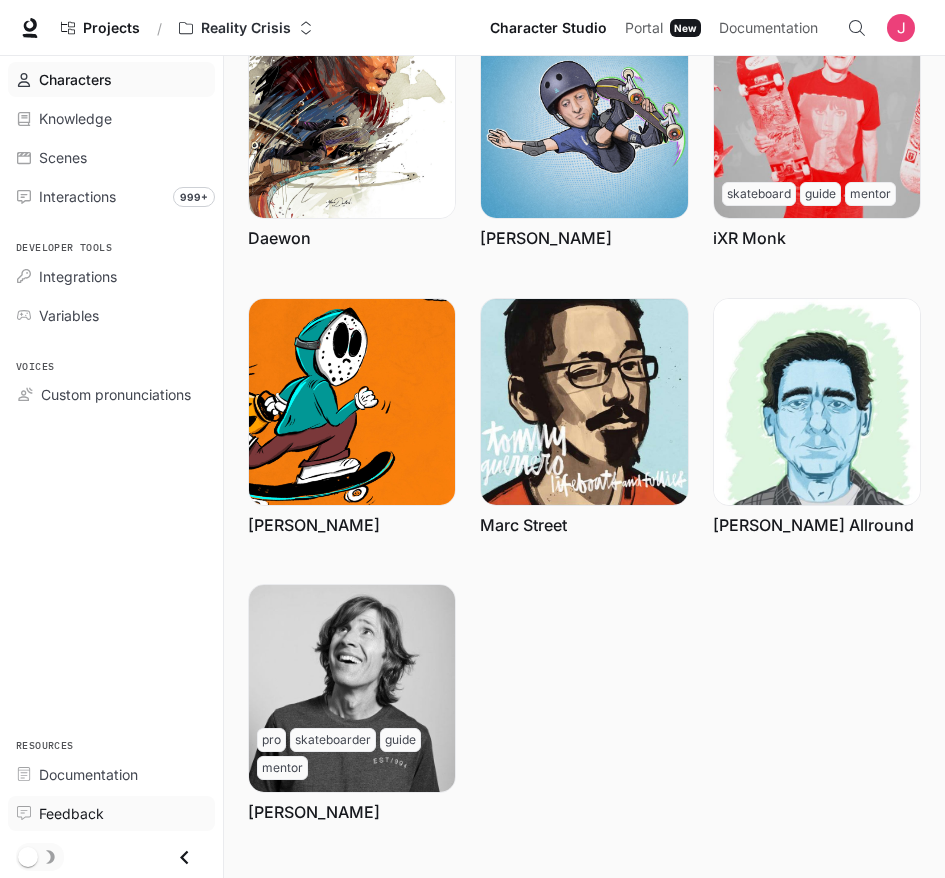 scroll, scrollTop: 0, scrollLeft: 0, axis: both 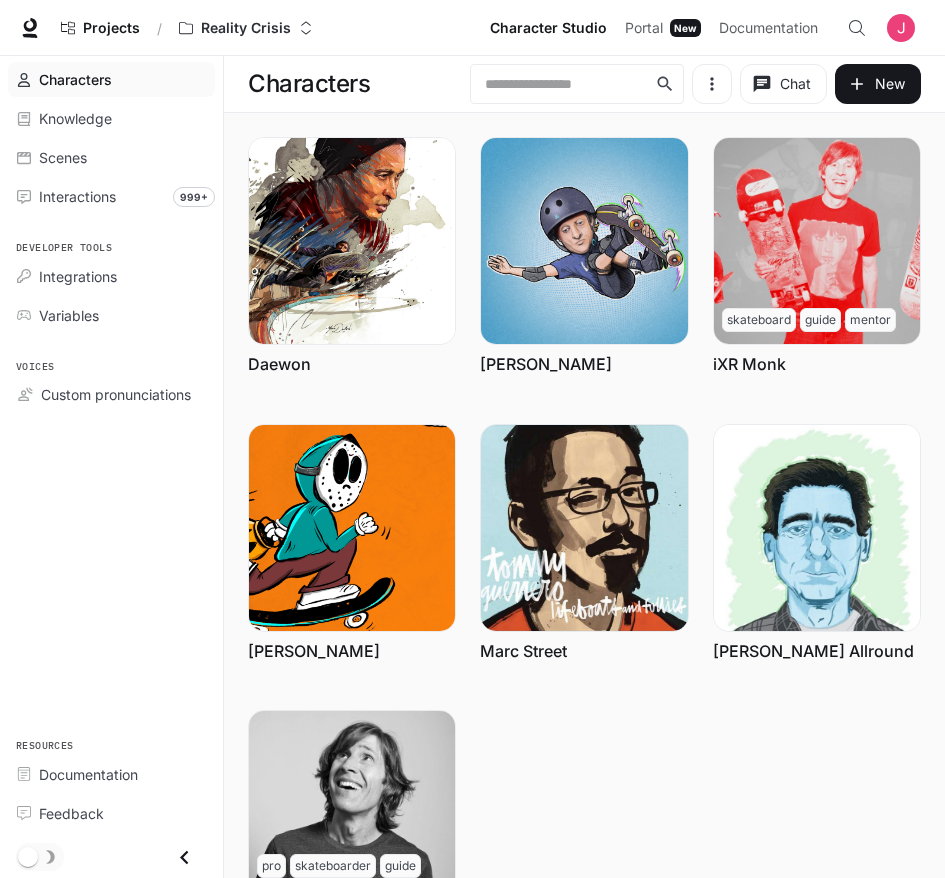 click 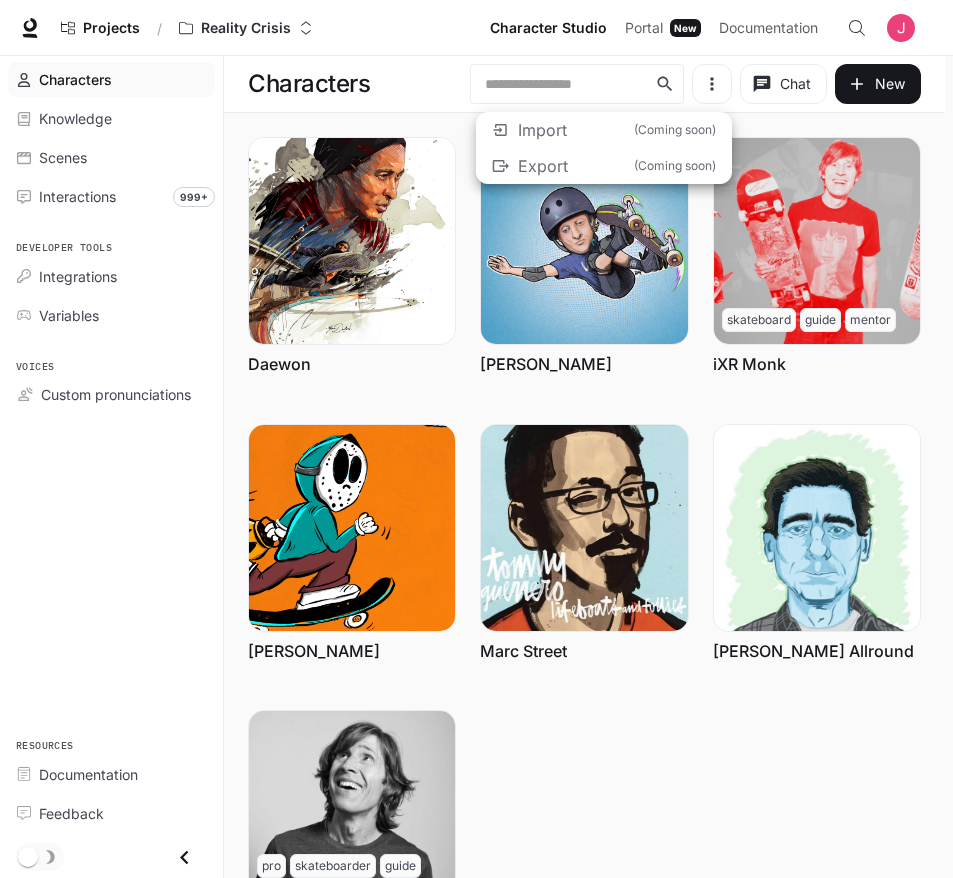 click at bounding box center [476, 439] 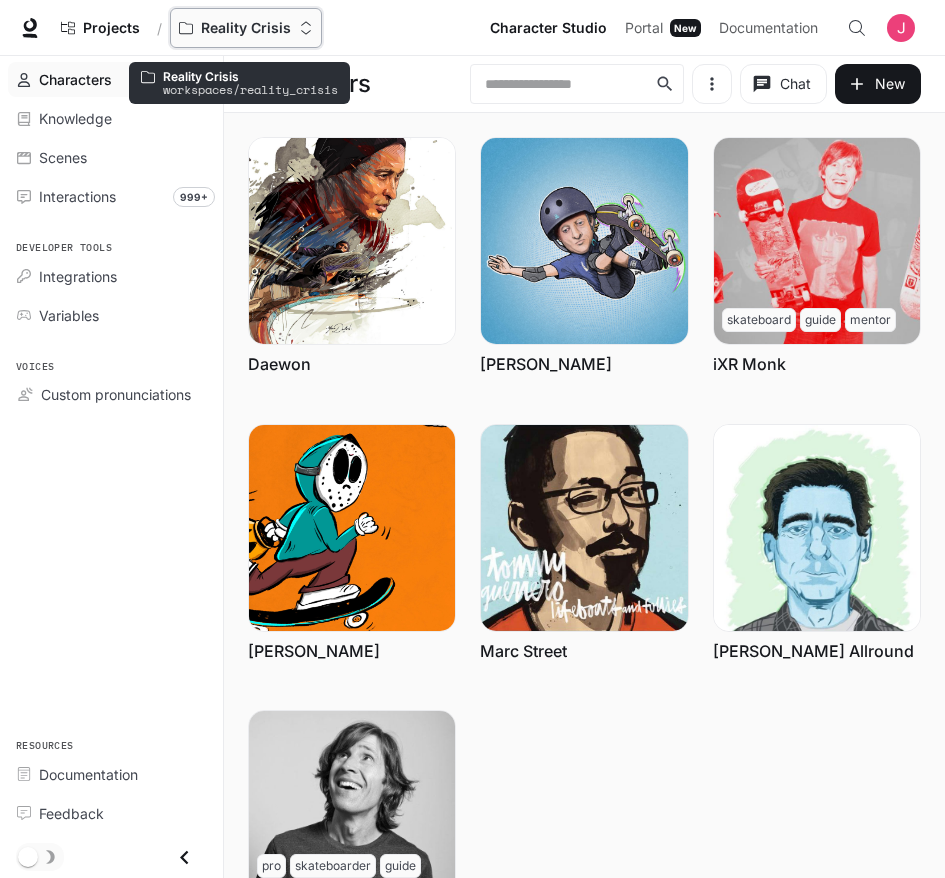 click on "Reality Crisis" at bounding box center [246, 28] 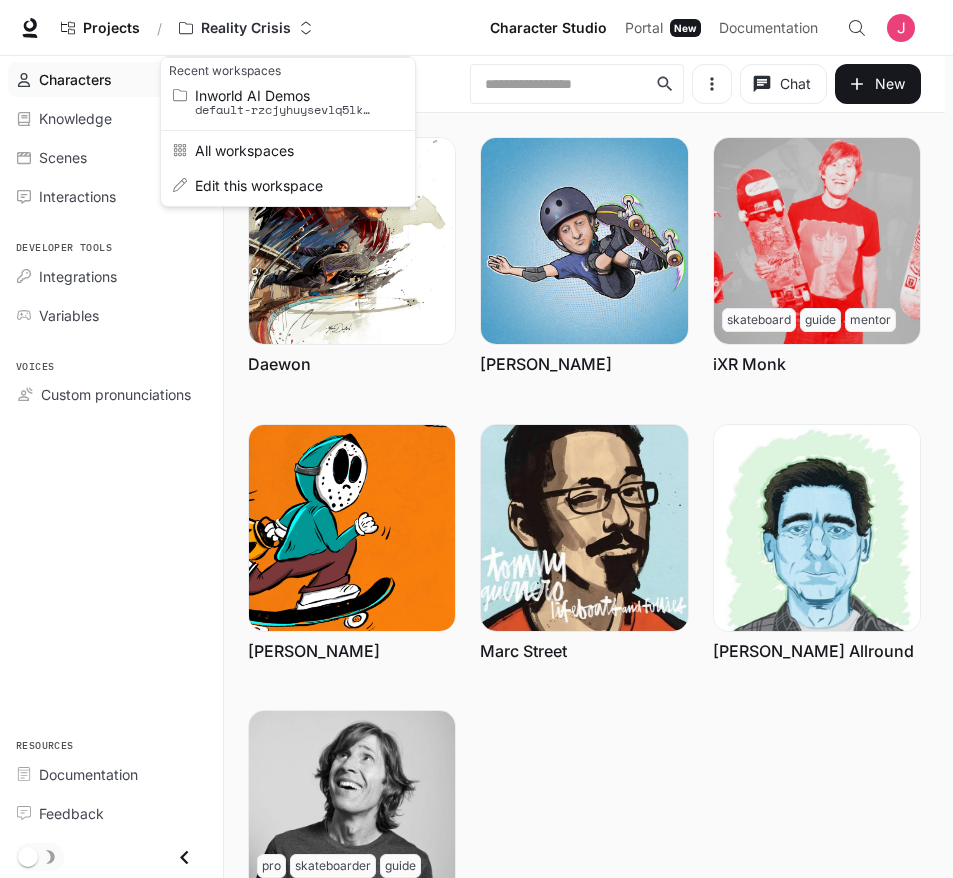 click at bounding box center [476, 439] 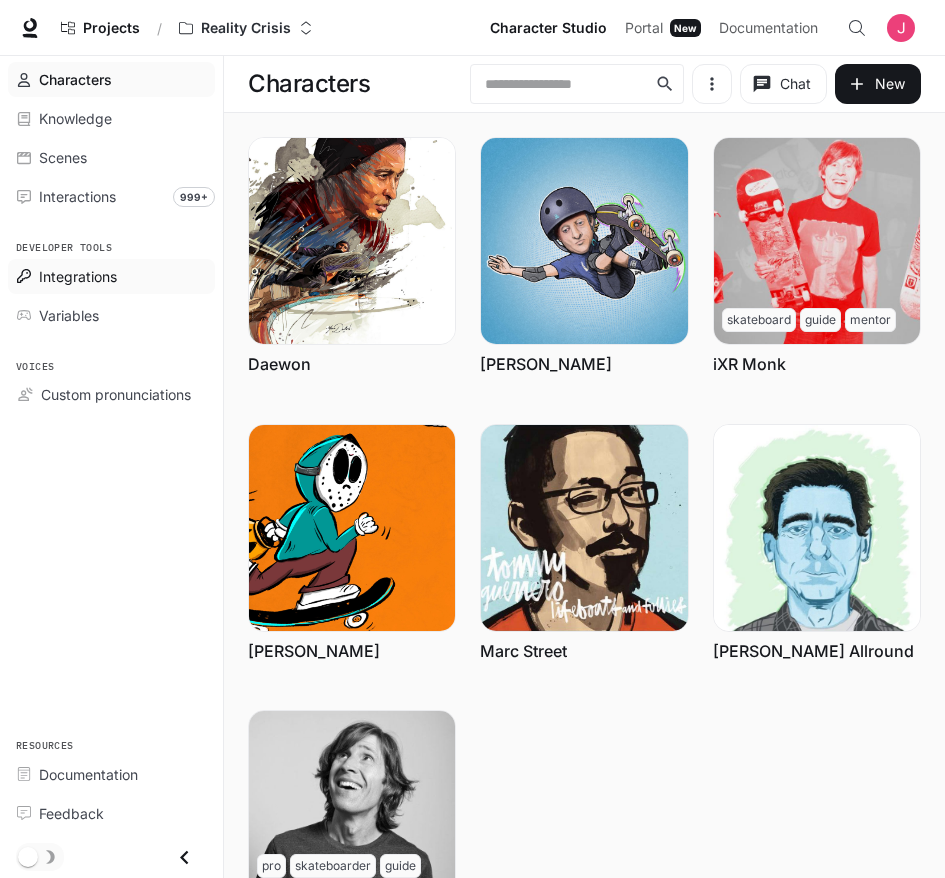 click on "Integrations" at bounding box center [78, 276] 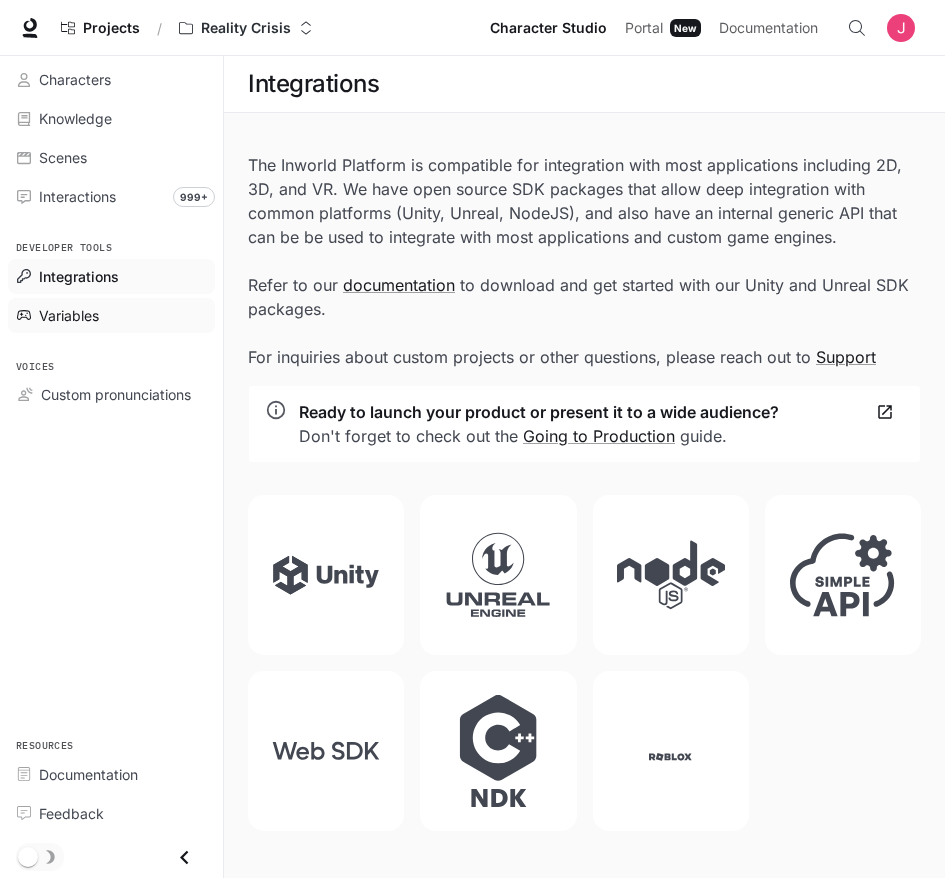 click on "Variables" at bounding box center (69, 315) 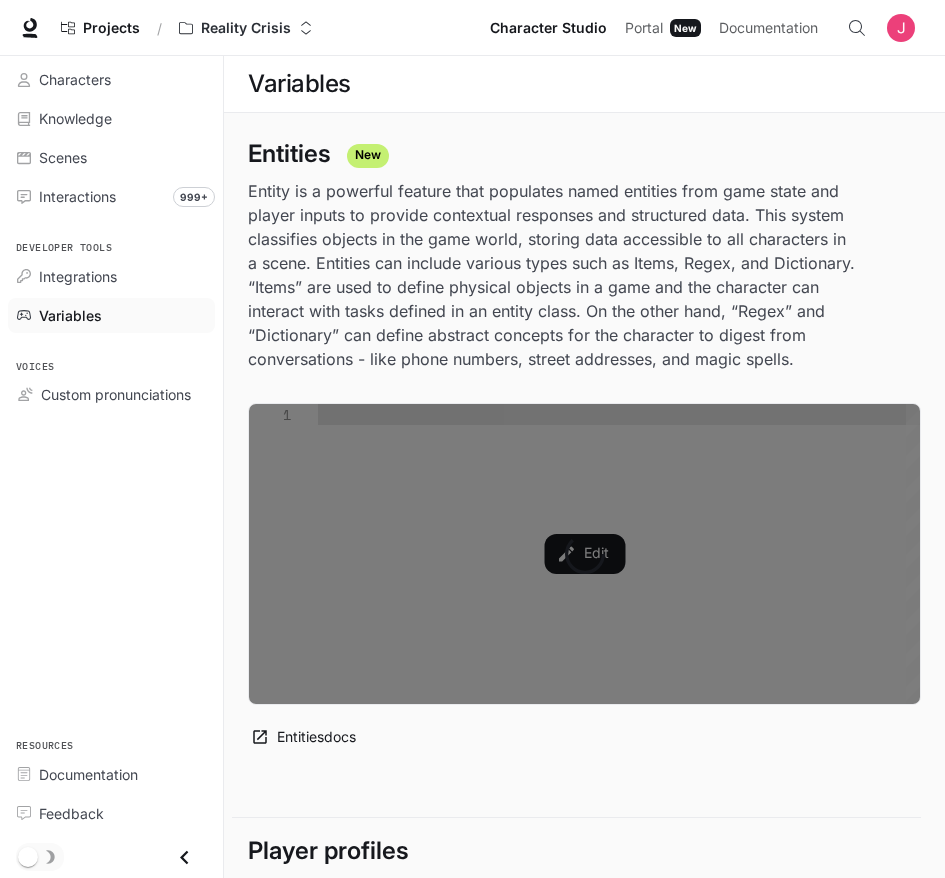 type on "**********" 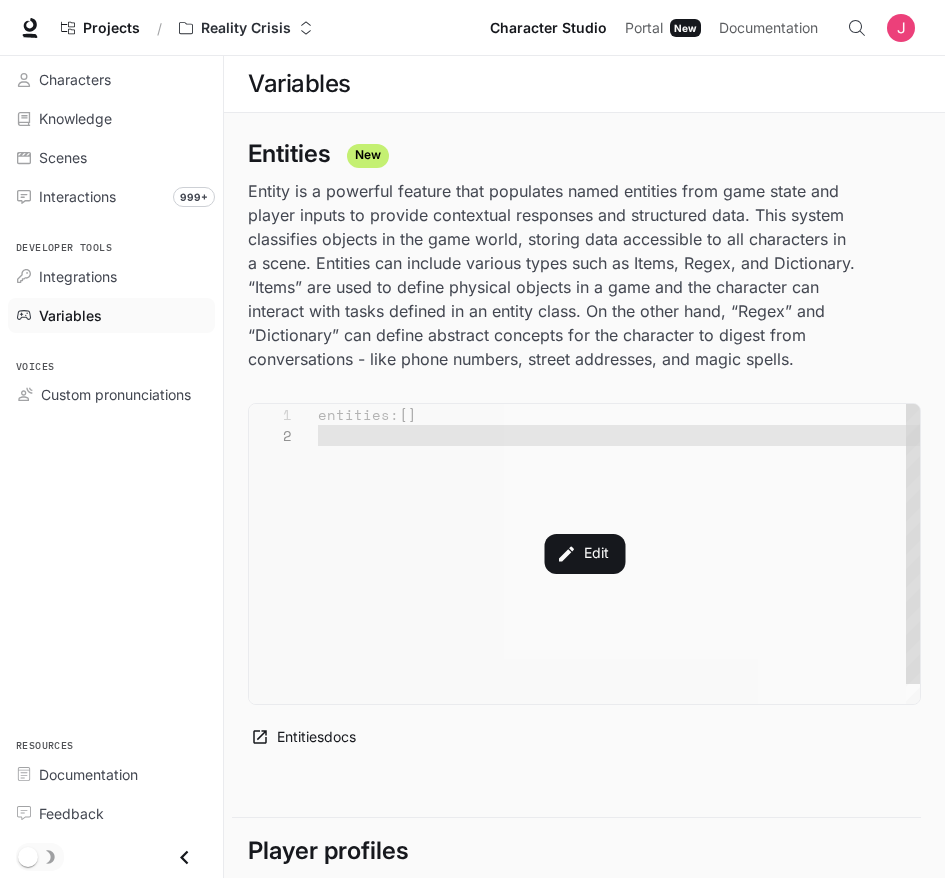 scroll, scrollTop: 21, scrollLeft: 0, axis: vertical 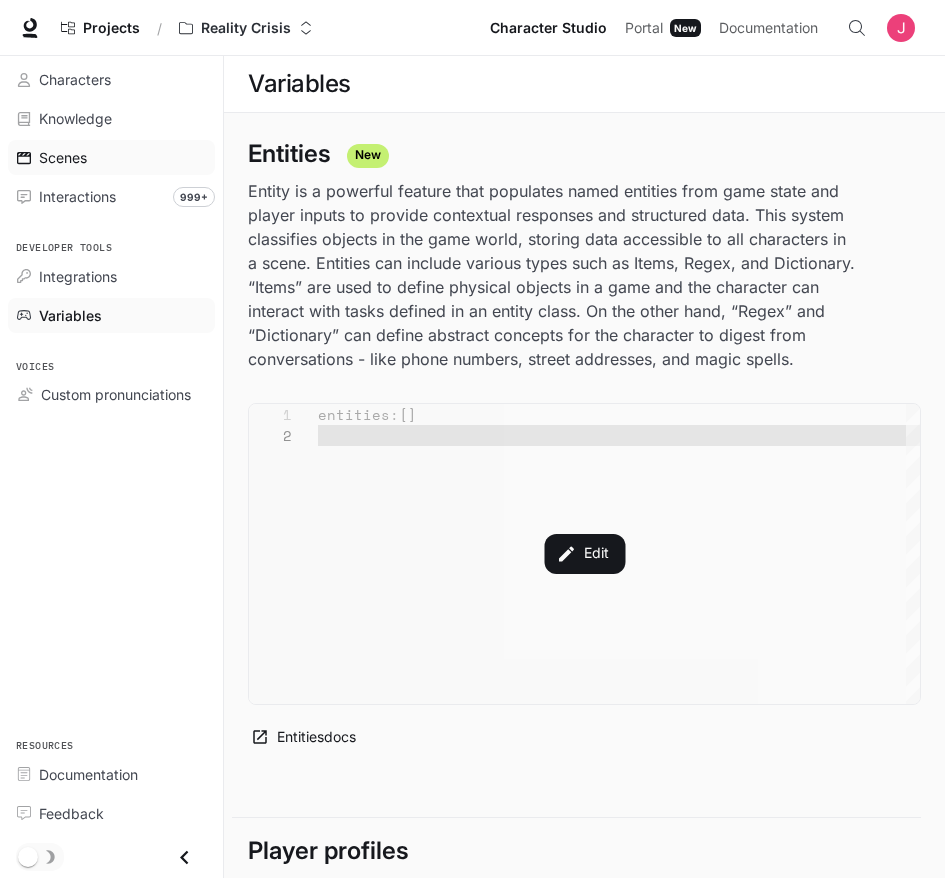 click on "Scenes" at bounding box center (63, 157) 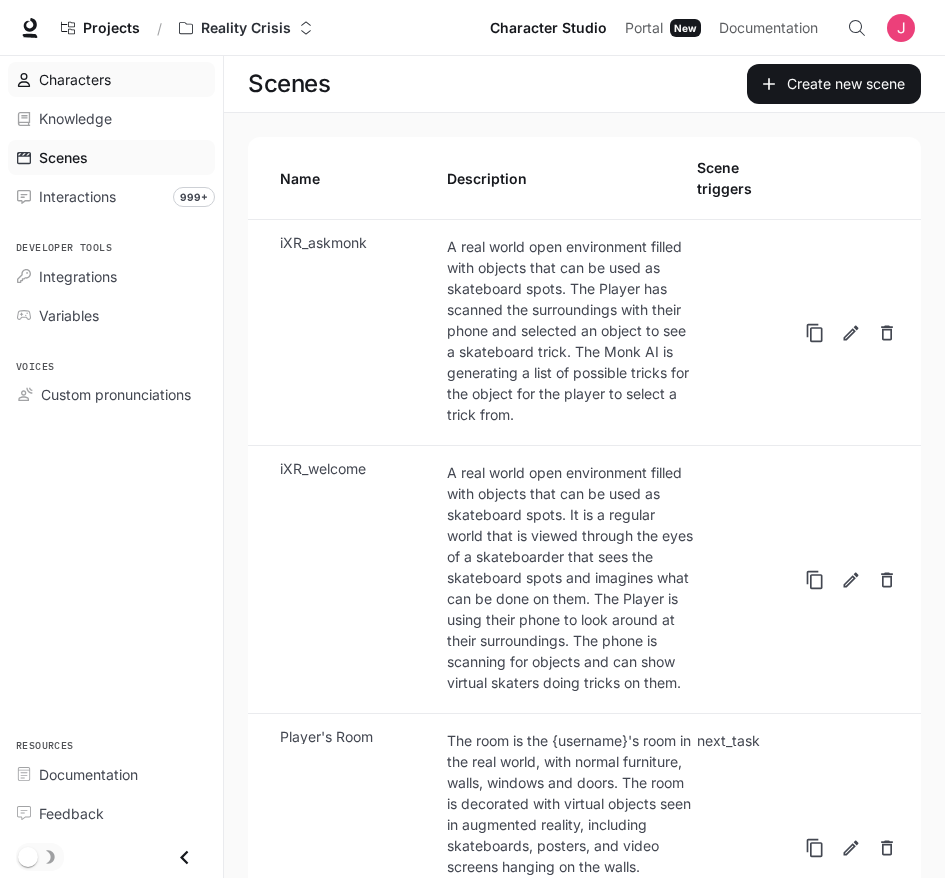 click on "Characters" at bounding box center [75, 79] 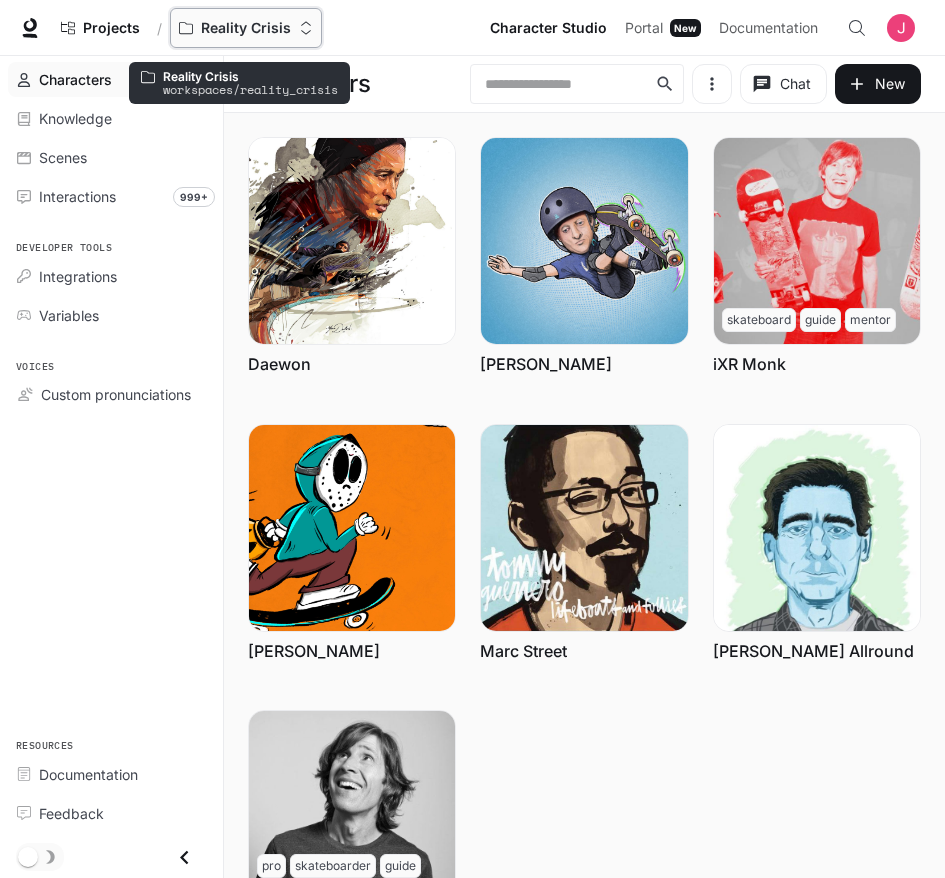 click on "Reality Crisis" at bounding box center [246, 28] 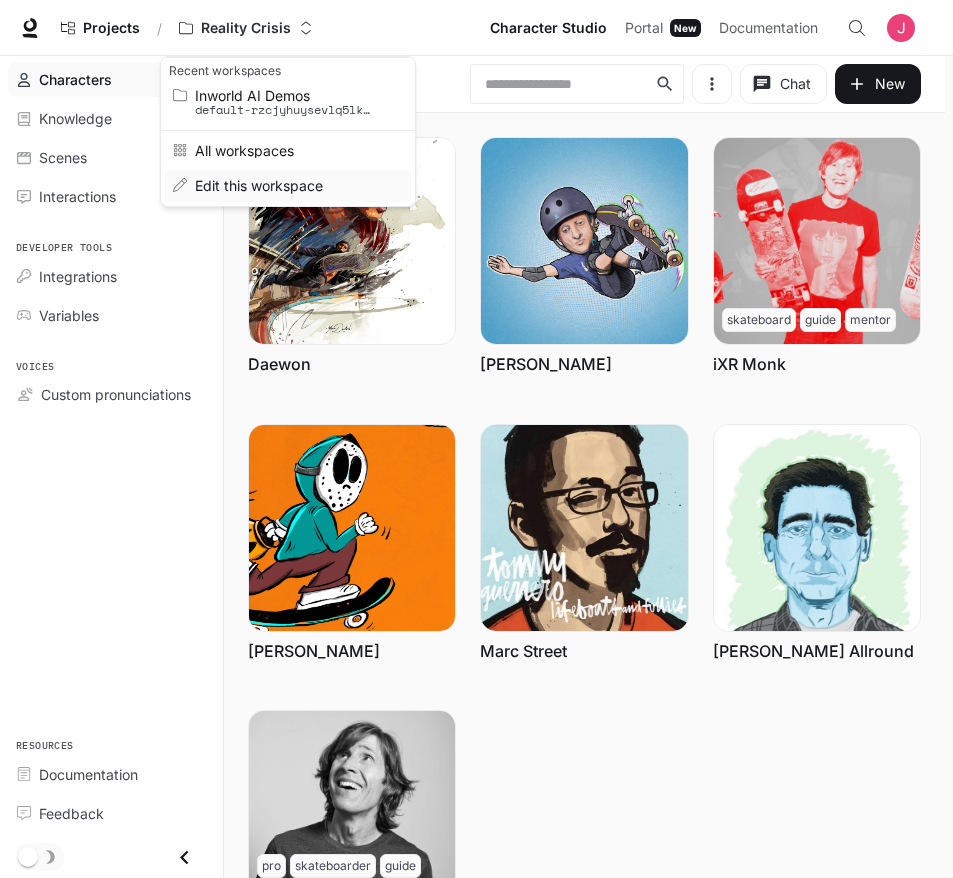 click on "Edit this workspace" at bounding box center (285, 185) 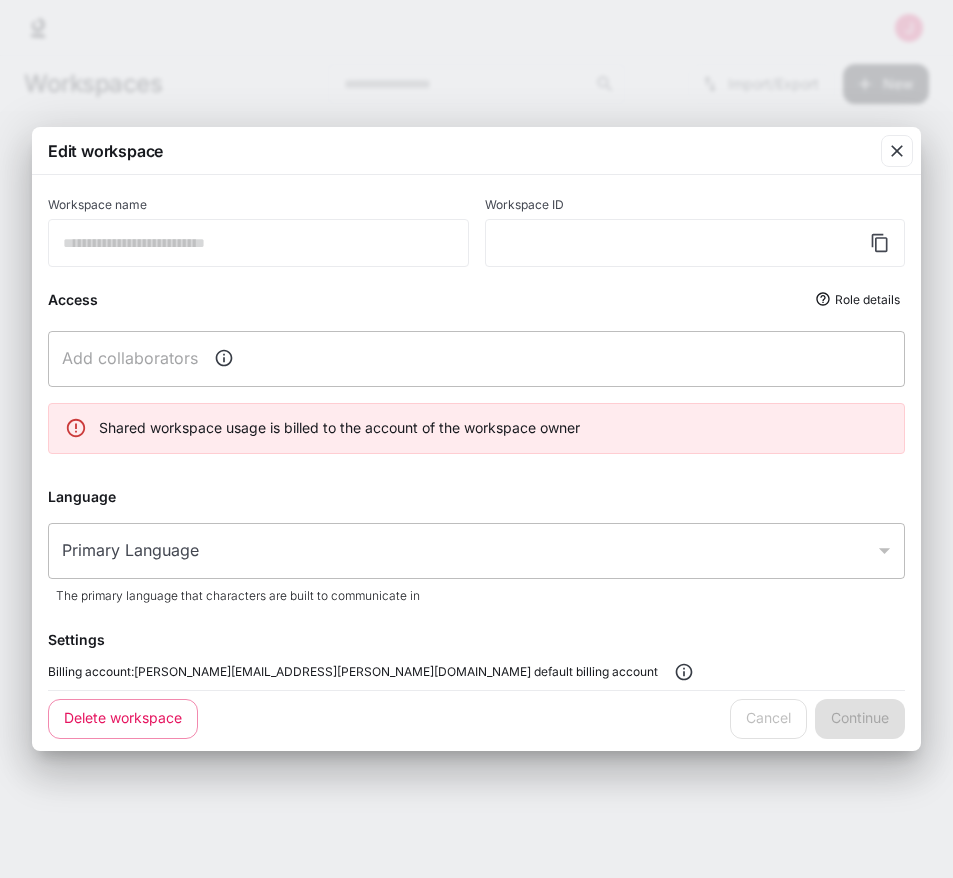 type on "**********" 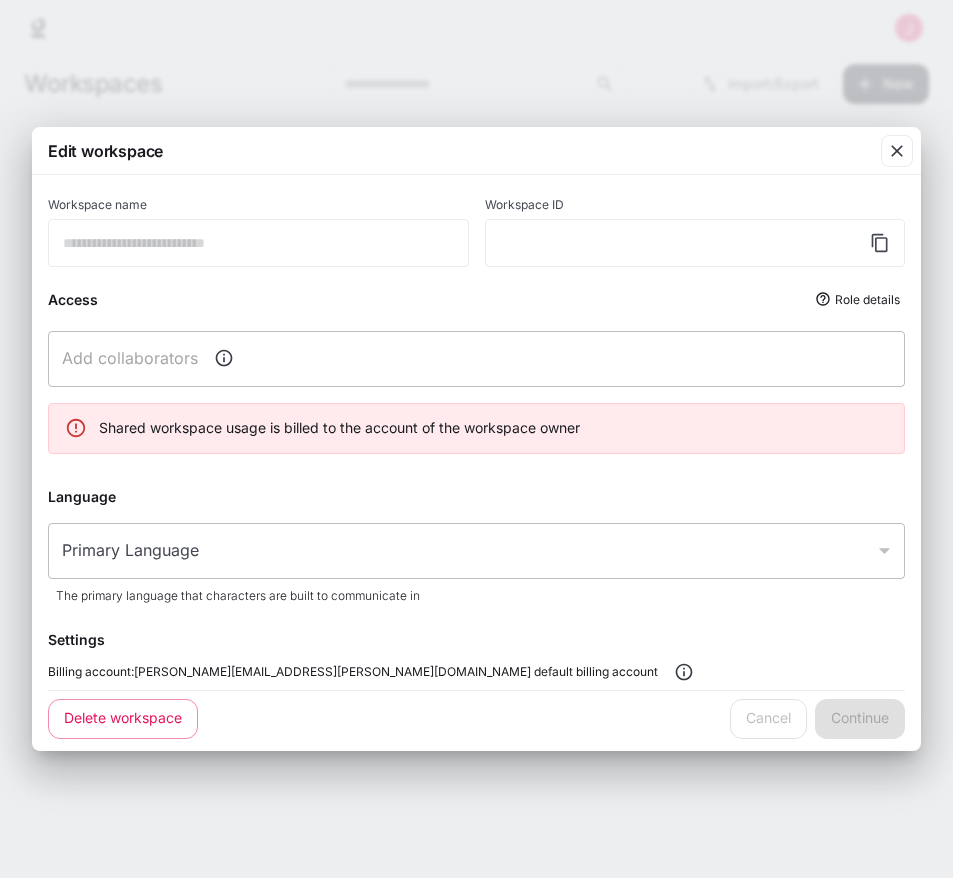 type on "**********" 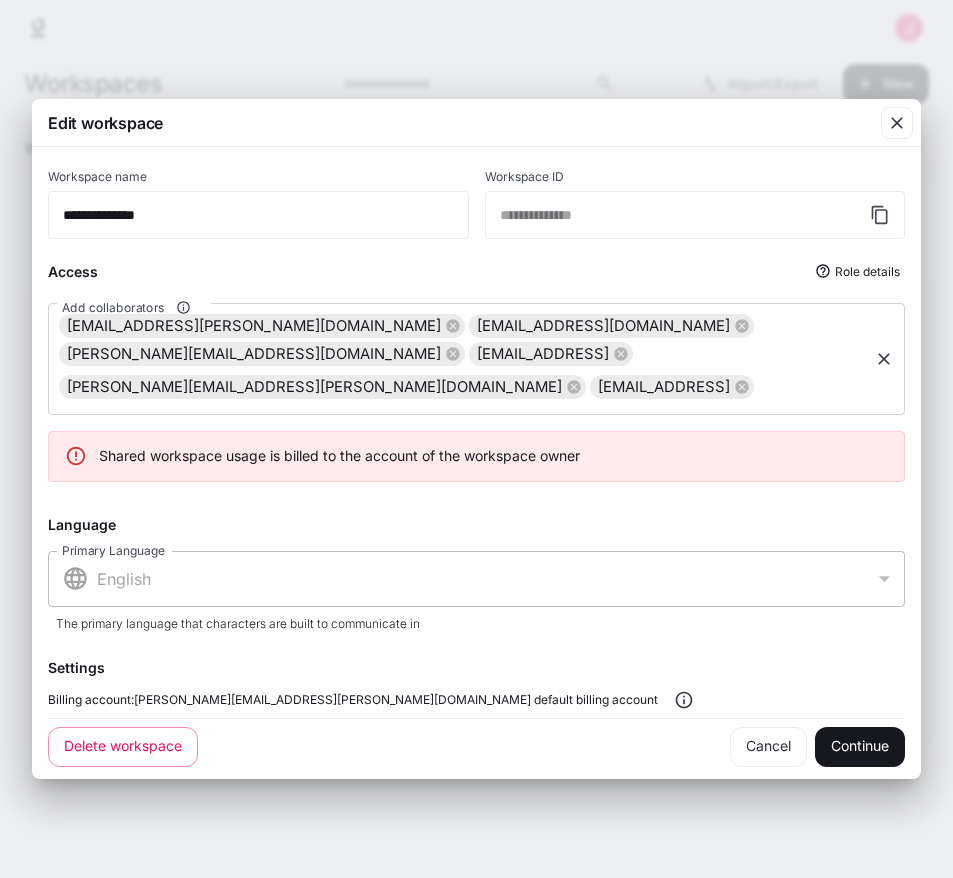 click on "Add collaborators" at bounding box center (113, 307) 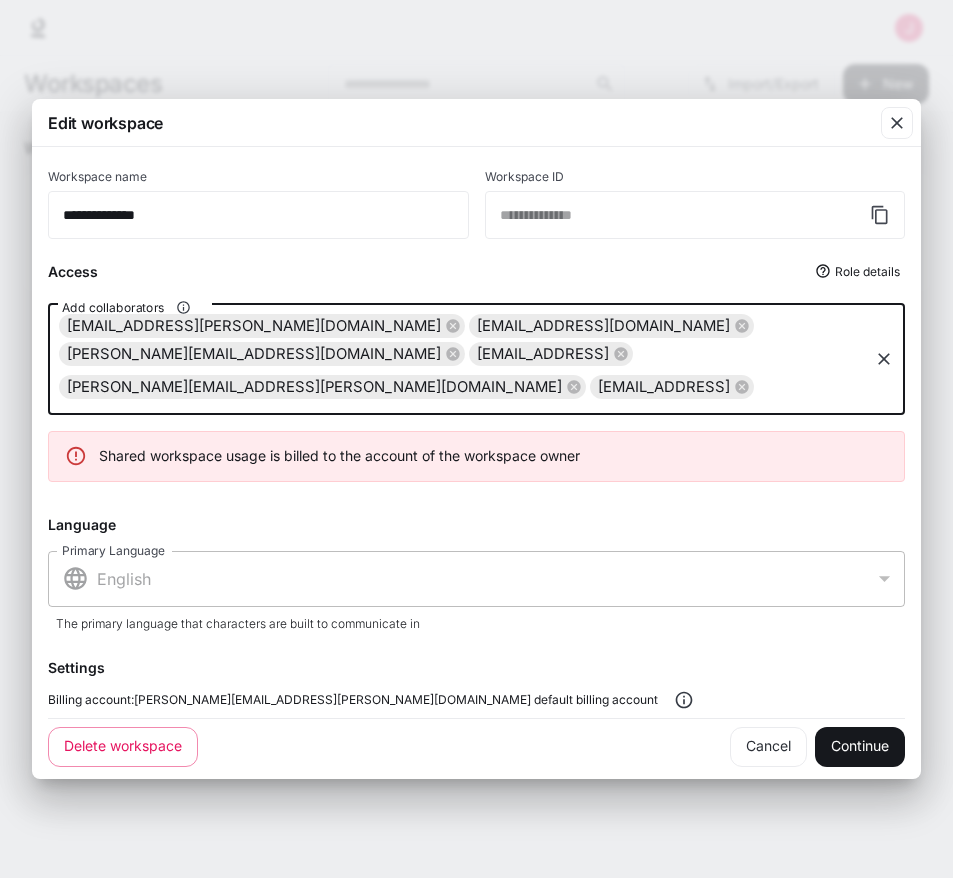 click on "Access Role details" at bounding box center [476, 271] 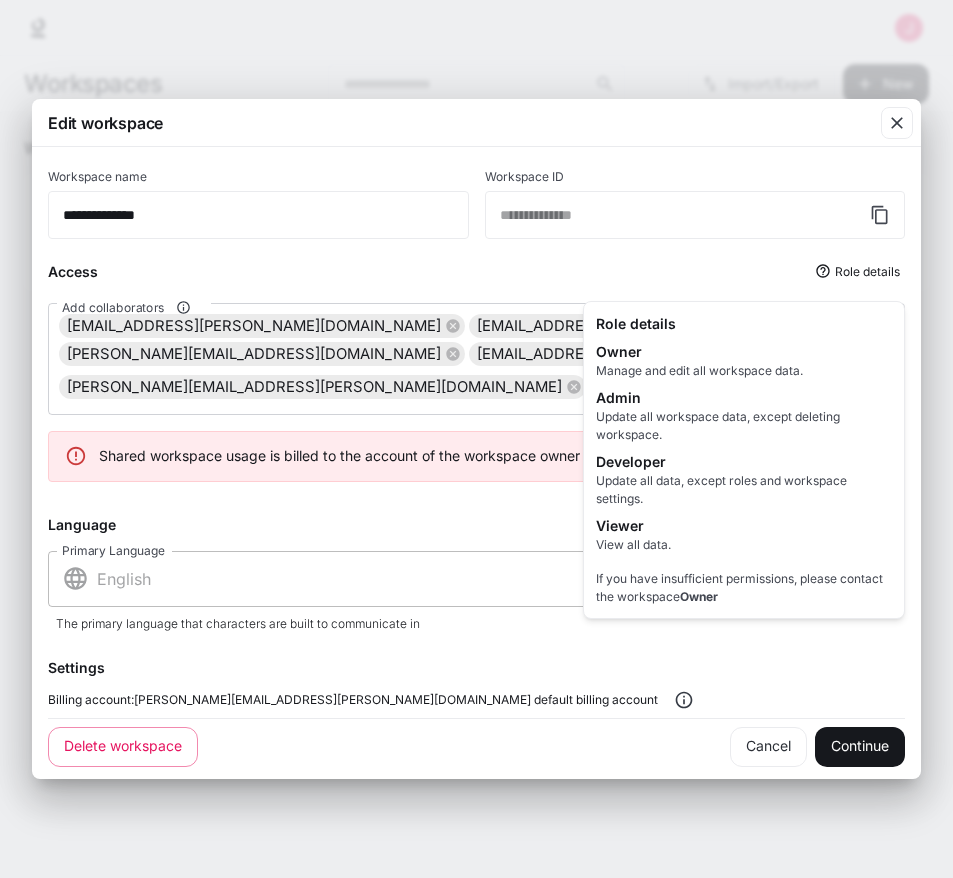 click on "Role details" at bounding box center [858, 271] 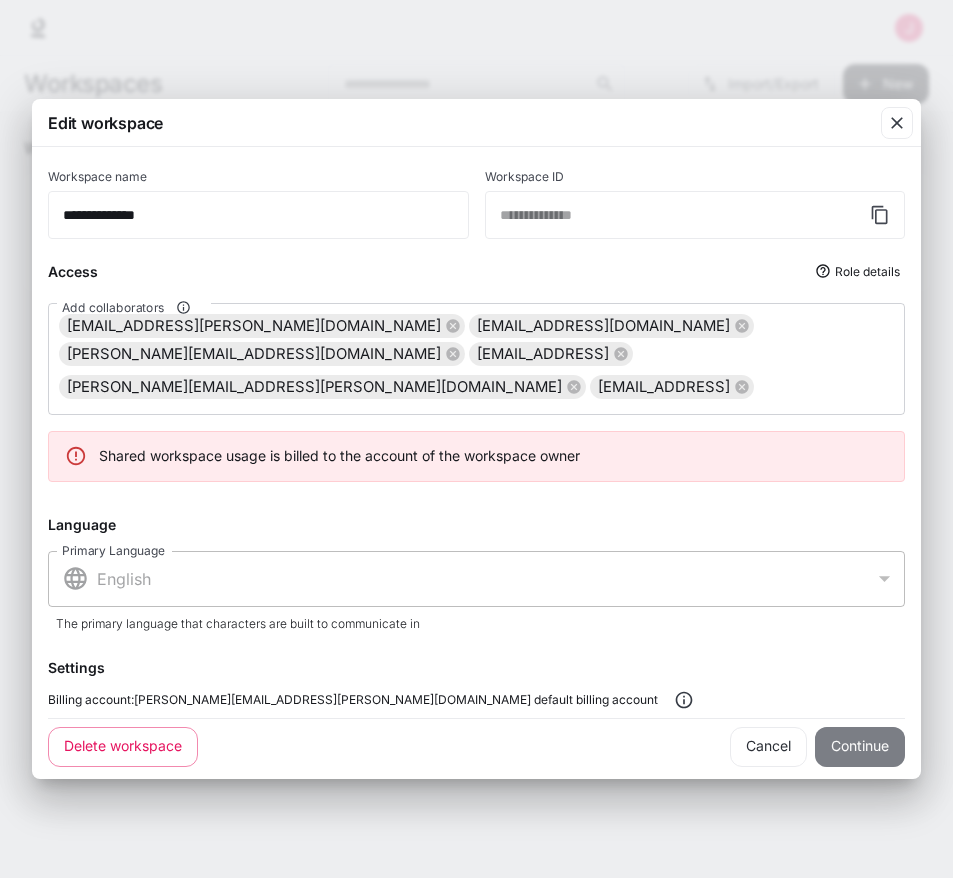 click on "Continue" at bounding box center [860, 747] 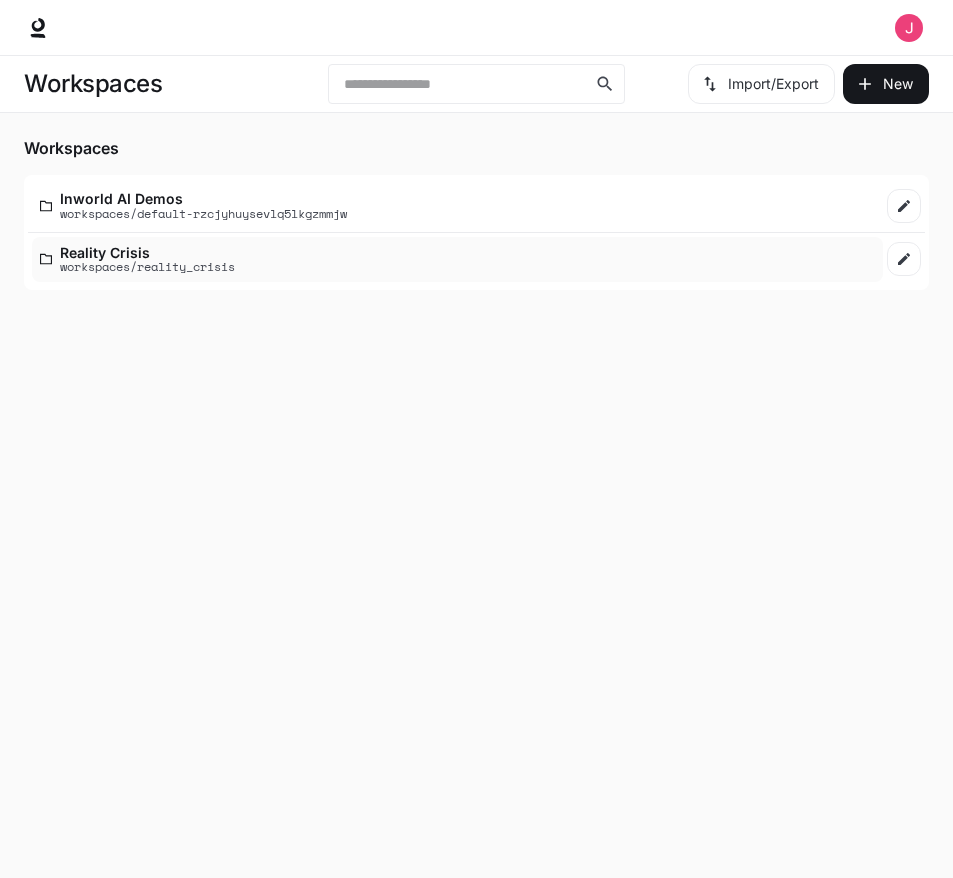 click 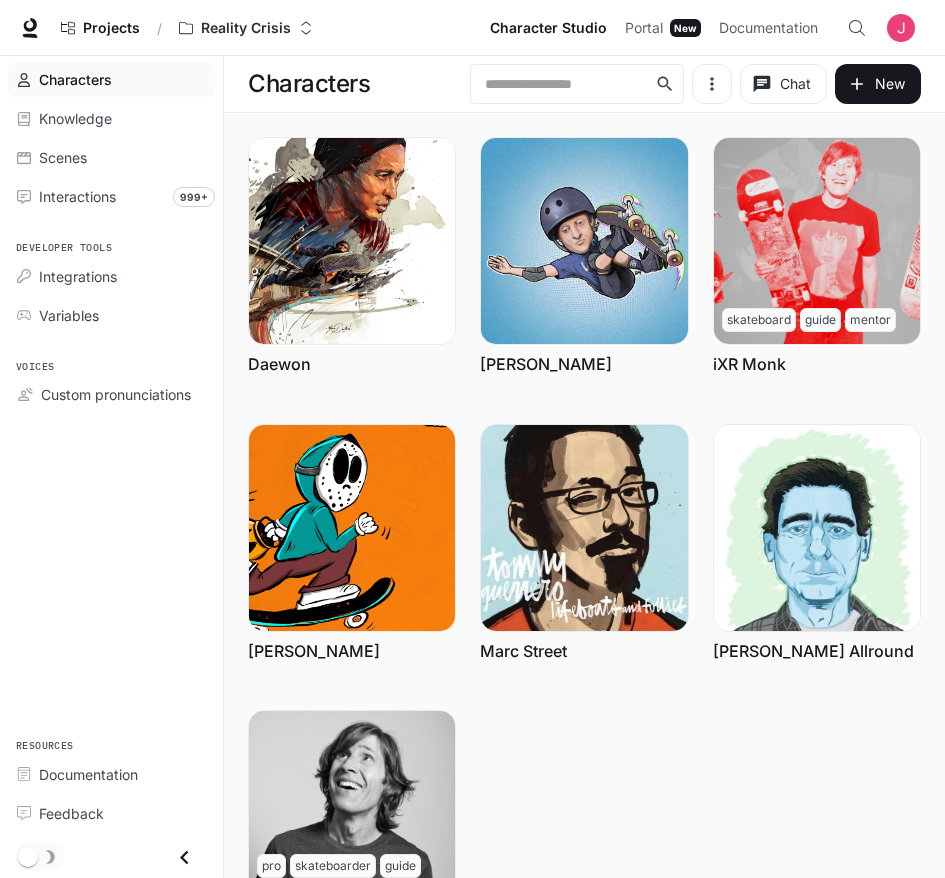 scroll, scrollTop: 151, scrollLeft: 0, axis: vertical 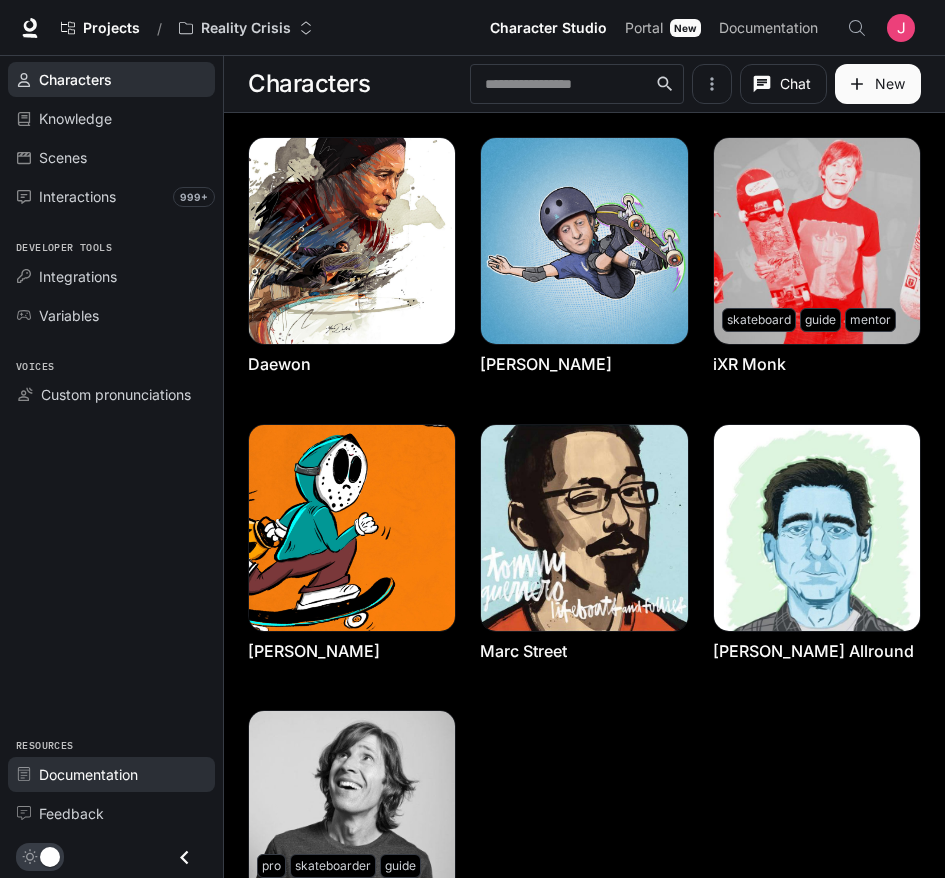 click on "Documentation" at bounding box center [88, 774] 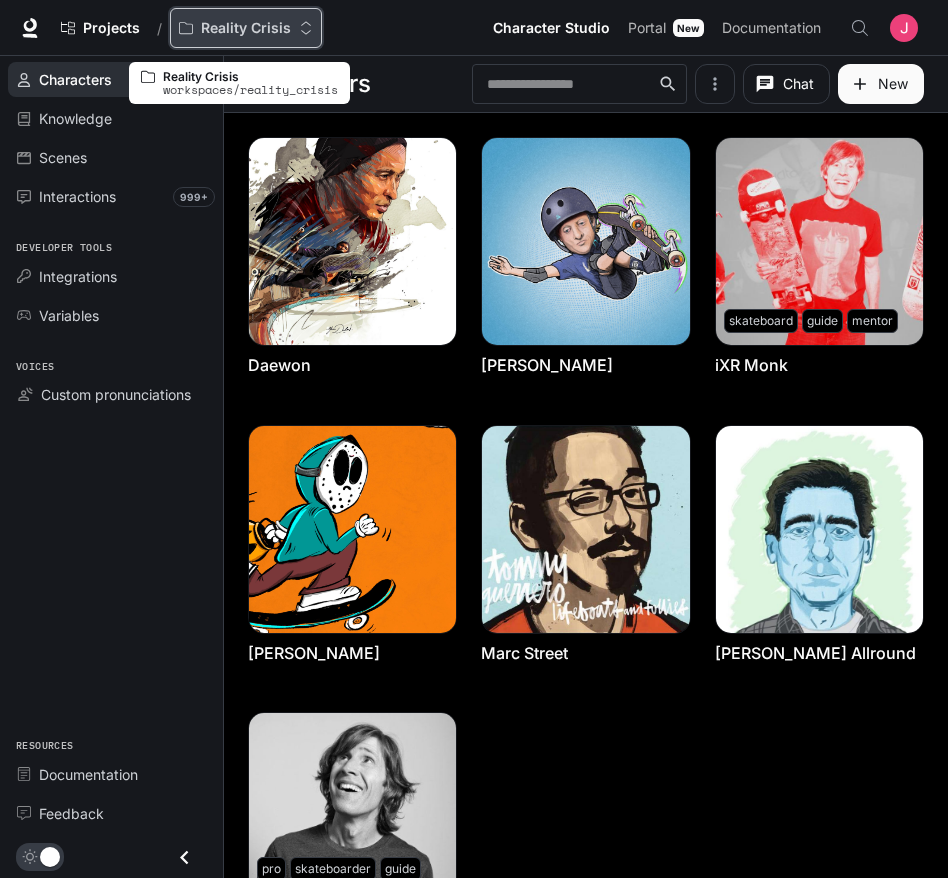 click on "Reality Crisis" at bounding box center (246, 28) 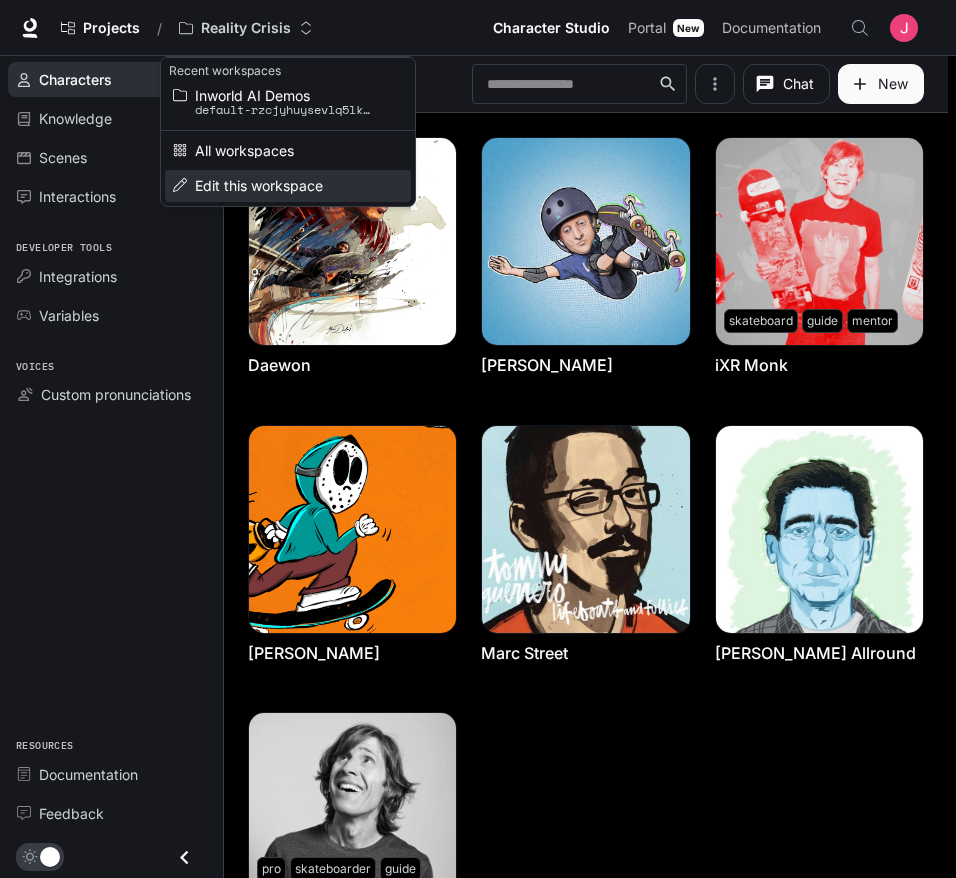 click on "Edit this workspace" at bounding box center (285, 185) 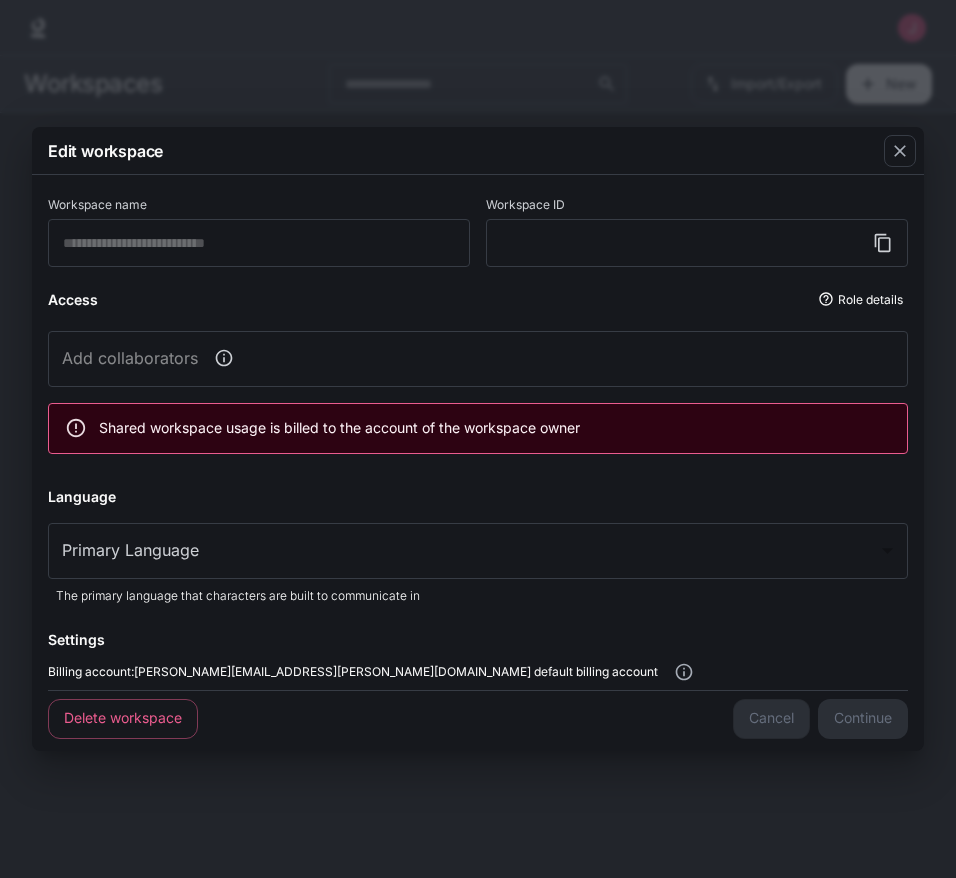 type on "**********" 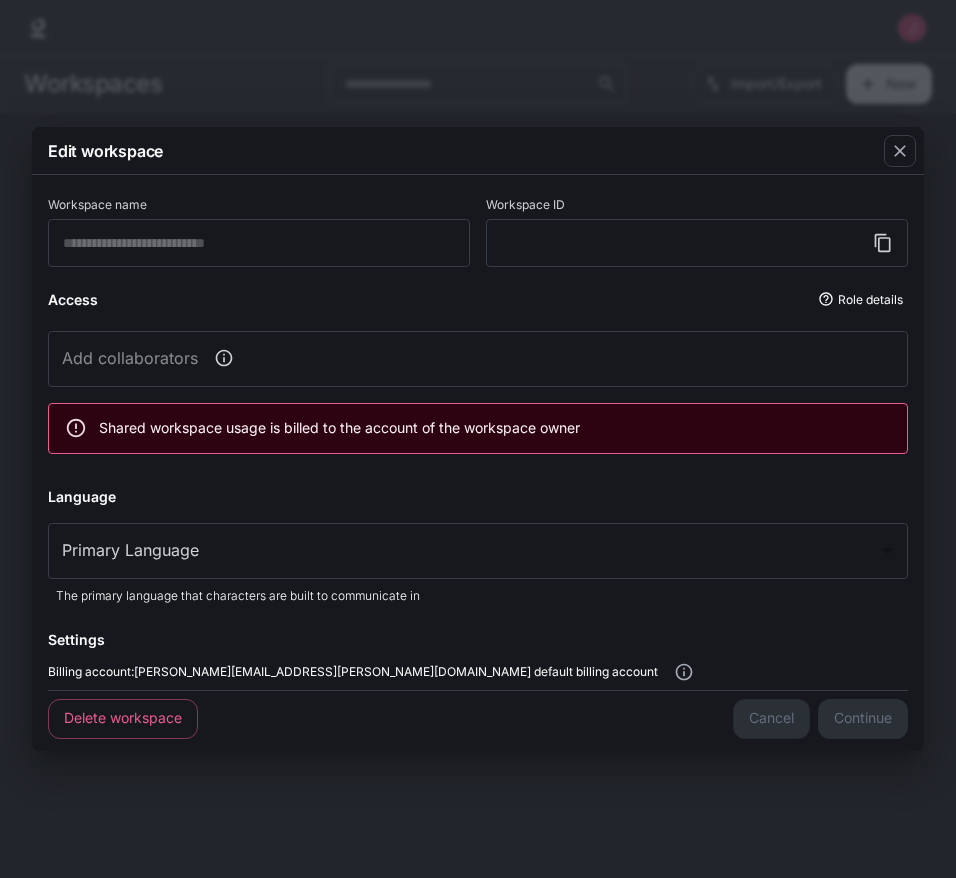 type on "**********" 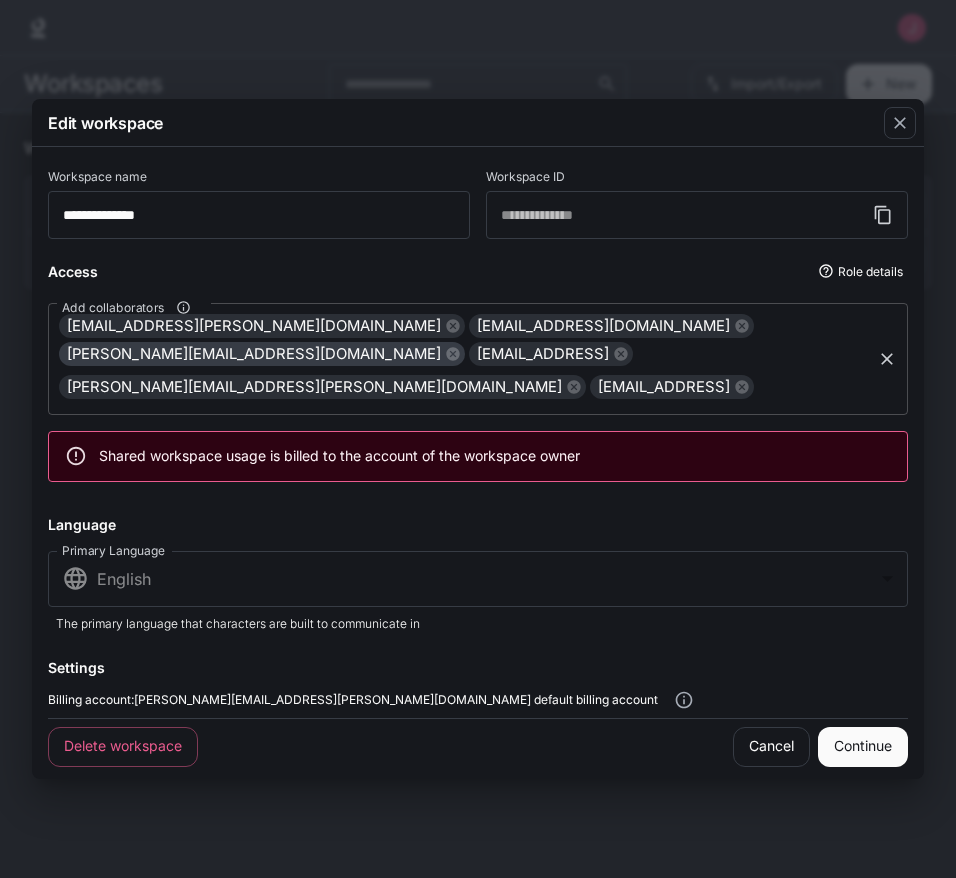drag, startPoint x: 775, startPoint y: 347, endPoint x: 693, endPoint y: 344, distance: 82.05486 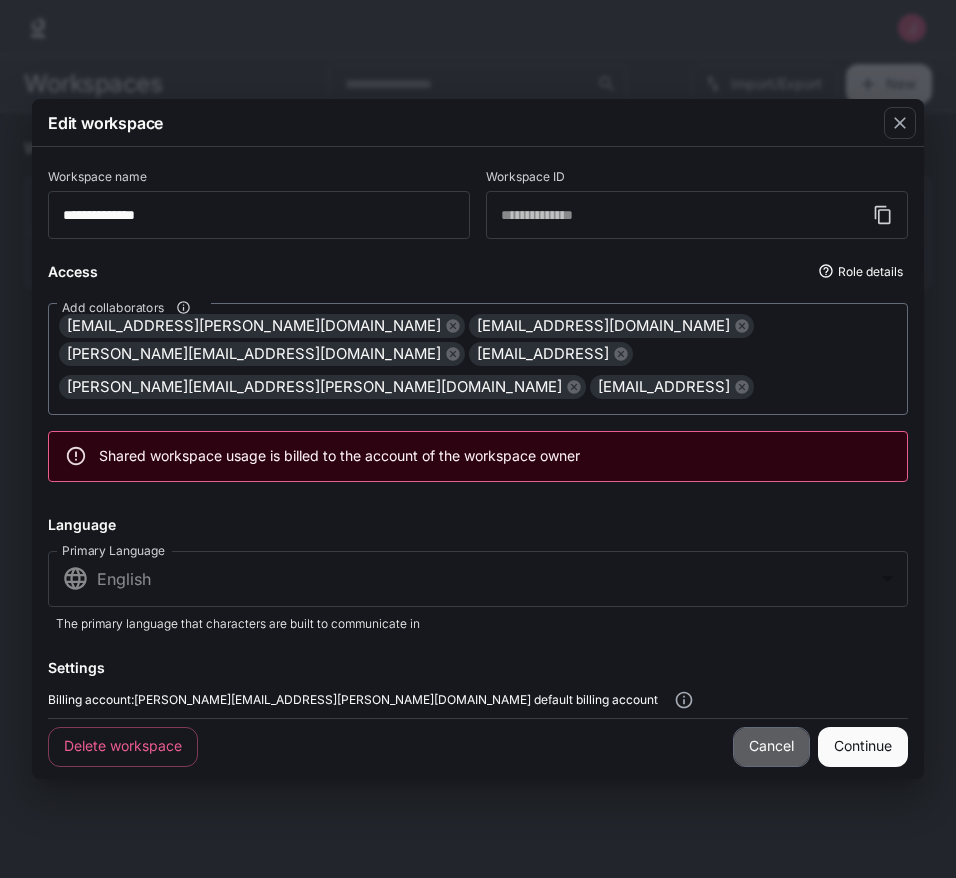 click on "Cancel" at bounding box center (771, 747) 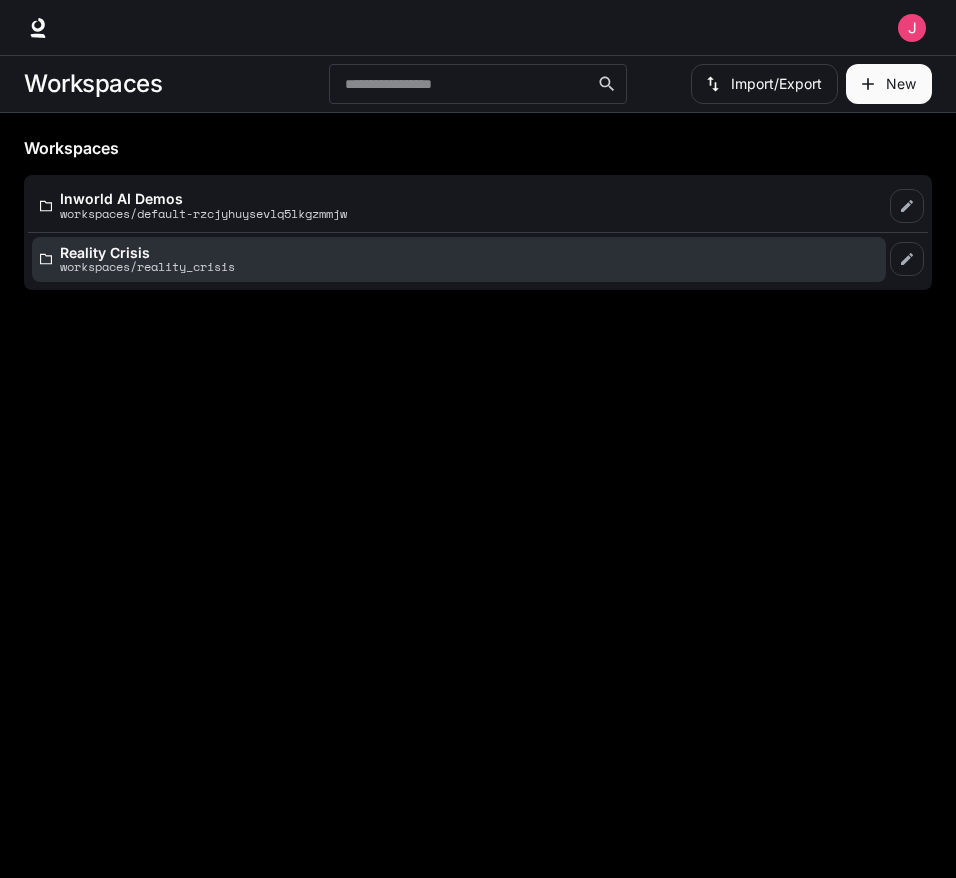 click on "Reality Crisis" at bounding box center [147, 252] 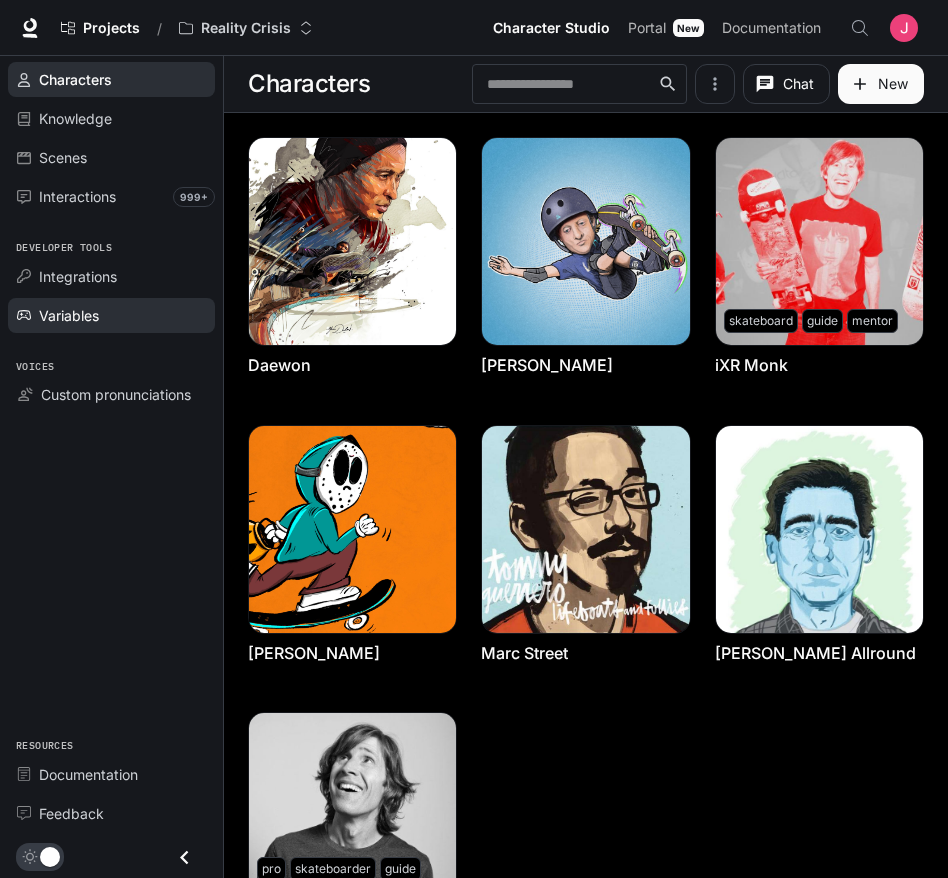 click on "Variables" at bounding box center (122, 315) 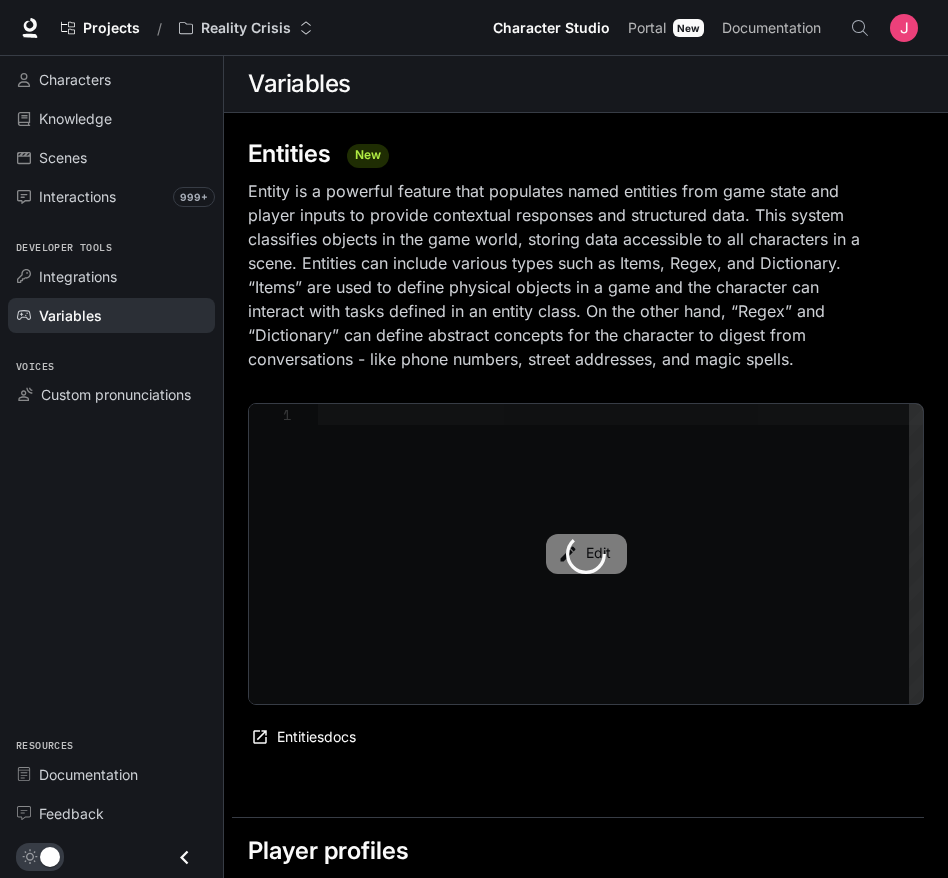 type on "**********" 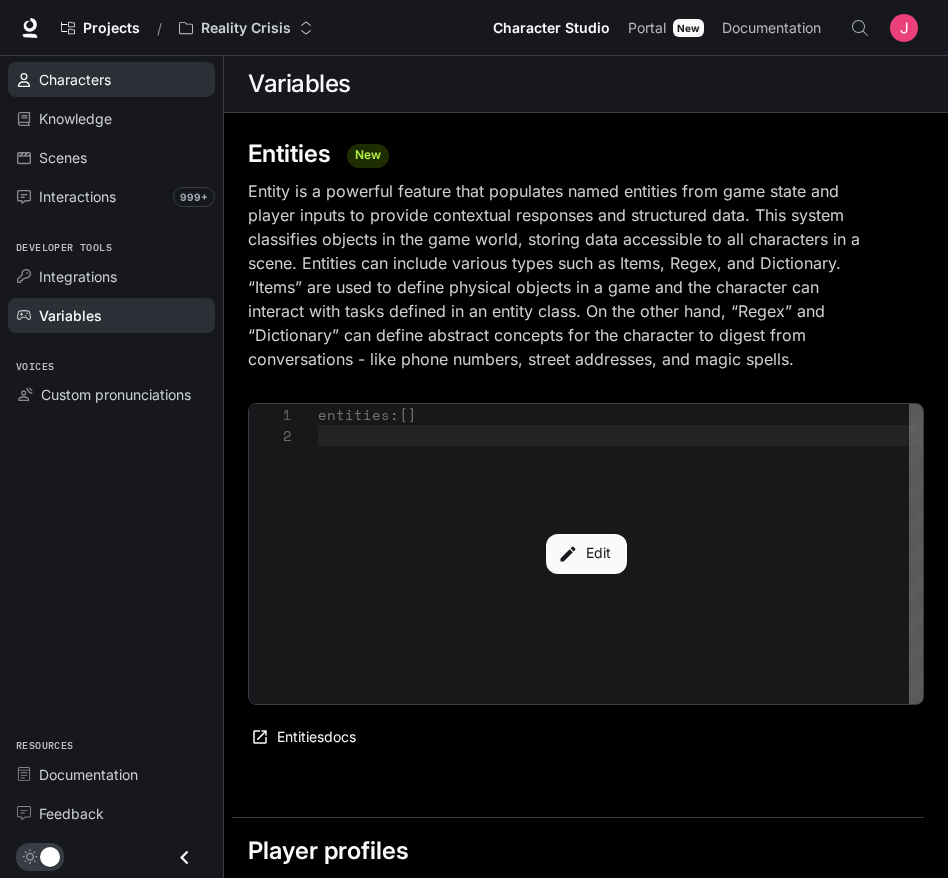 click on "Characters" at bounding box center [75, 79] 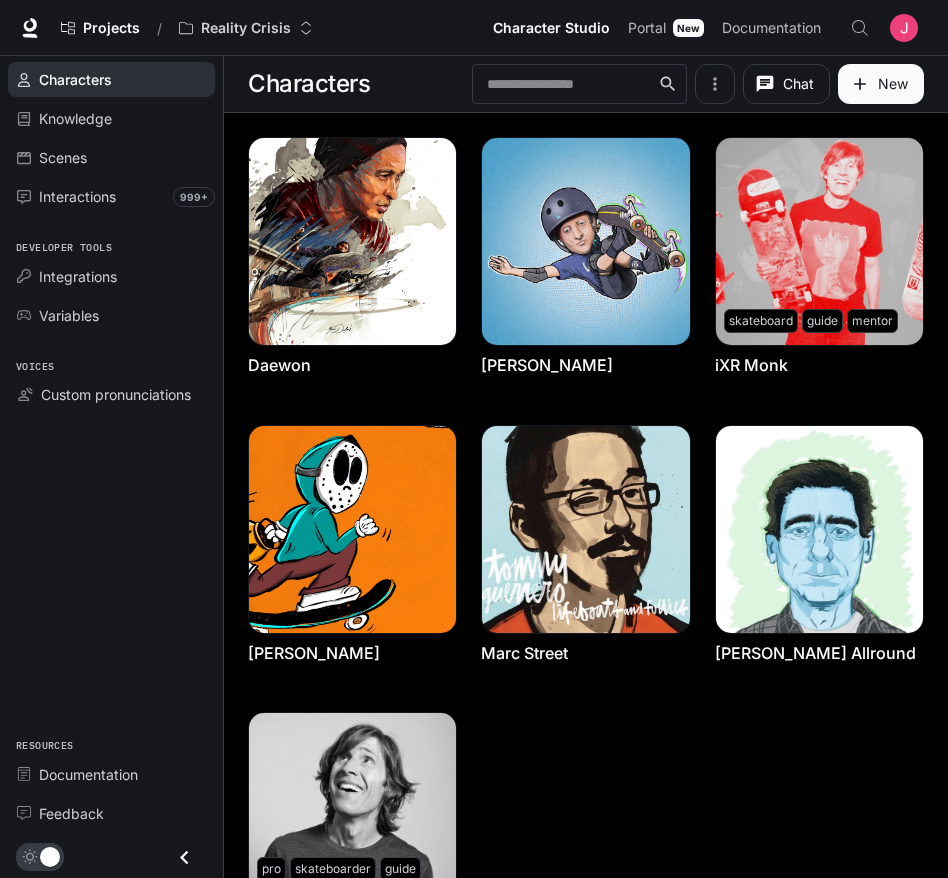 click at bounding box center (904, 28) 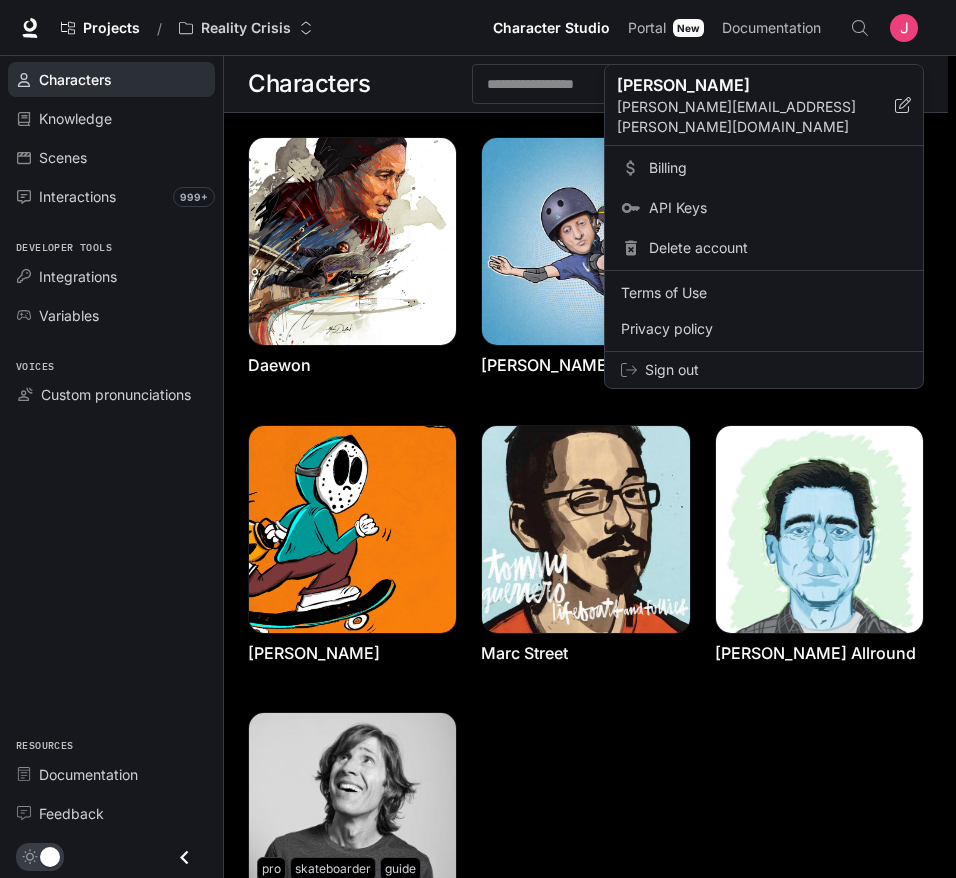 click on "jay.balmer@realitycrisis.io" at bounding box center [756, 117] 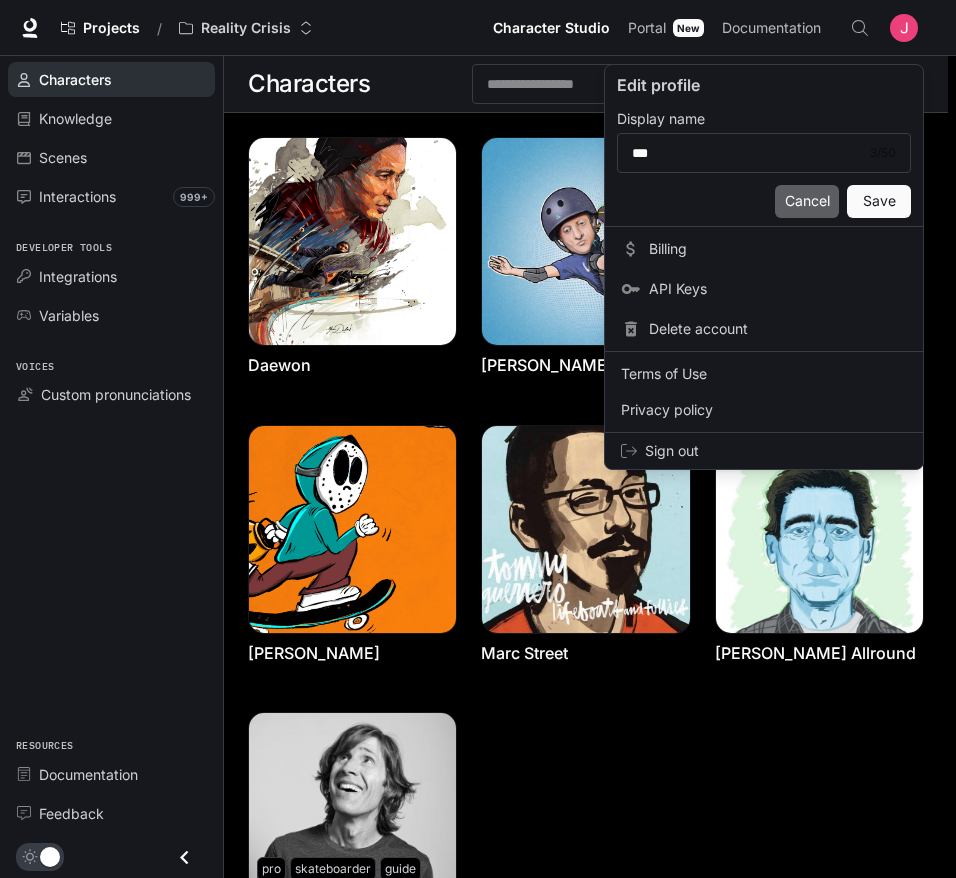 click on "Cancel" at bounding box center [807, 201] 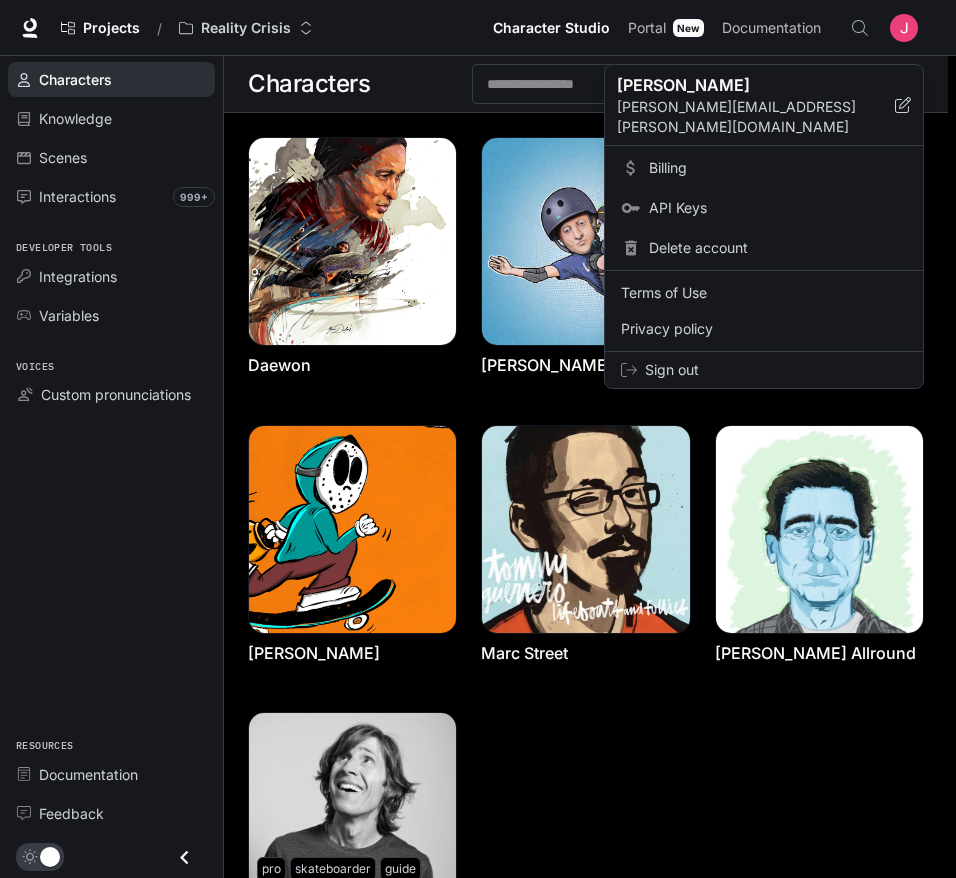 click on "Billing" at bounding box center [778, 168] 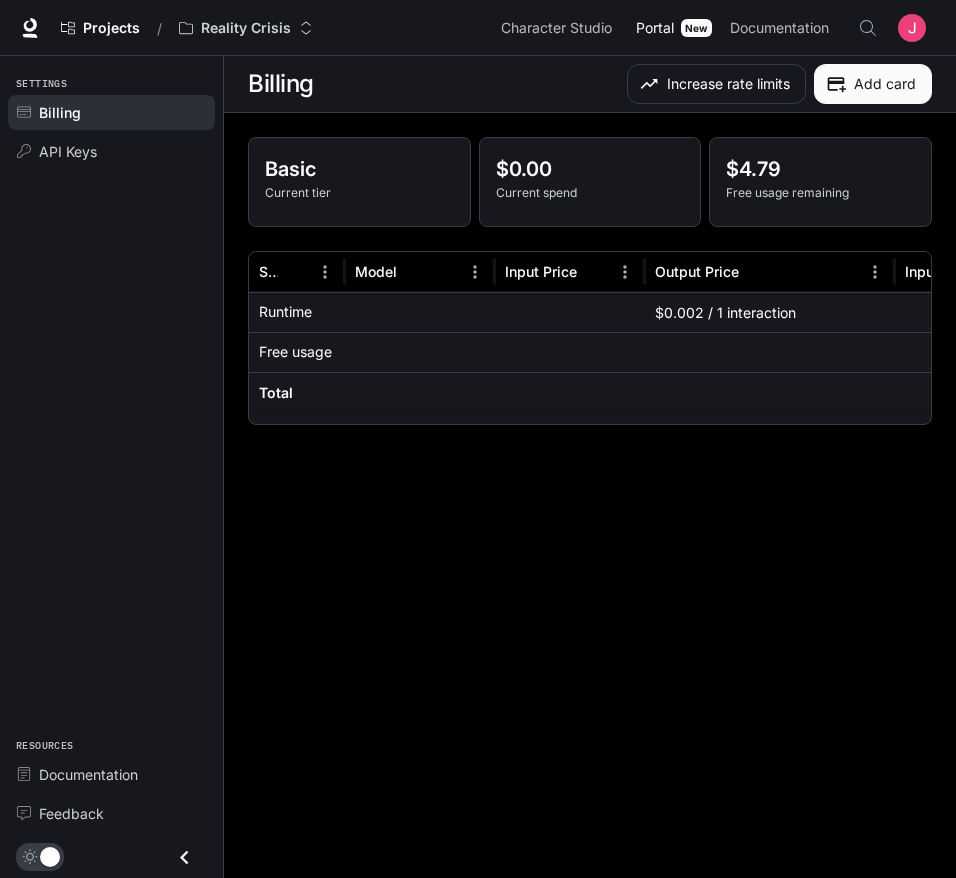 click on "Portal Portal New" at bounding box center [674, 28] 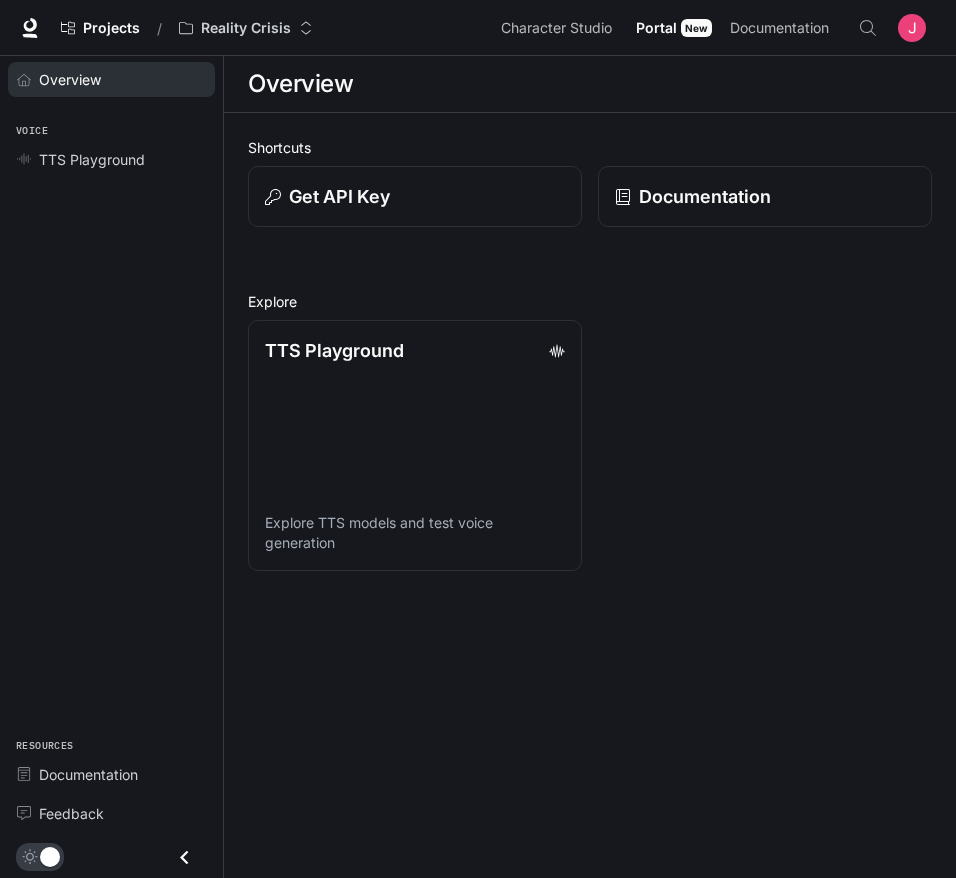 click on "Overview" at bounding box center [70, 79] 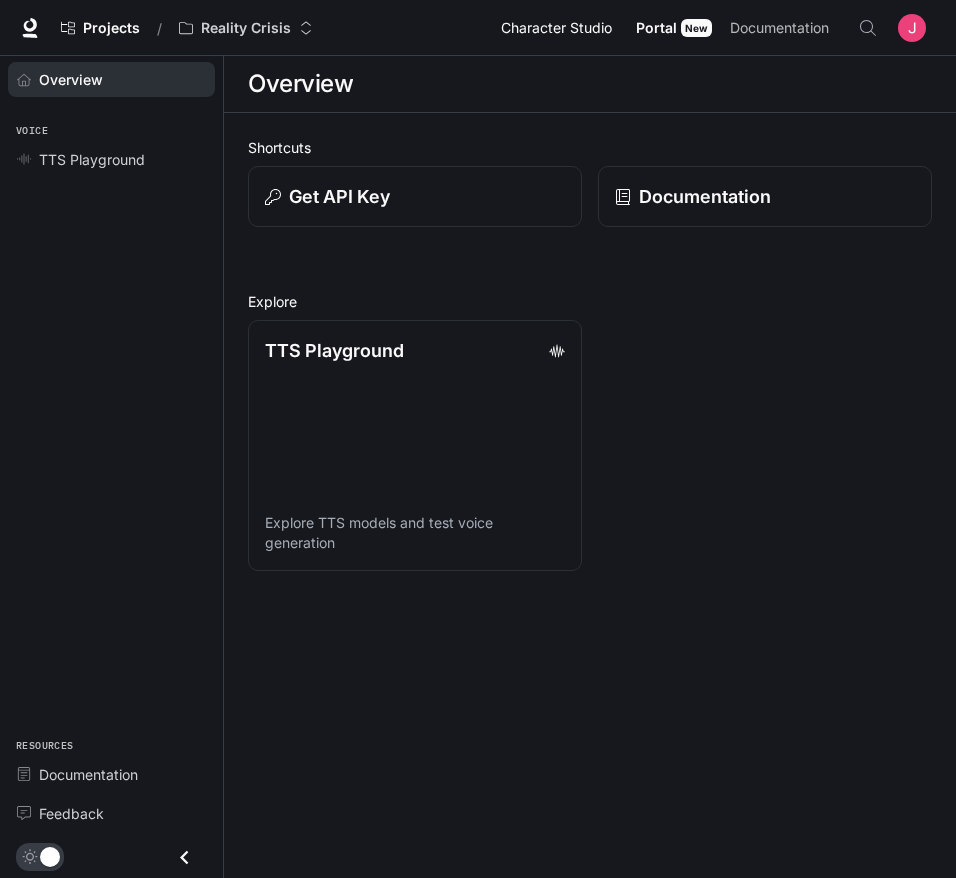 click on "Character Studio" at bounding box center (556, 28) 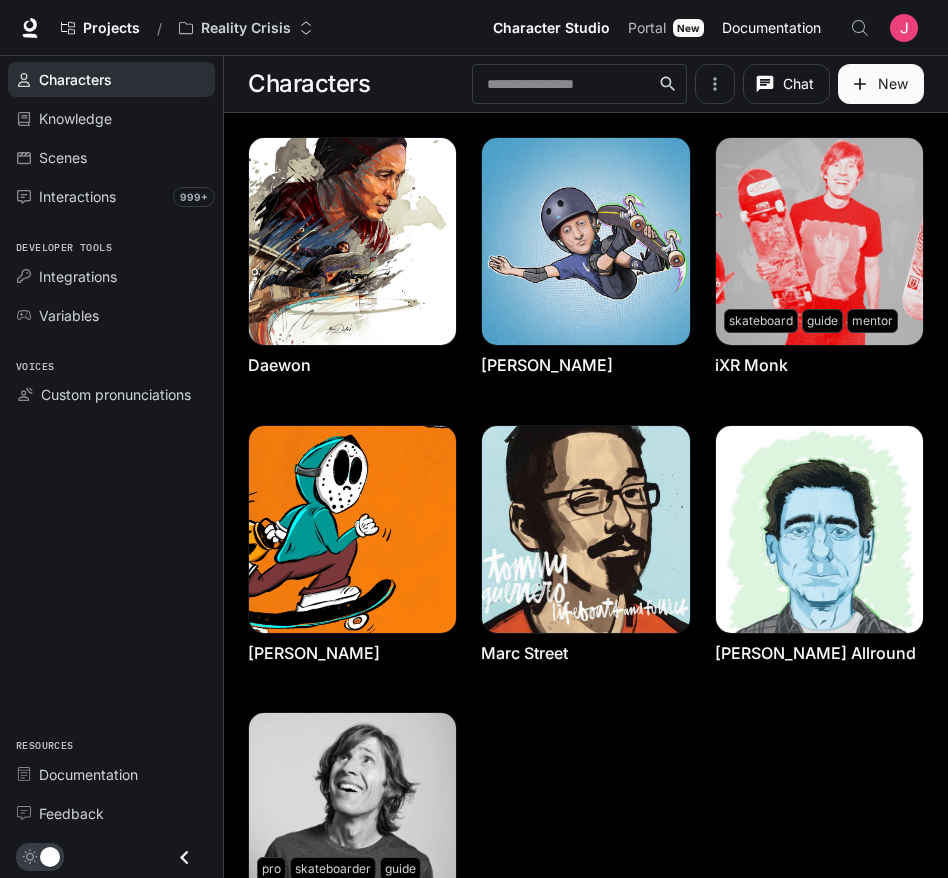 click on "Documentation" at bounding box center (771, 28) 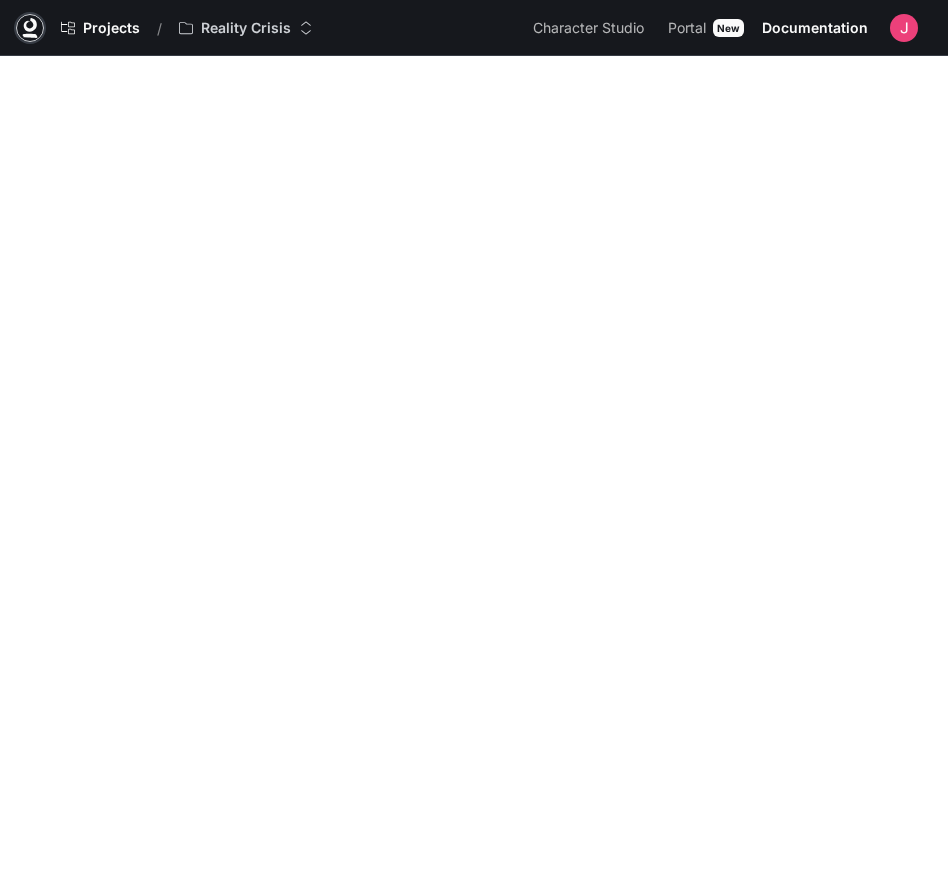 click 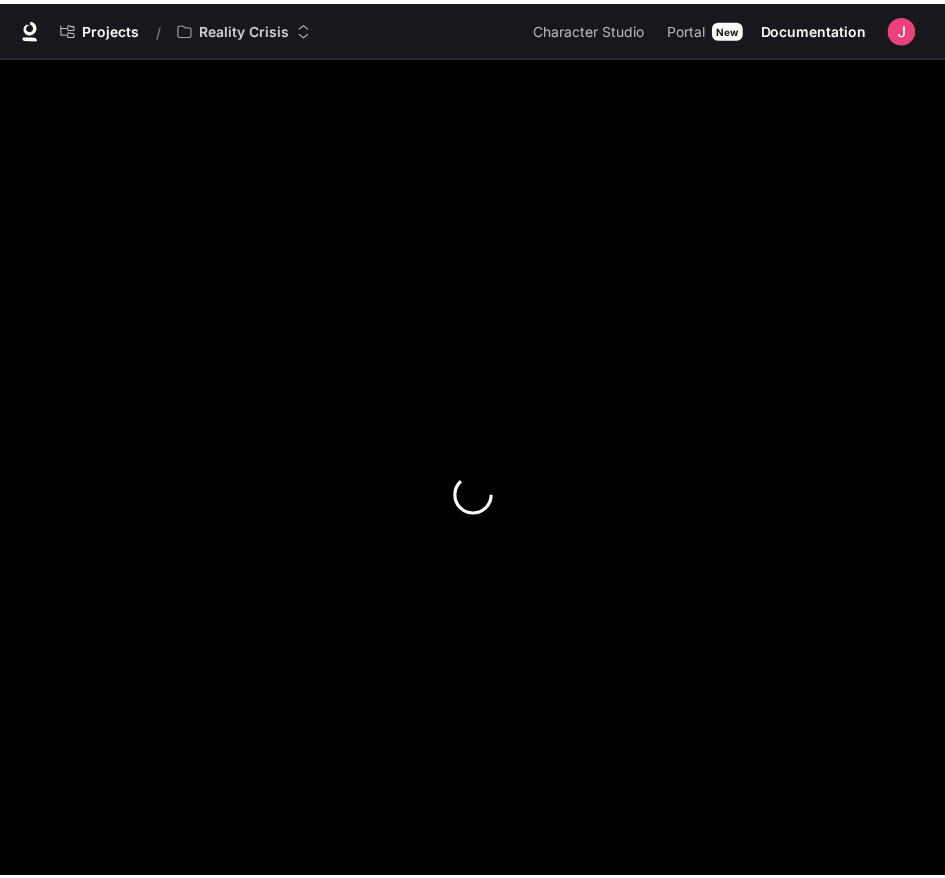 scroll, scrollTop: 0, scrollLeft: 0, axis: both 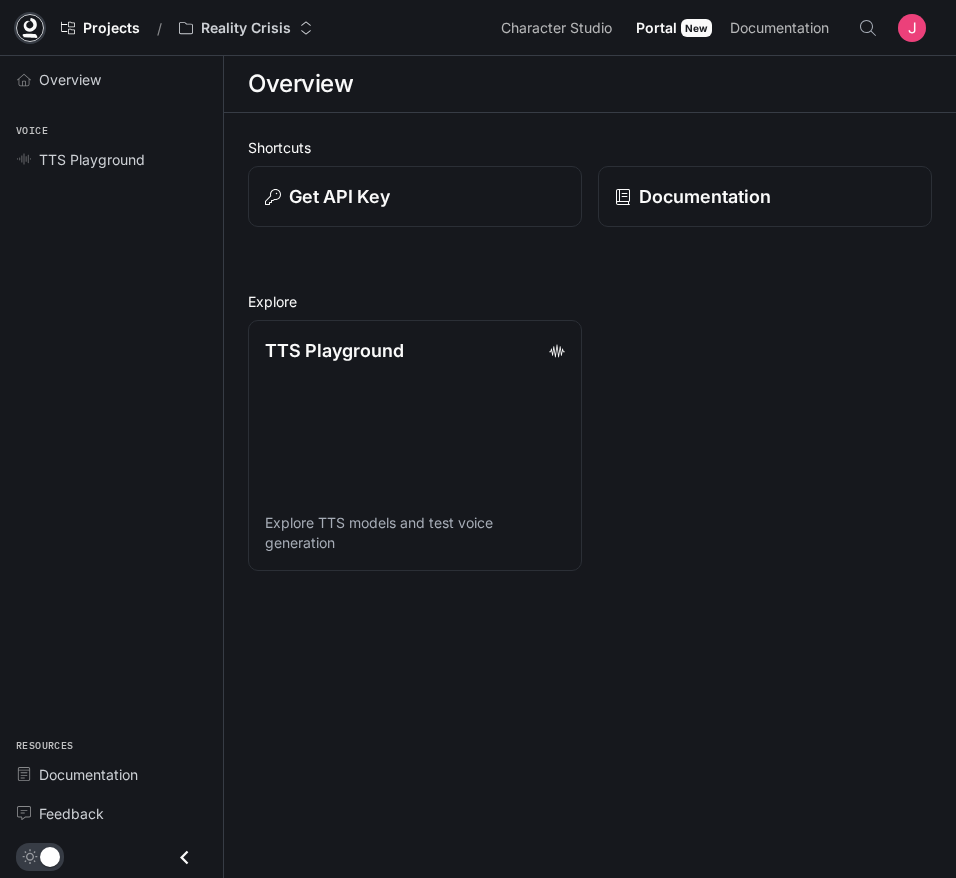 click 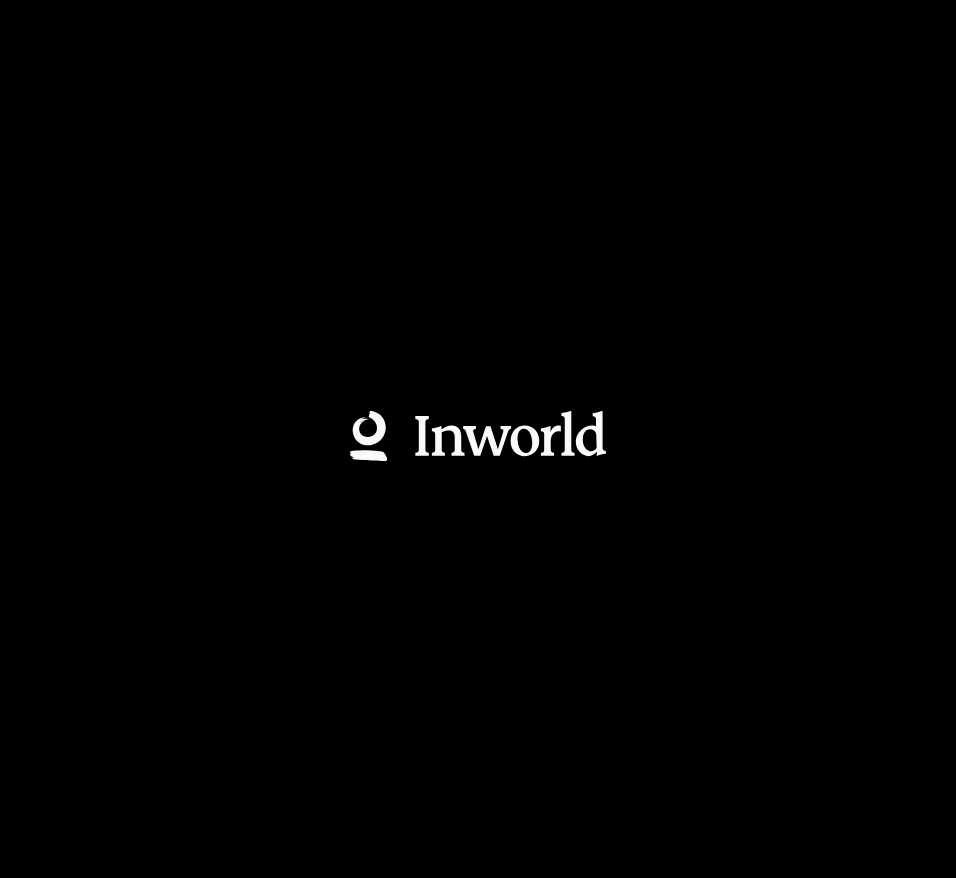 scroll, scrollTop: 0, scrollLeft: 0, axis: both 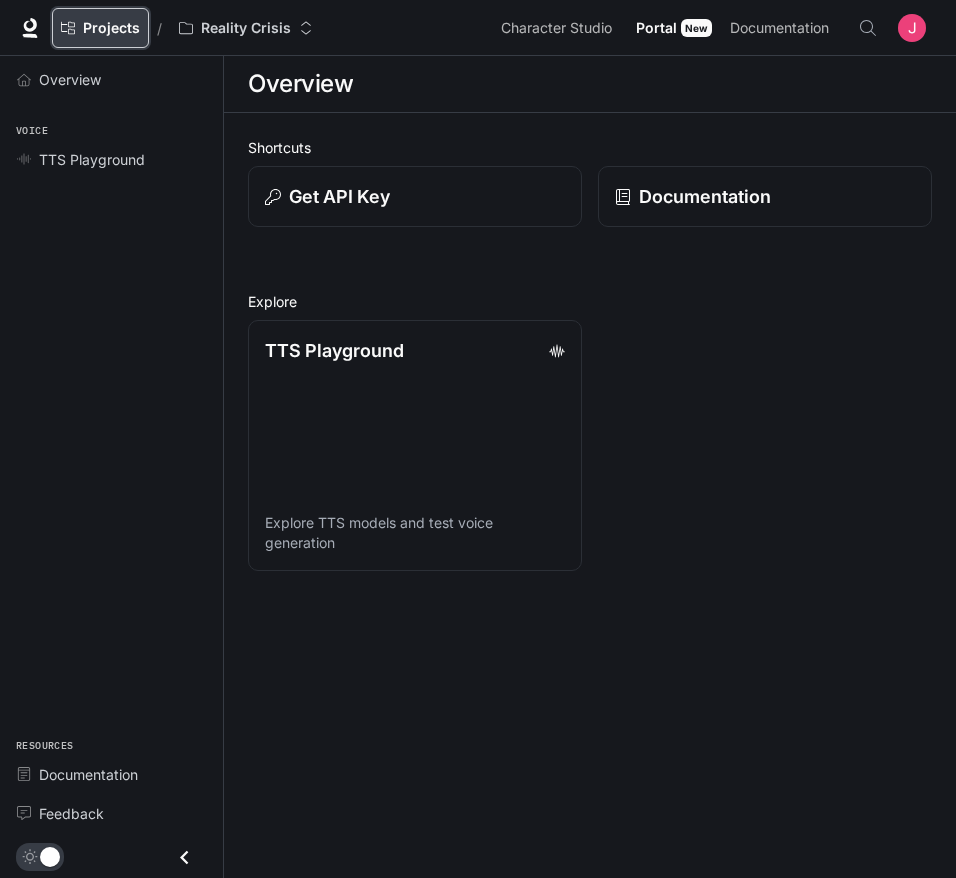 click on "Projects" at bounding box center (111, 28) 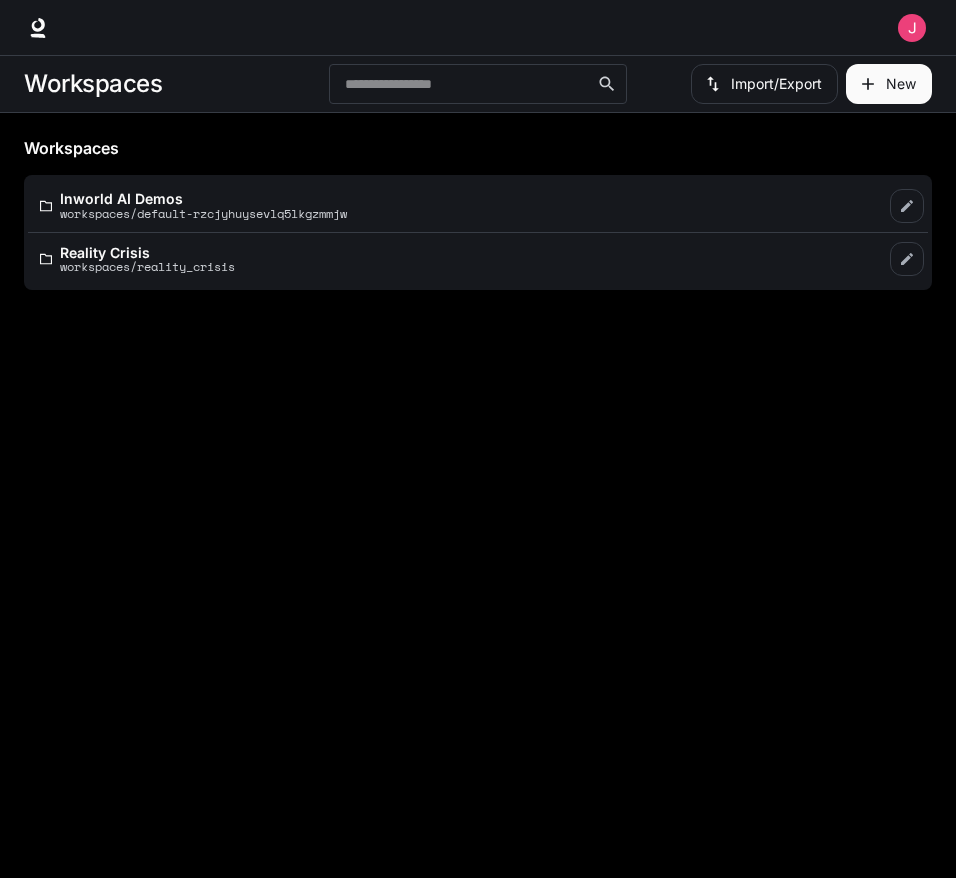 click at bounding box center (912, 28) 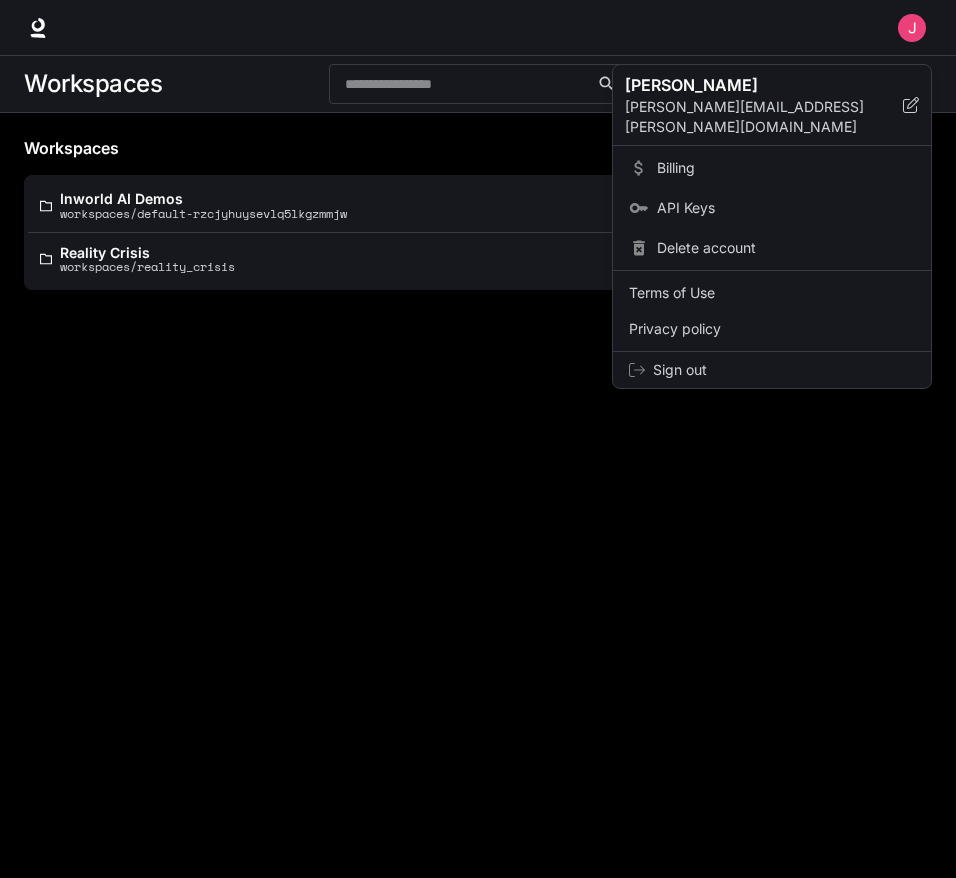 click at bounding box center (478, 439) 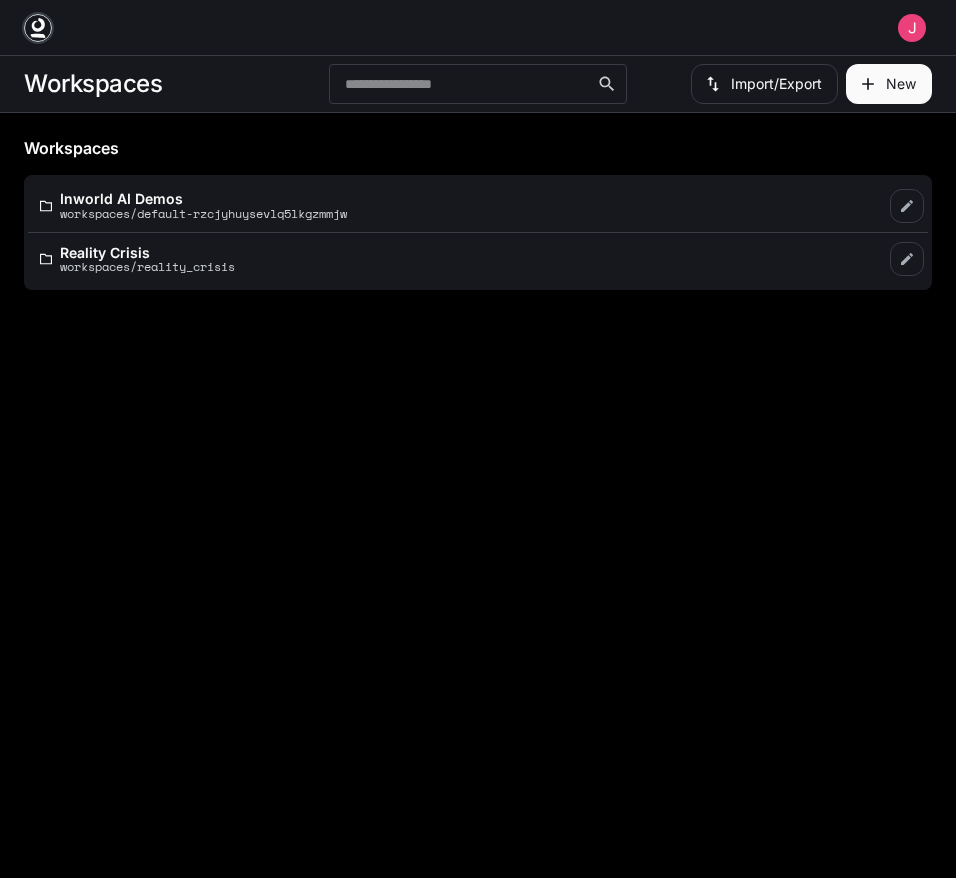 click 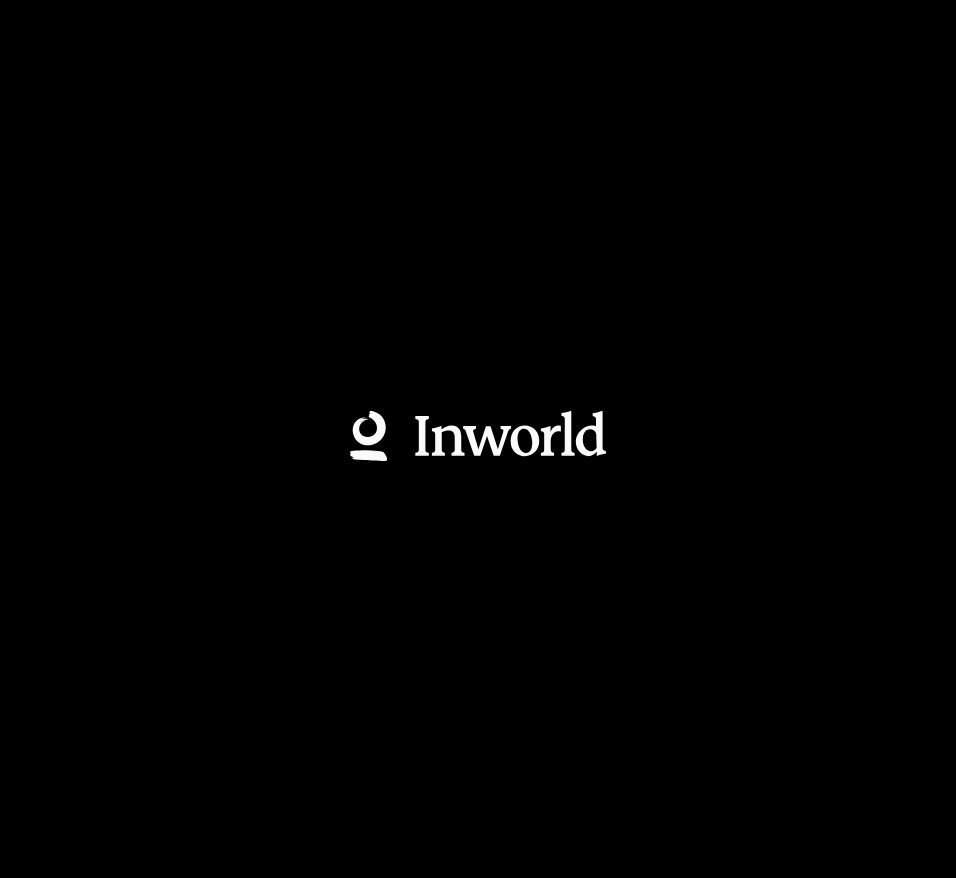 scroll, scrollTop: 0, scrollLeft: 0, axis: both 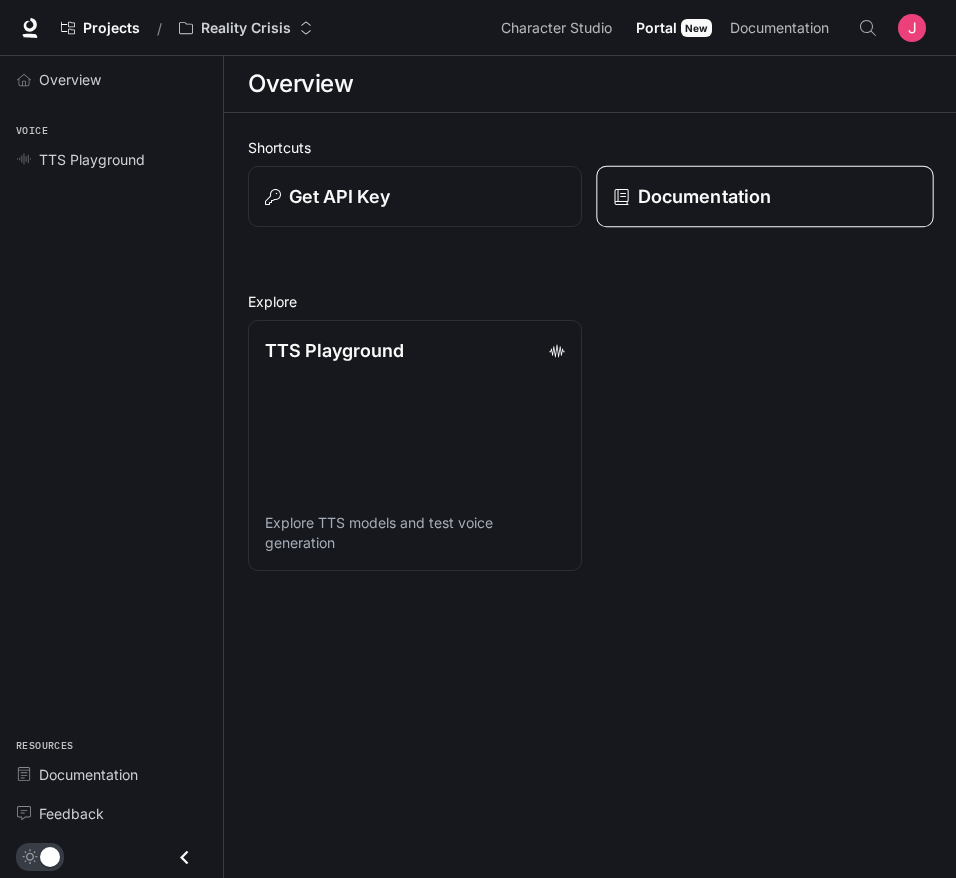 click on "Documentation" at bounding box center (764, 197) 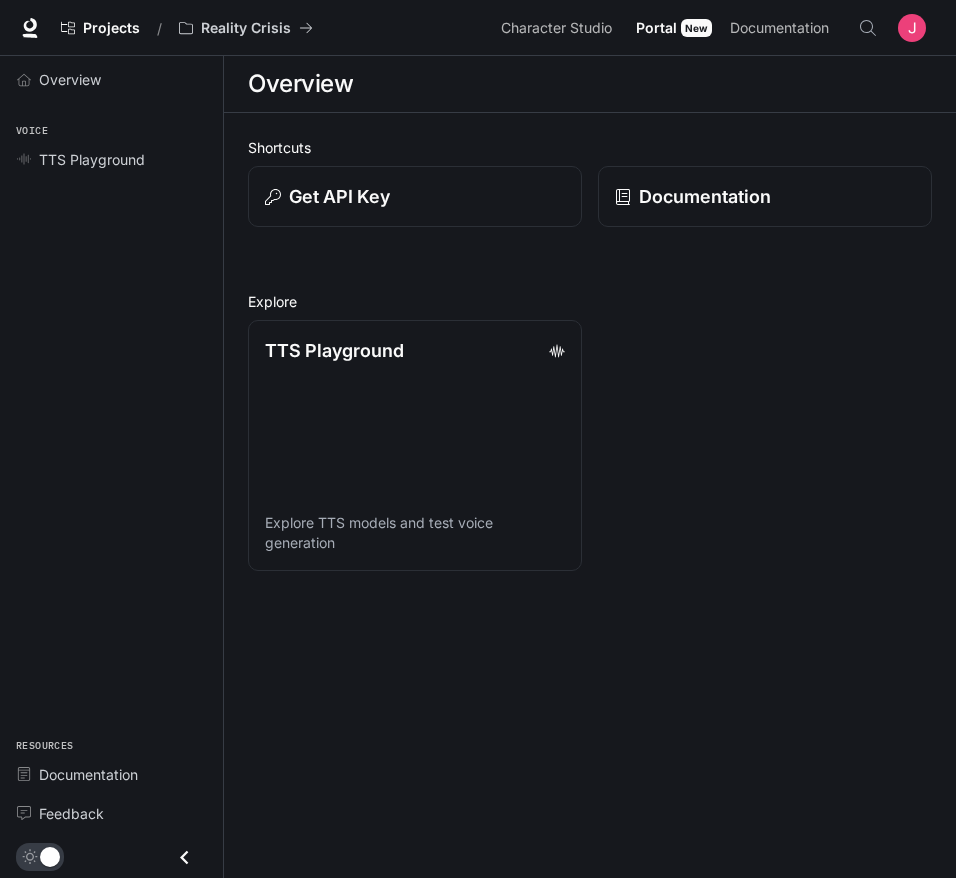 scroll, scrollTop: 0, scrollLeft: 0, axis: both 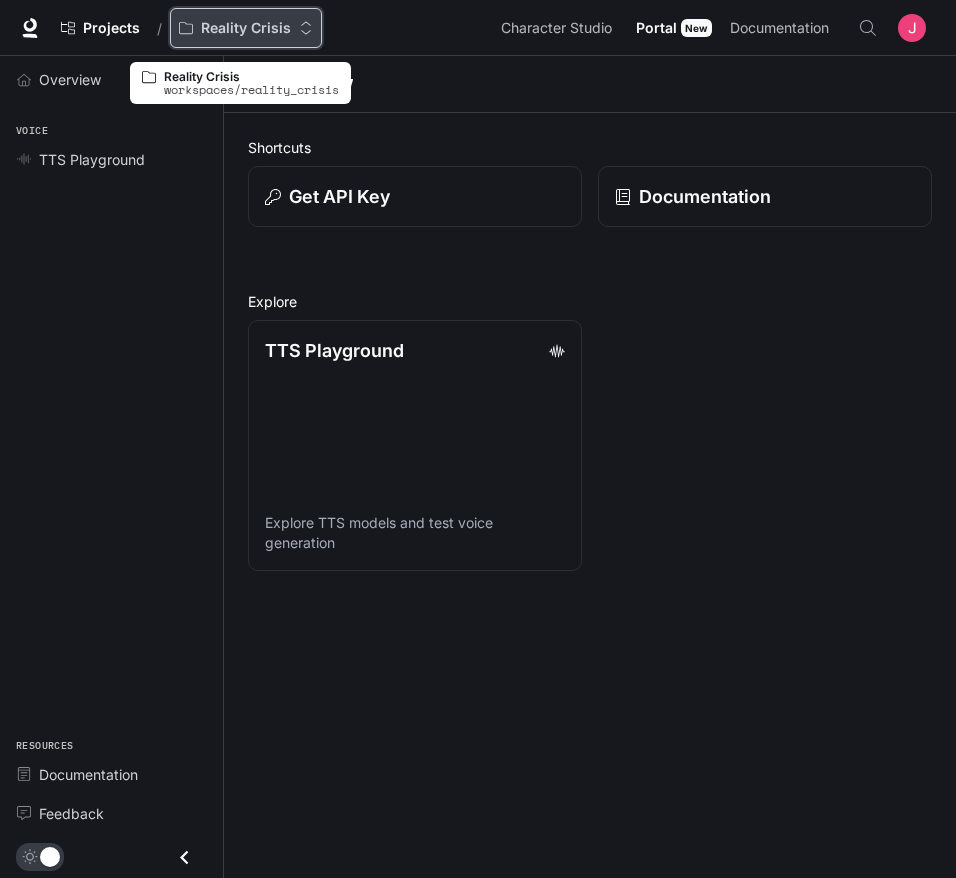 click on "Reality Crisis" at bounding box center (246, 28) 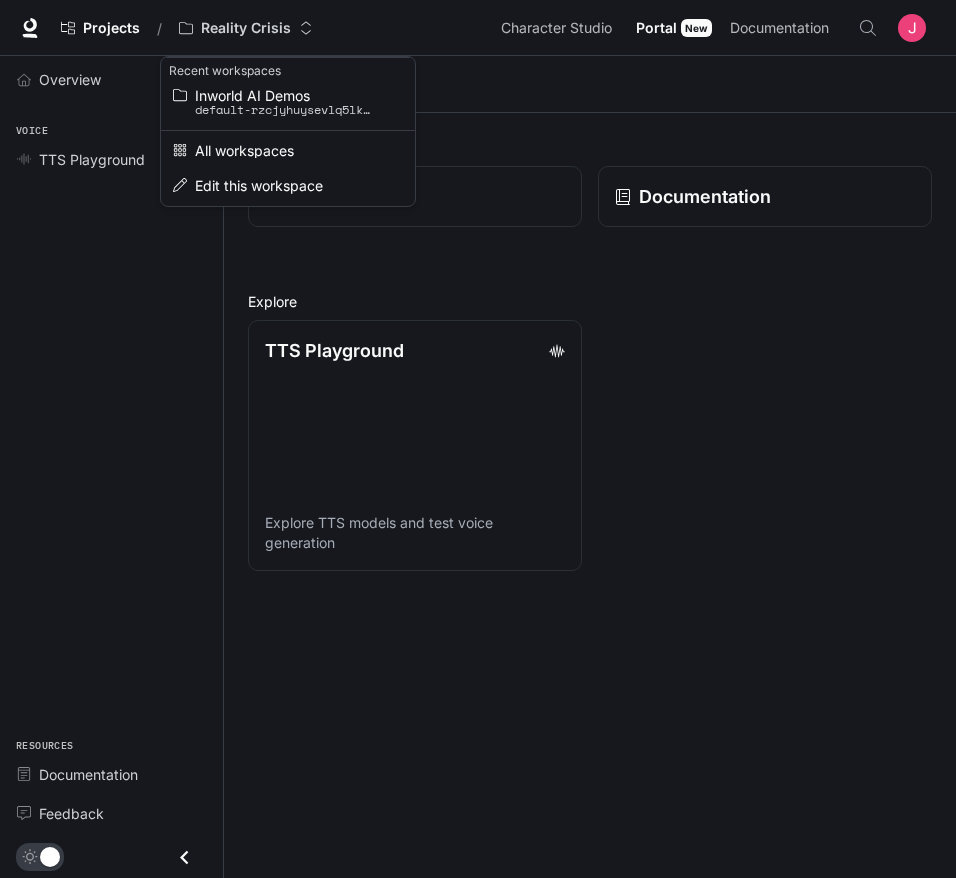 click at bounding box center (478, 439) 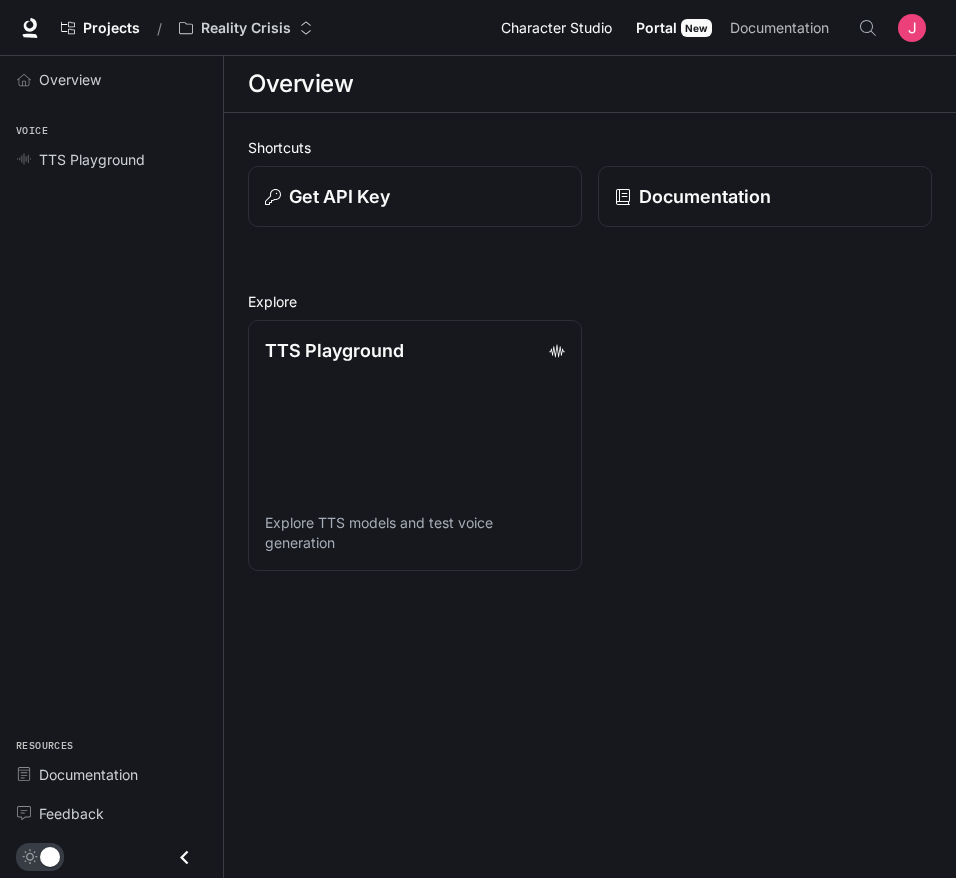 click on "Character Studio" at bounding box center (556, 28) 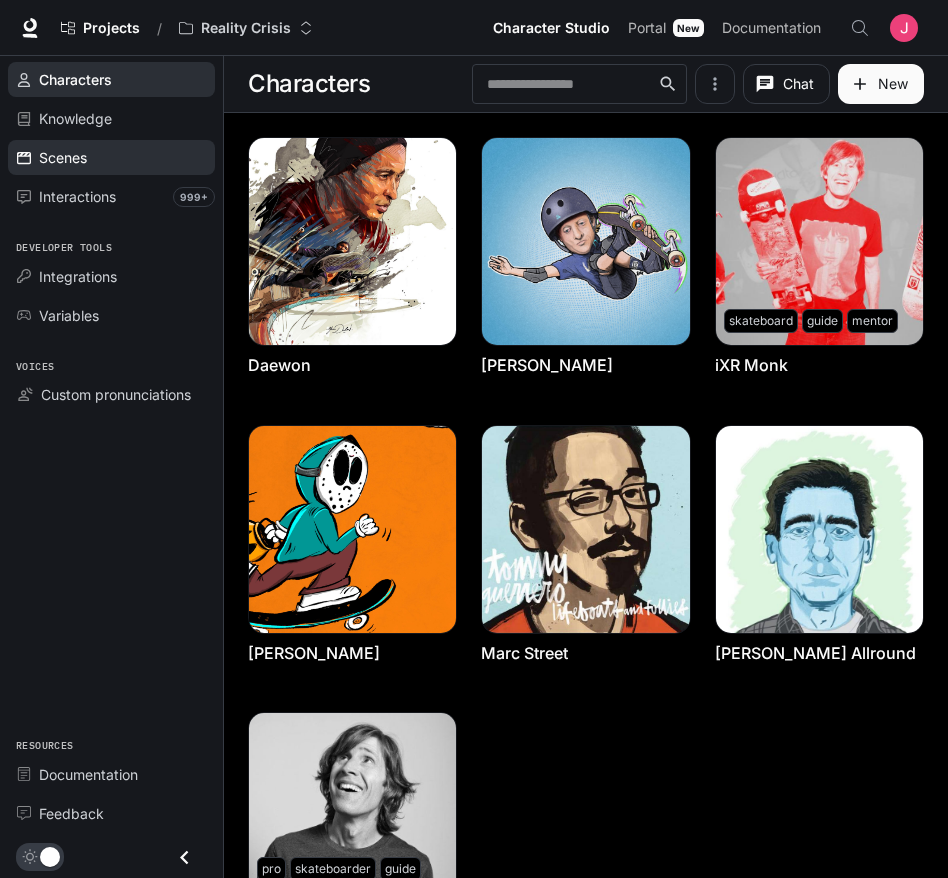 click on "Scenes" at bounding box center (63, 157) 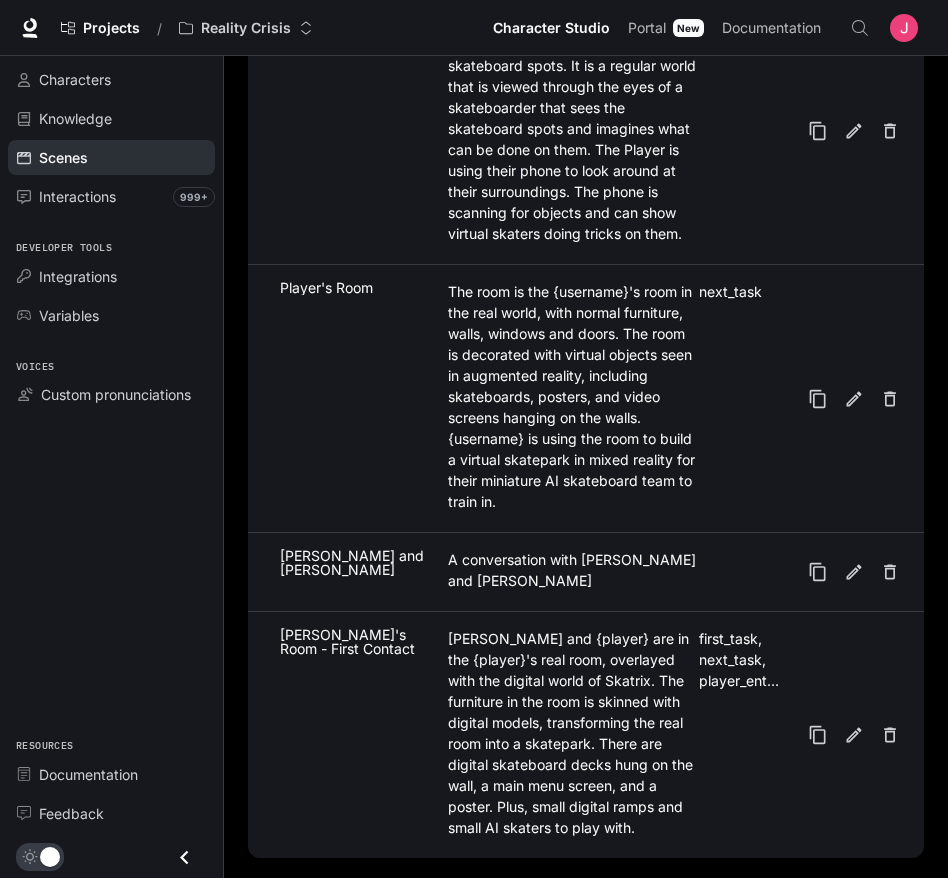 scroll, scrollTop: 453, scrollLeft: 0, axis: vertical 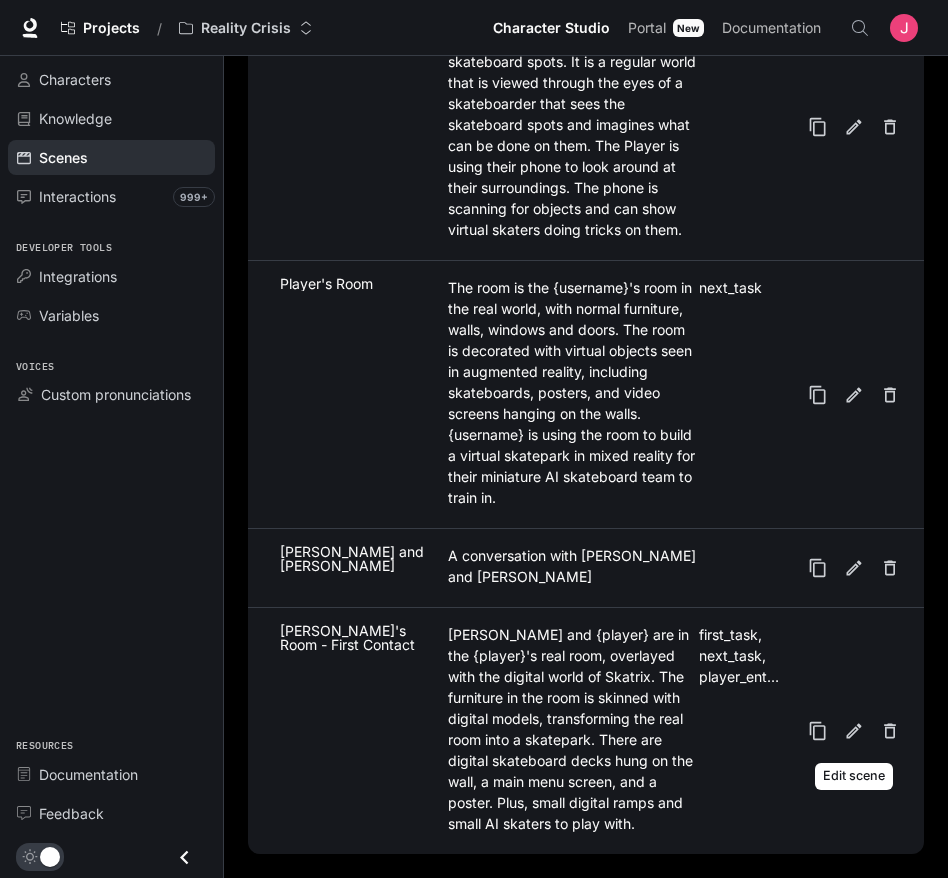 click 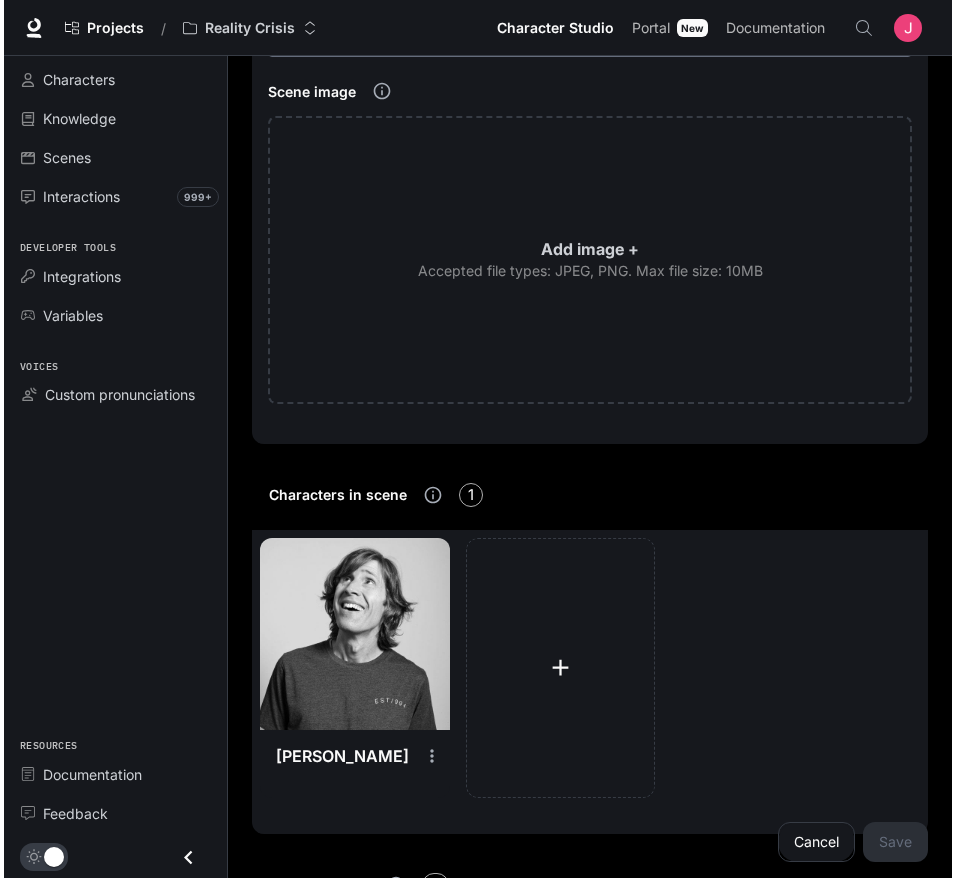 scroll, scrollTop: 399, scrollLeft: 0, axis: vertical 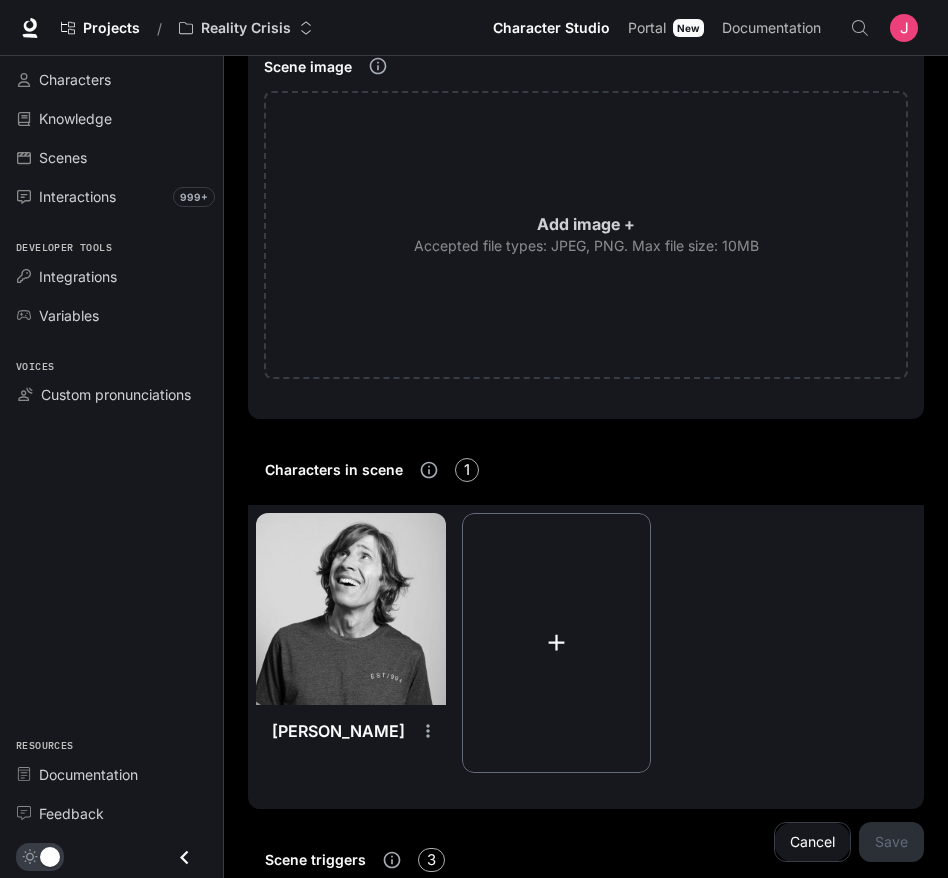 click at bounding box center [557, 643] 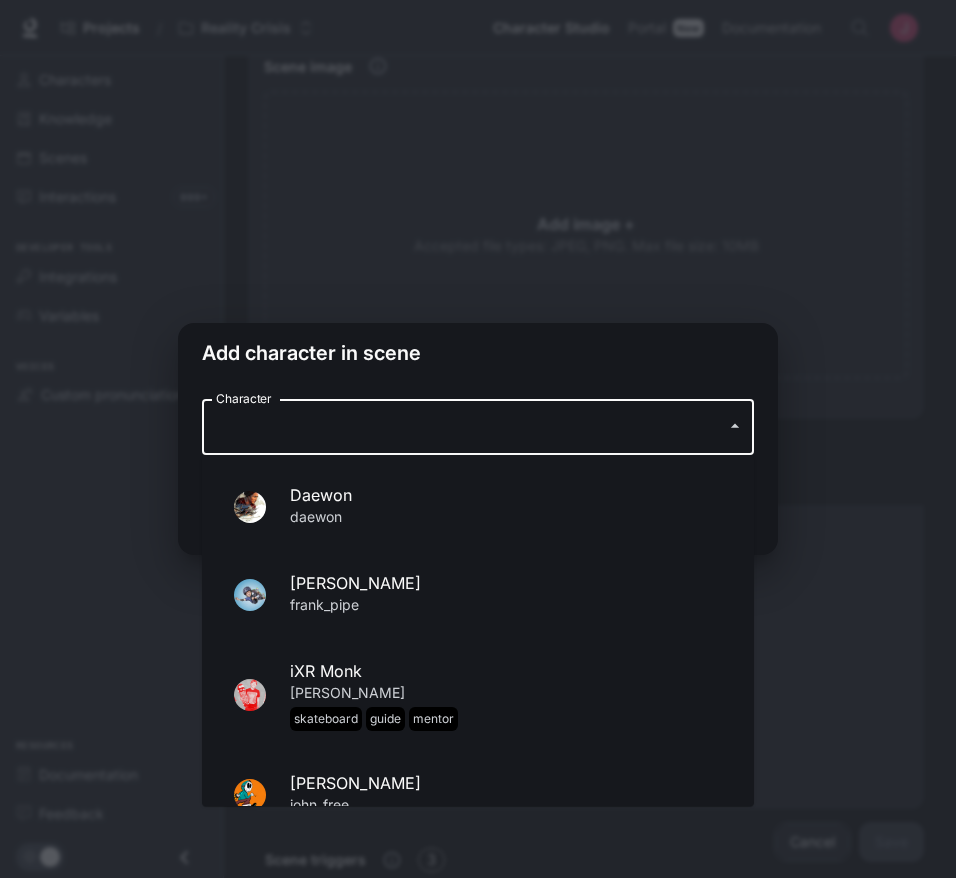 click on "Character" at bounding box center (463, 427) 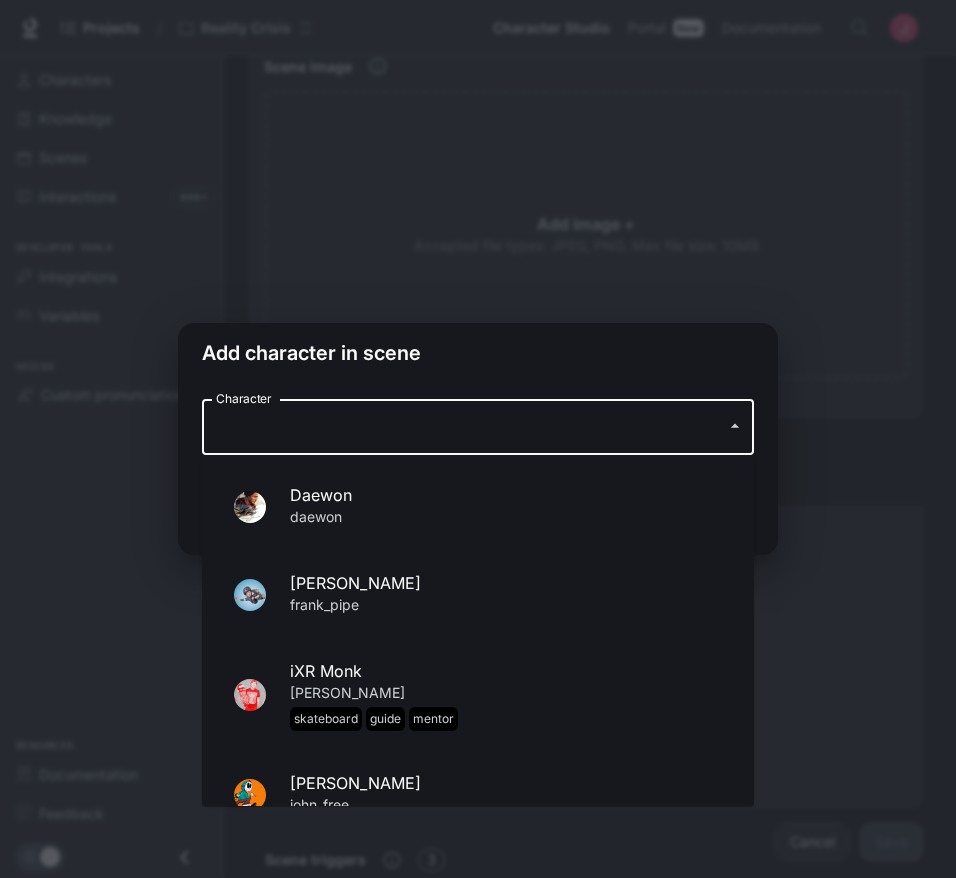 click on "Daewon" at bounding box center (506, 495) 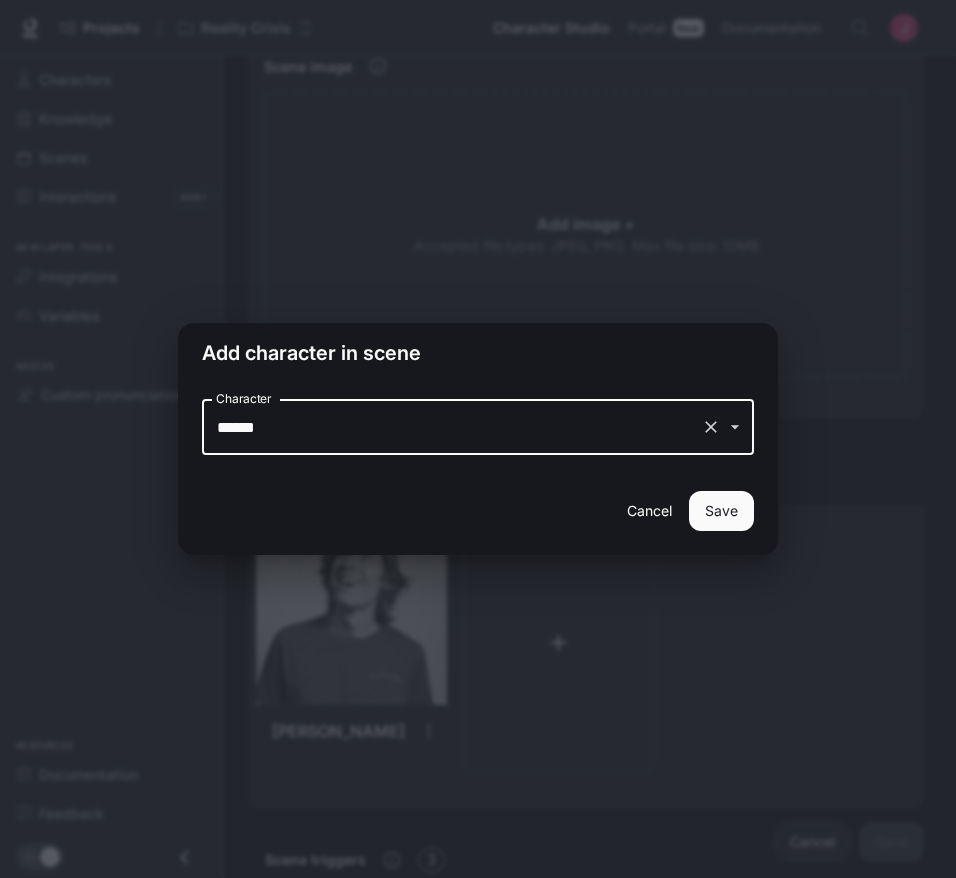 click on "Save" at bounding box center [721, 511] 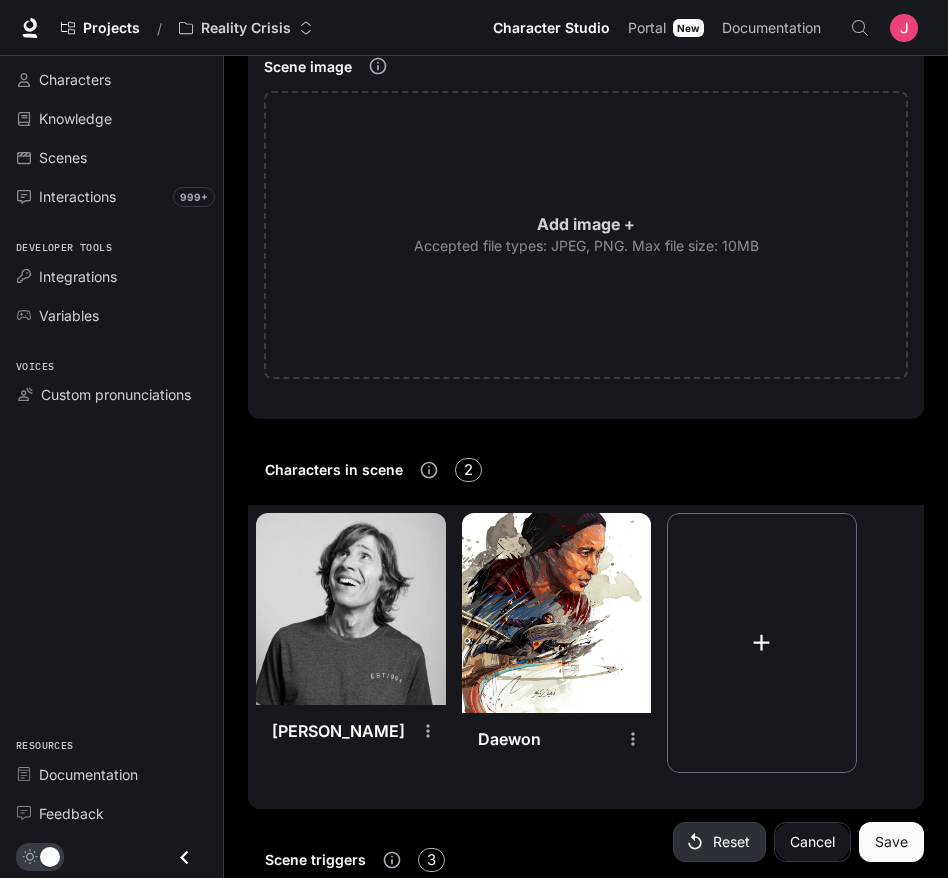 click at bounding box center [762, 643] 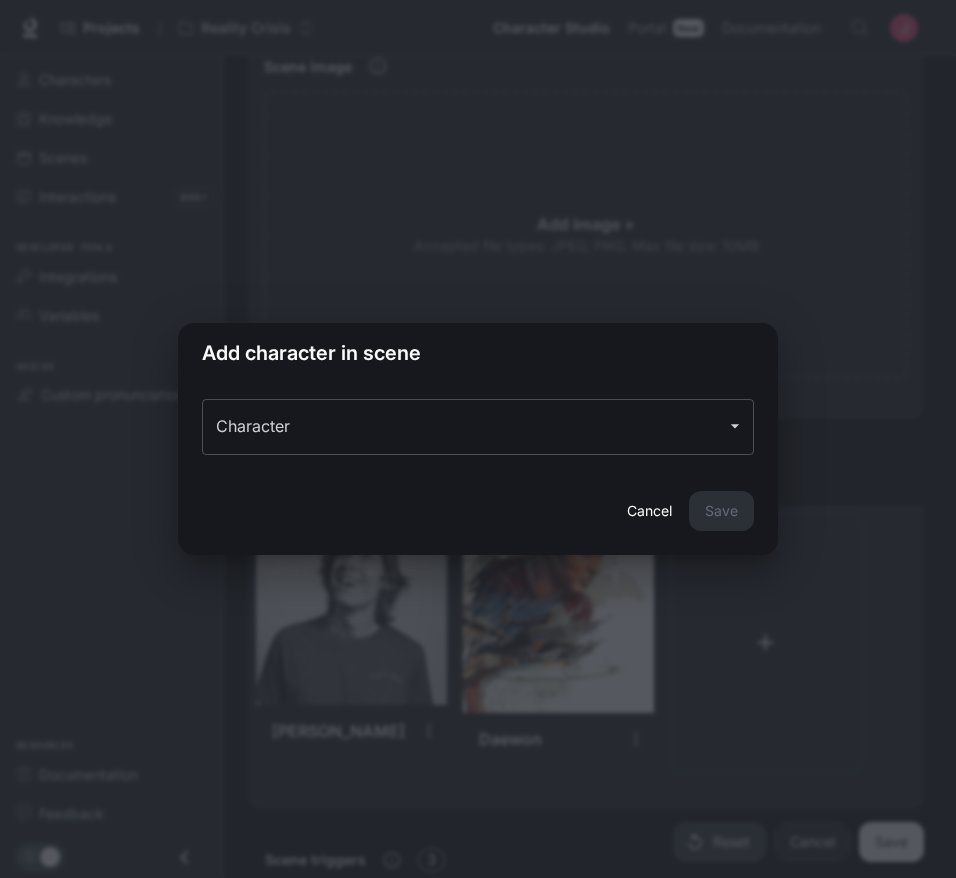 click on "Character" at bounding box center [463, 427] 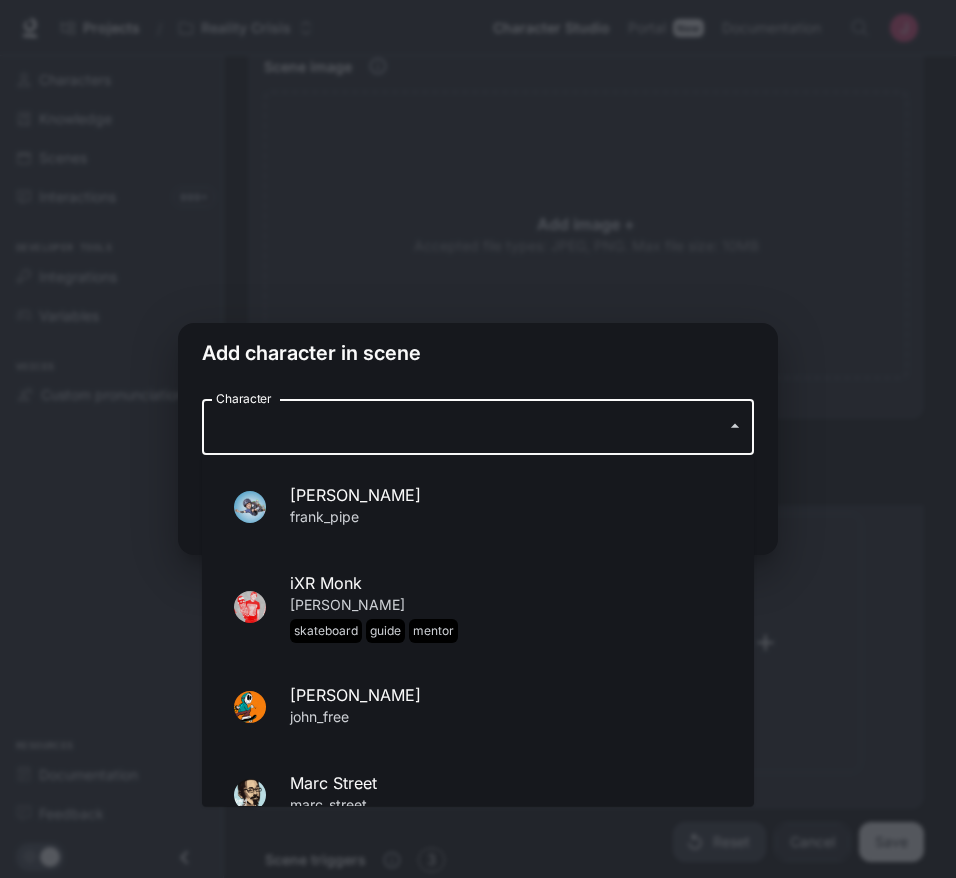 click on "[PERSON_NAME]" at bounding box center [506, 495] 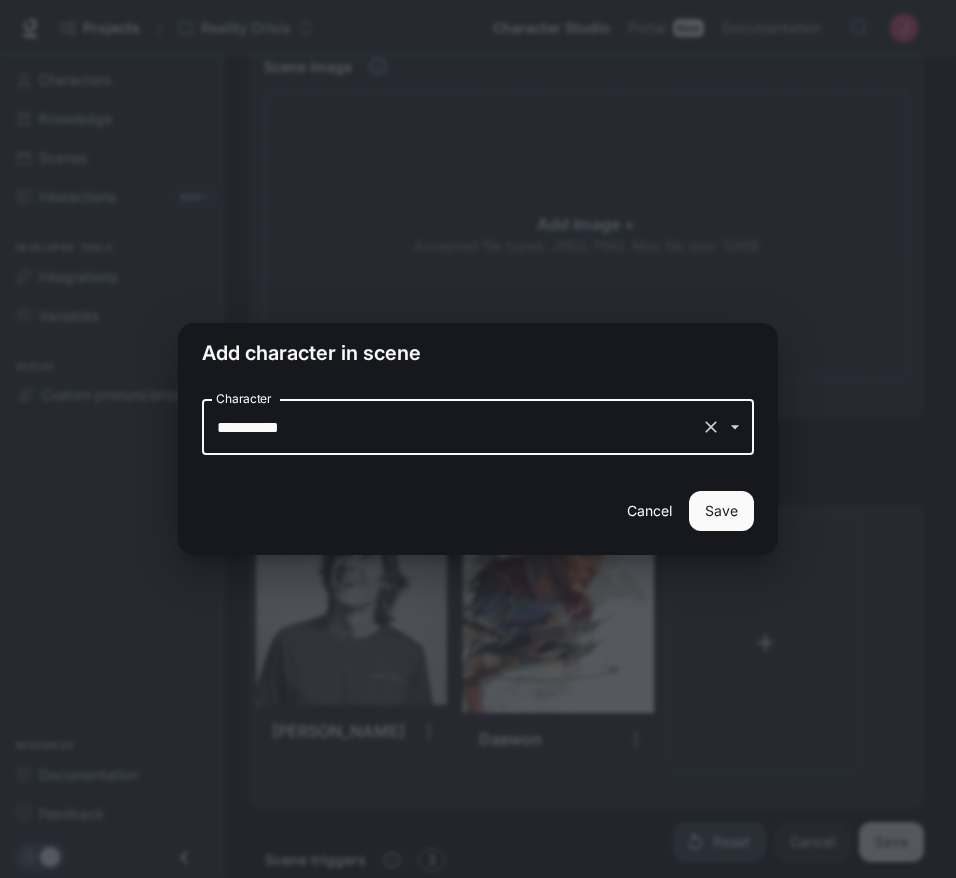 click on "Save" at bounding box center [721, 511] 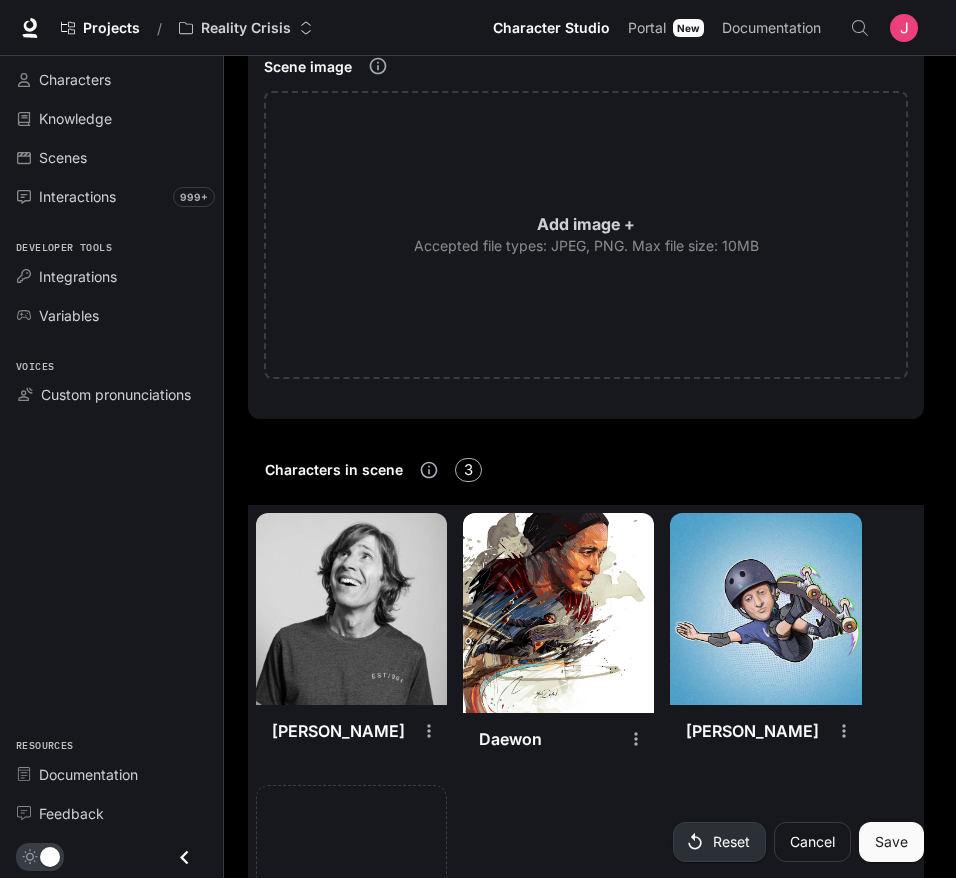 scroll, scrollTop: 566, scrollLeft: 0, axis: vertical 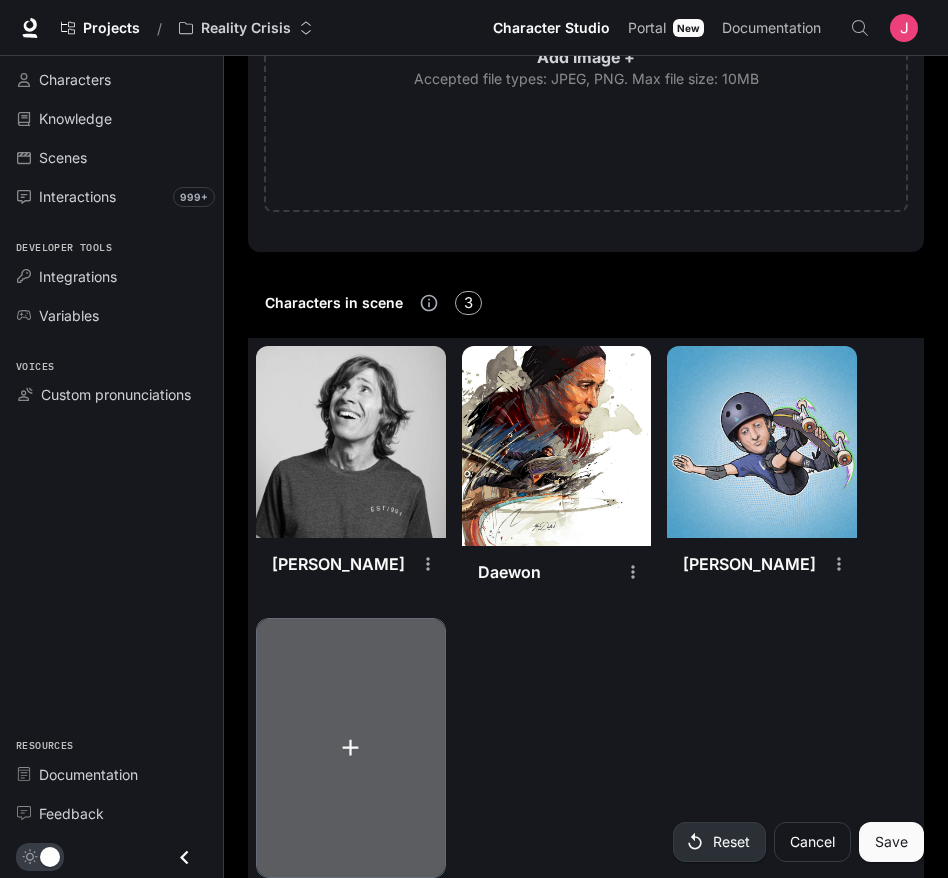 click at bounding box center (351, 748) 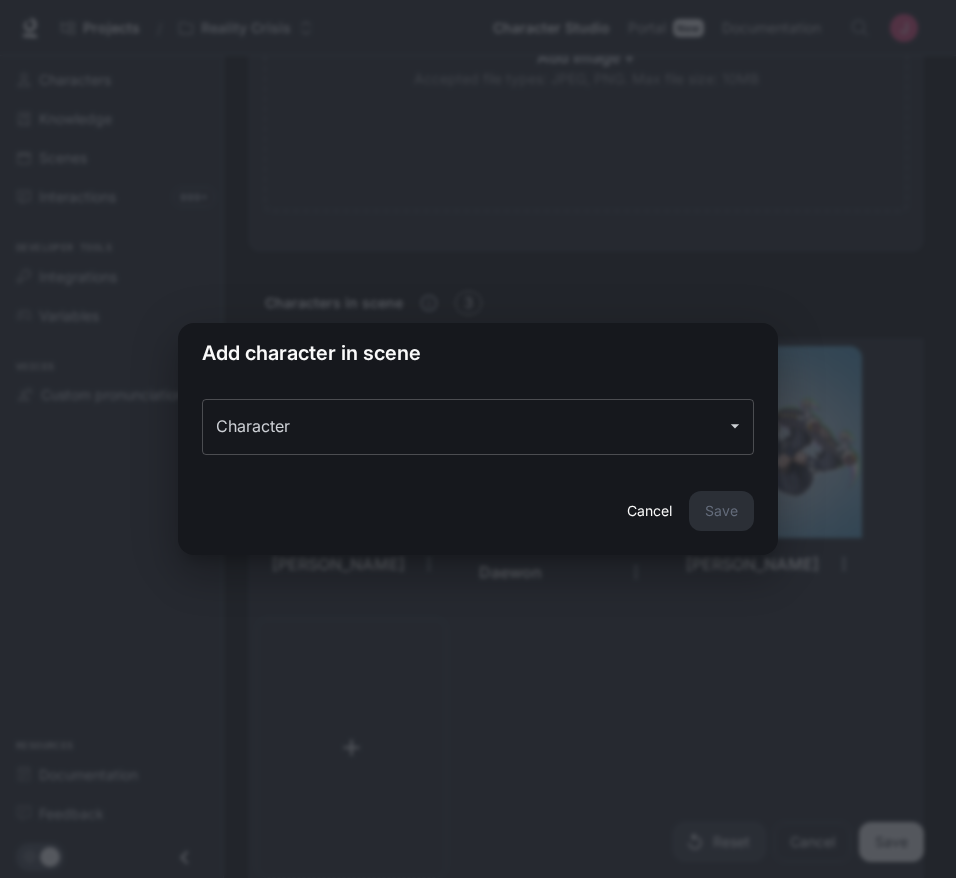 click on "Character" at bounding box center (478, 427) 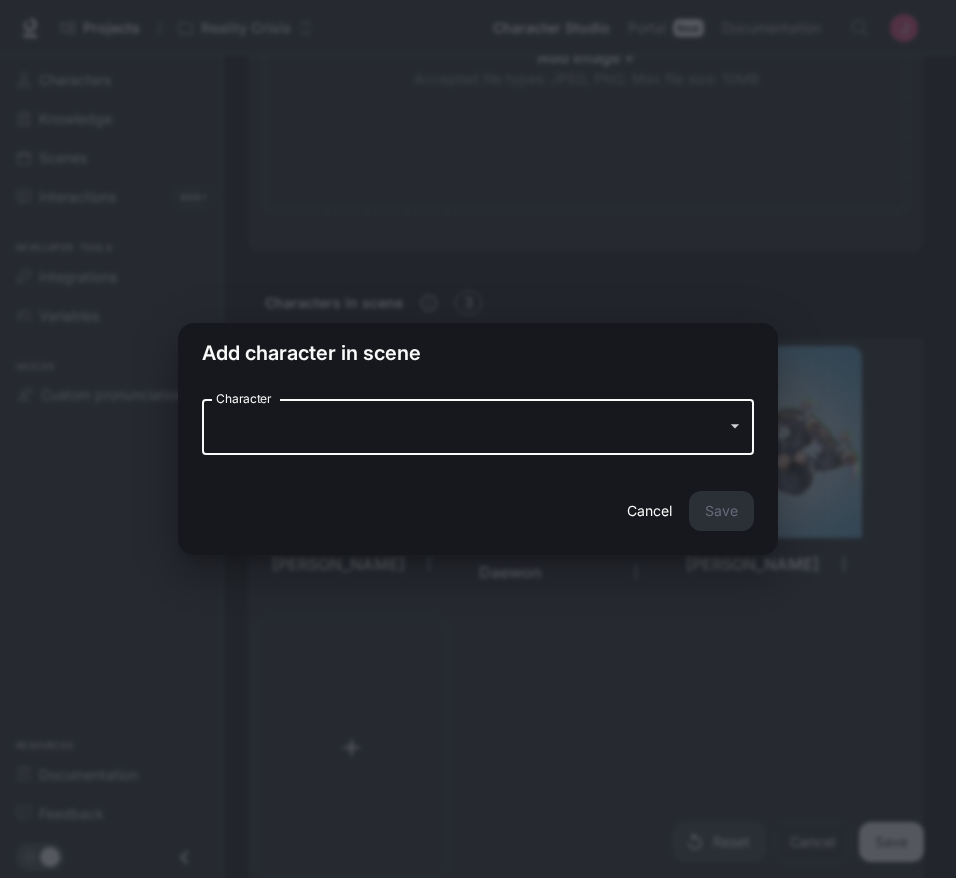 click 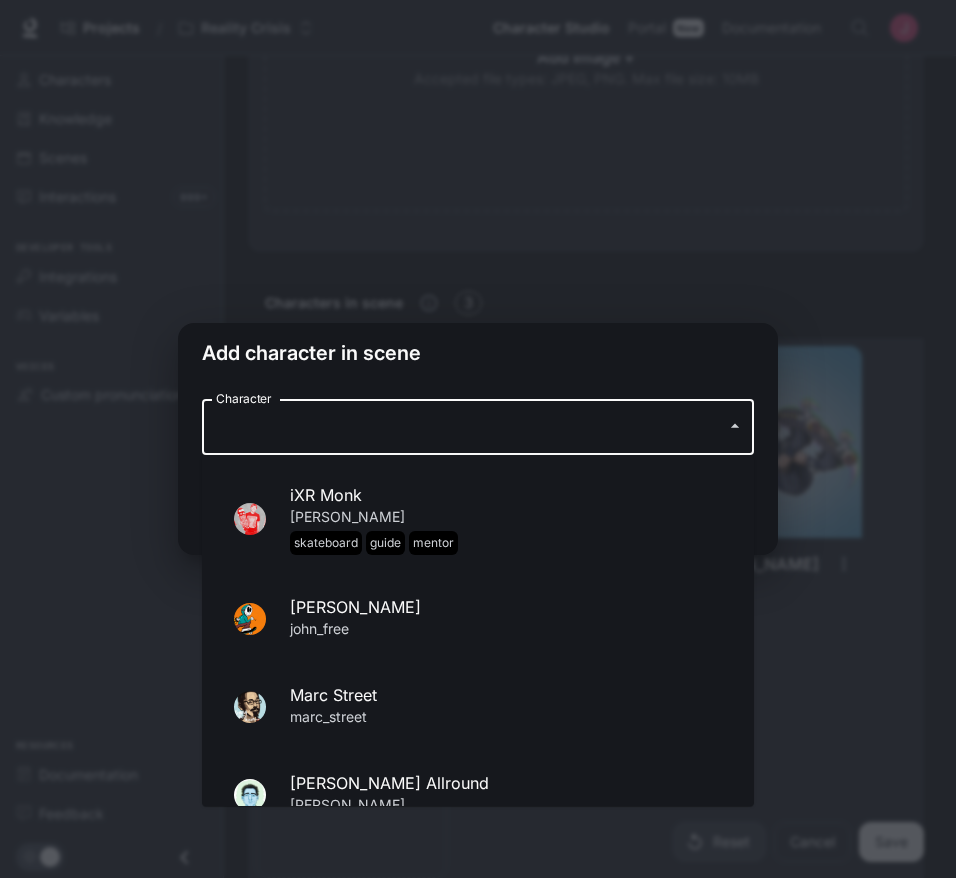 click on "john_free" at bounding box center (506, 631) 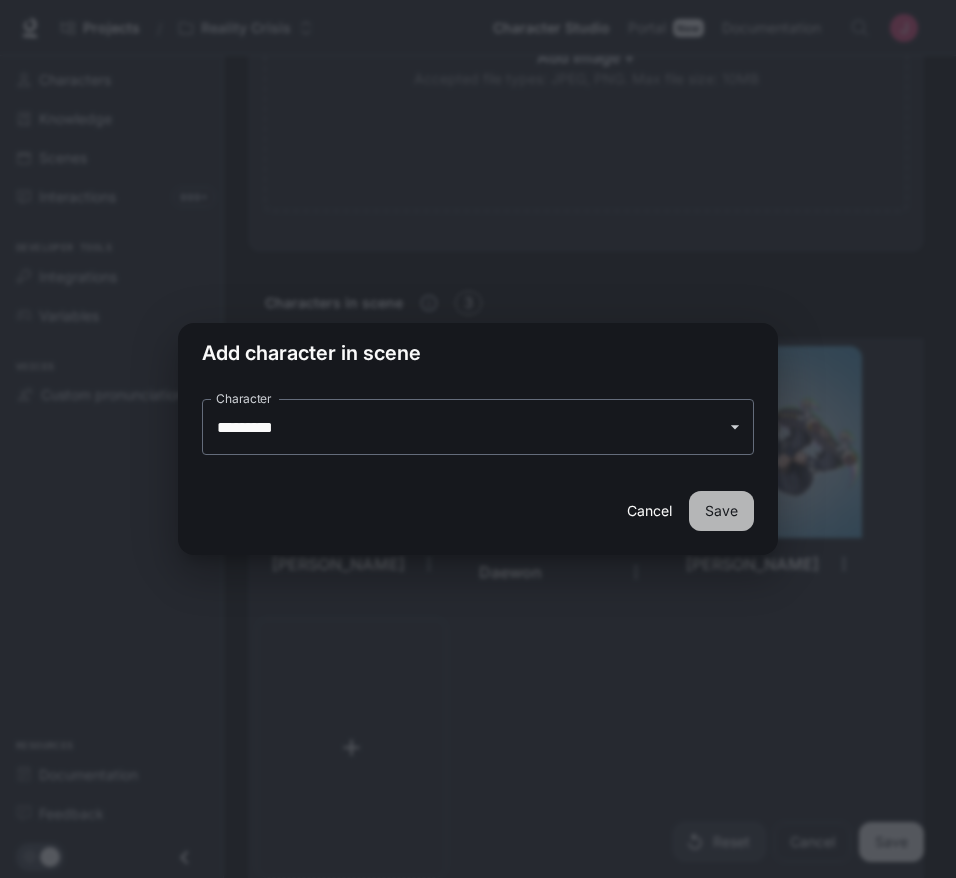 click on "Save" at bounding box center (721, 511) 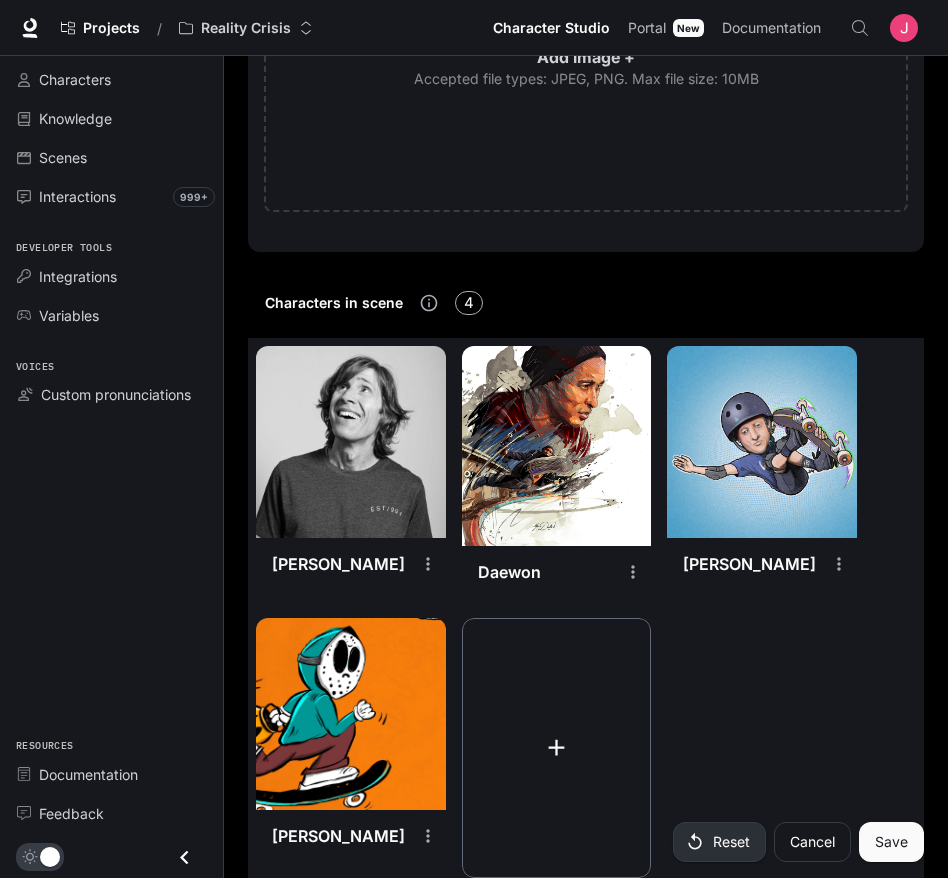 click 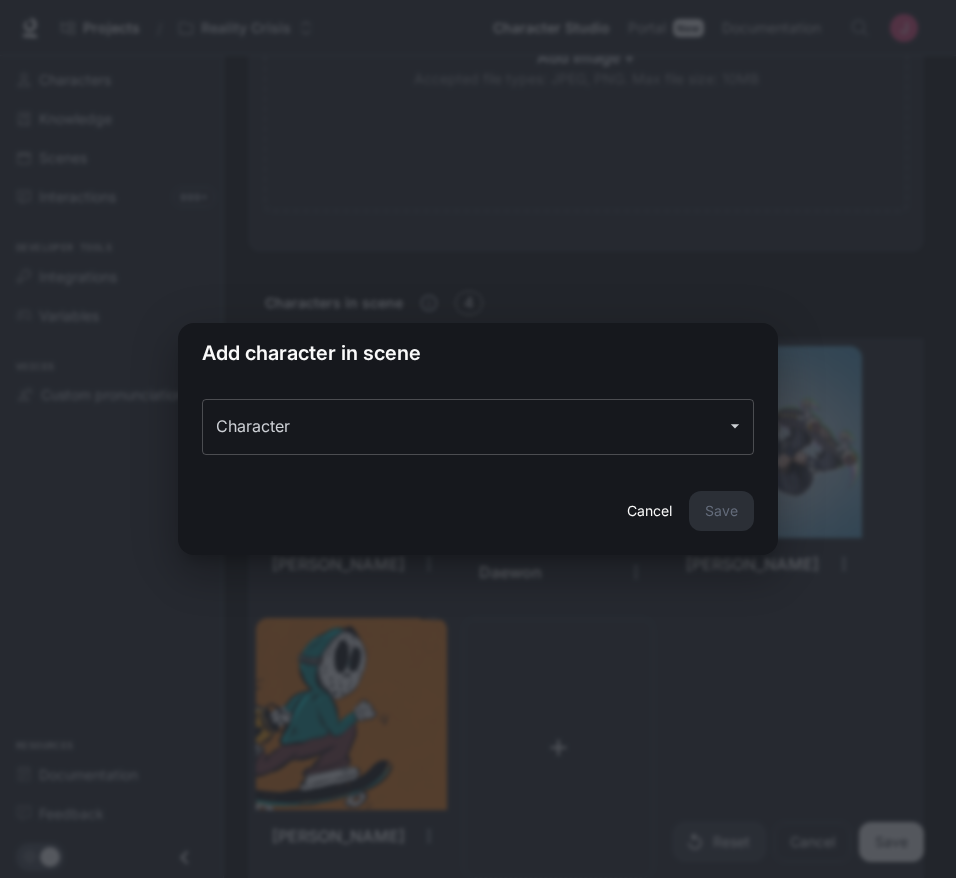 click 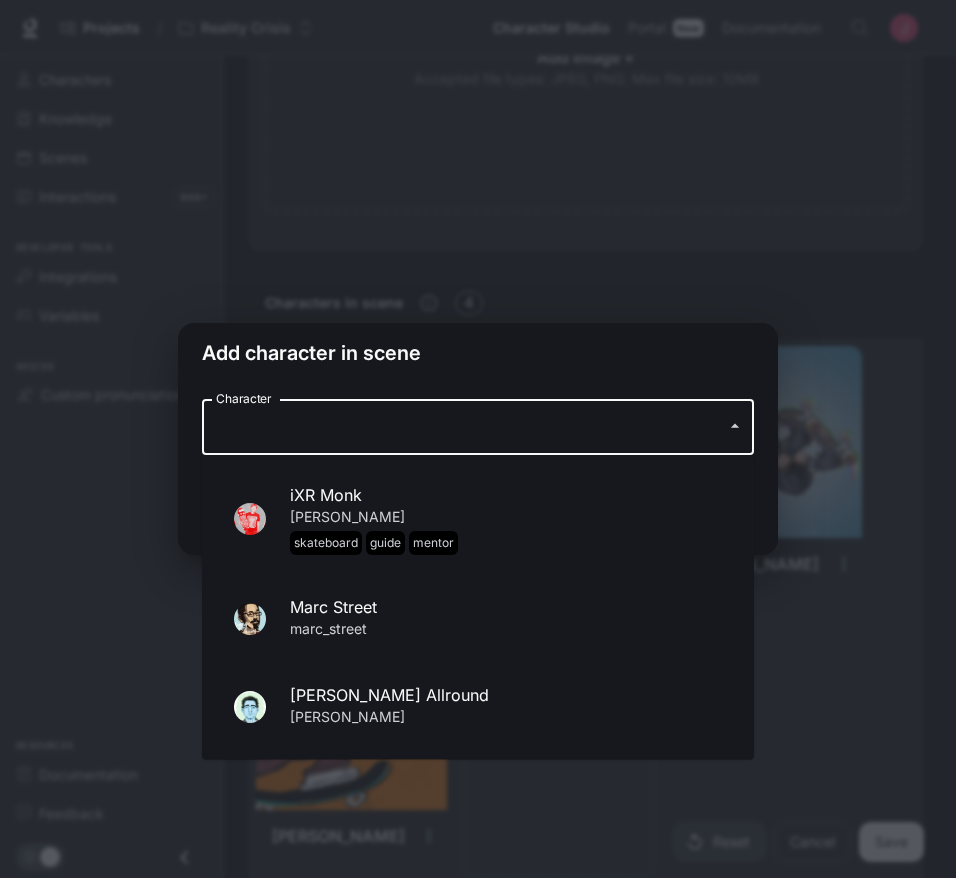 click on "marc_street" at bounding box center [506, 631] 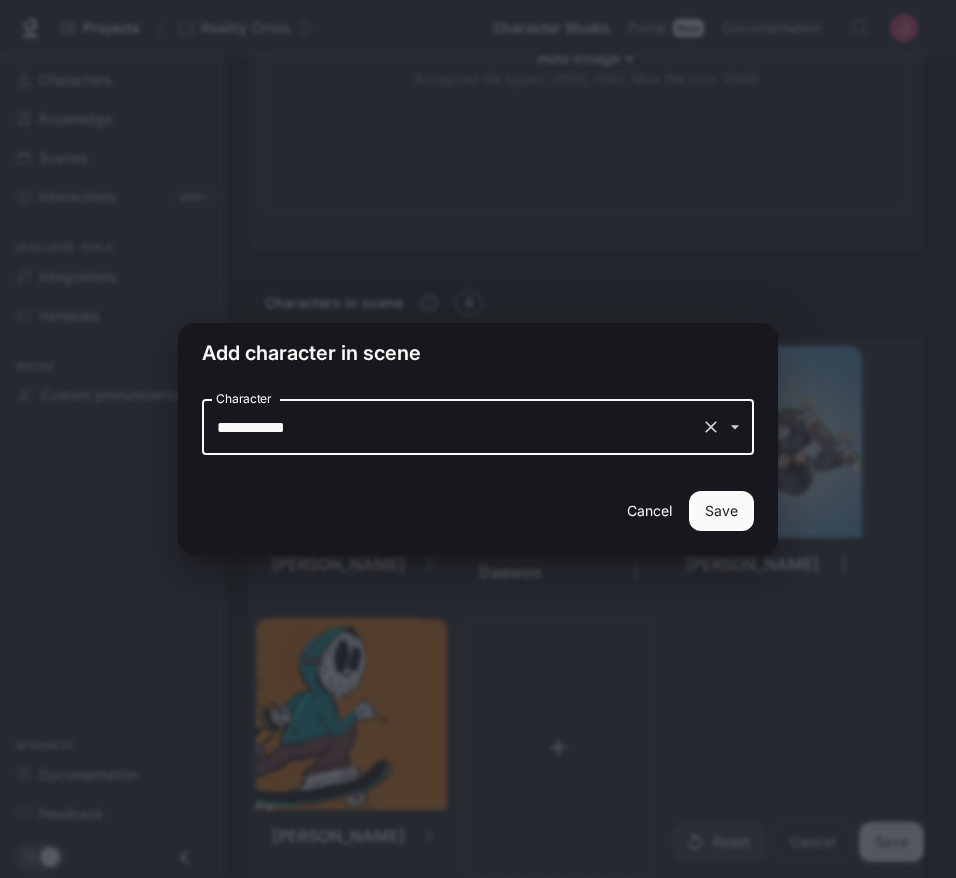 click on "Save" at bounding box center [721, 511] 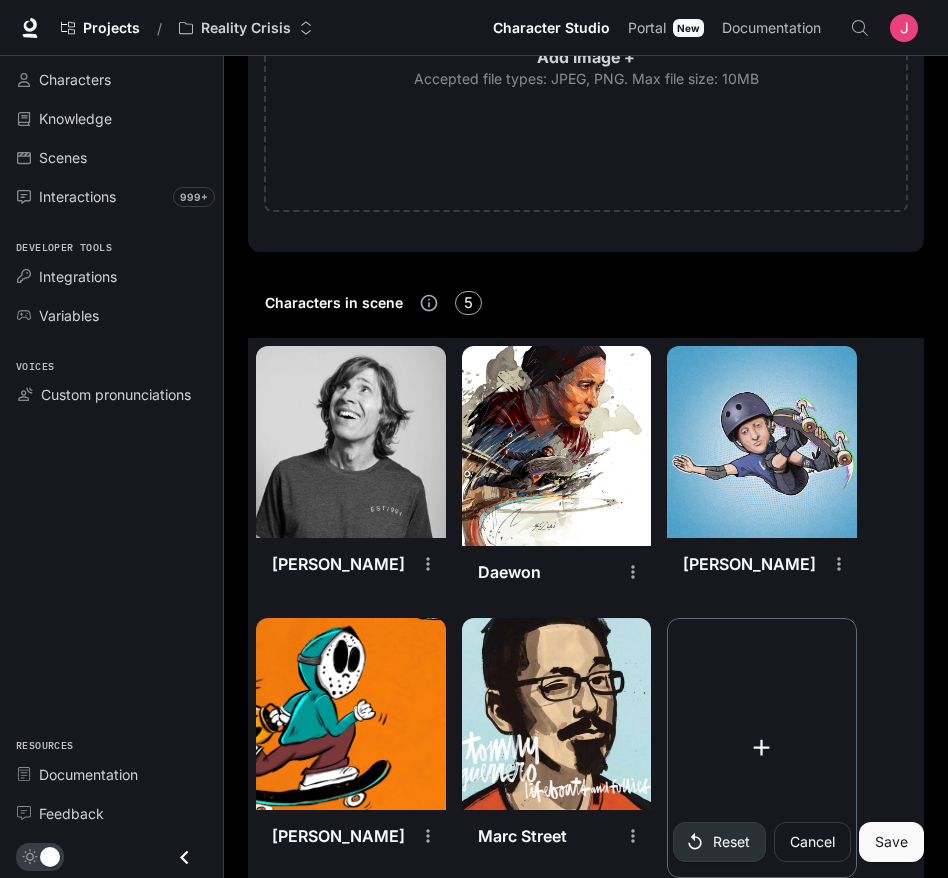 click 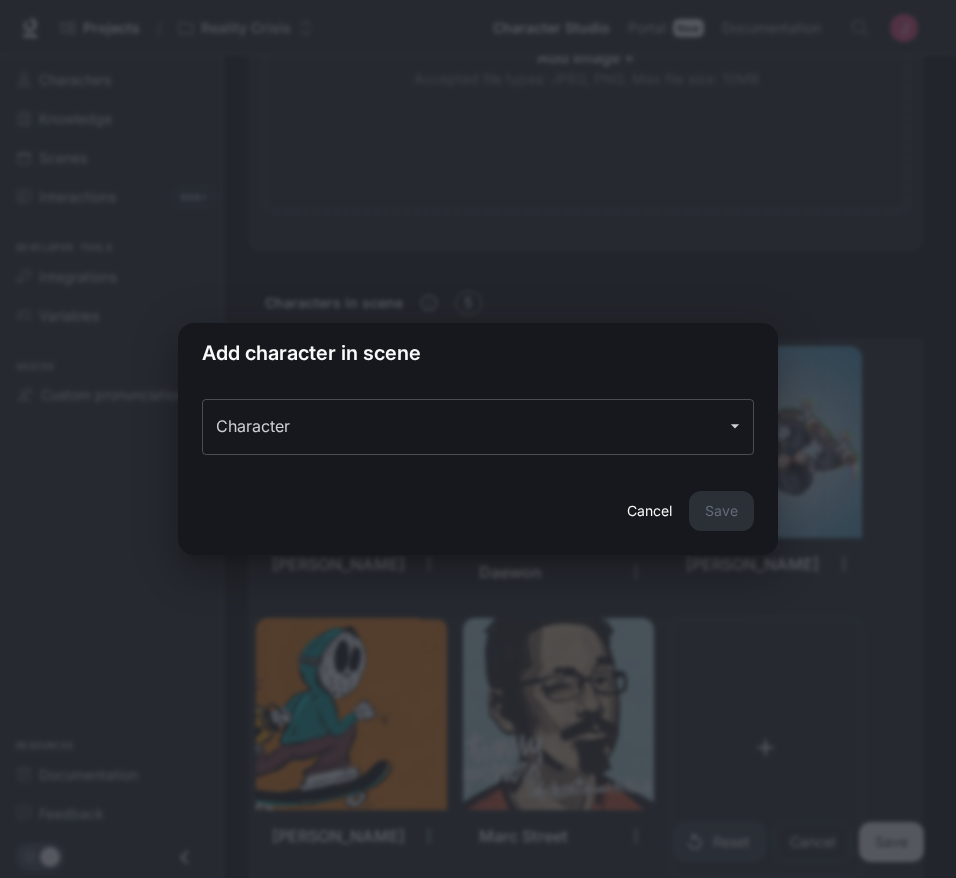 click 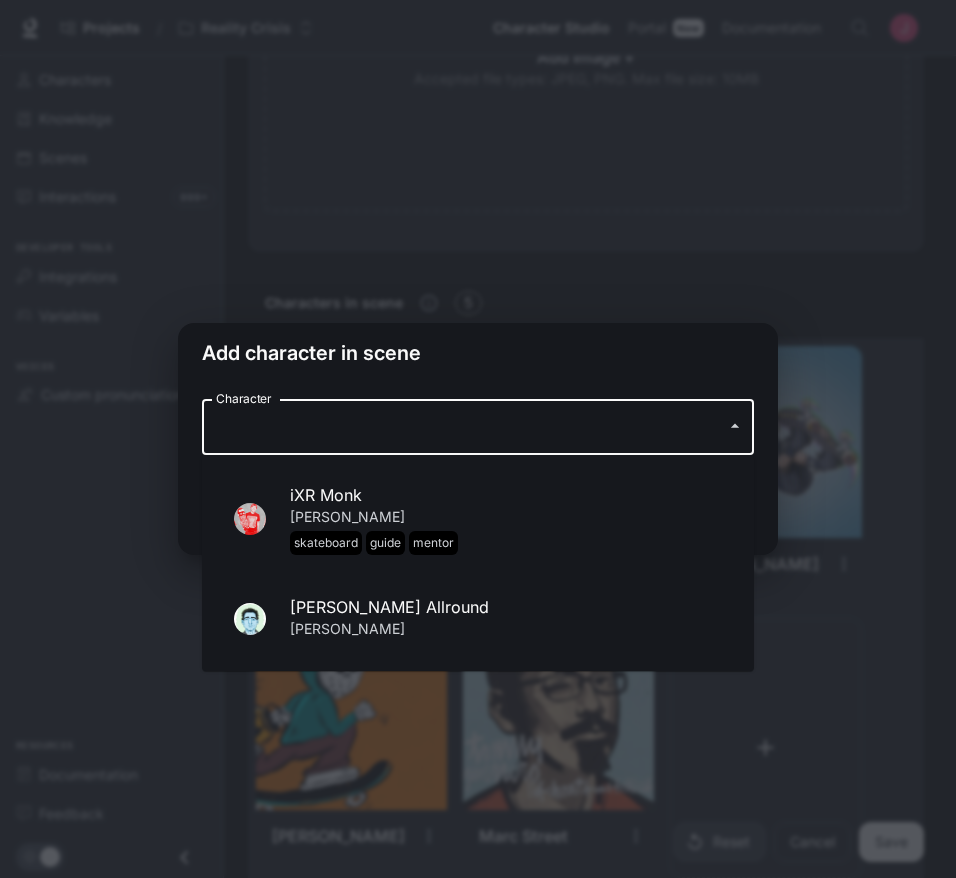 click on "[PERSON_NAME] Allround" at bounding box center (506, 607) 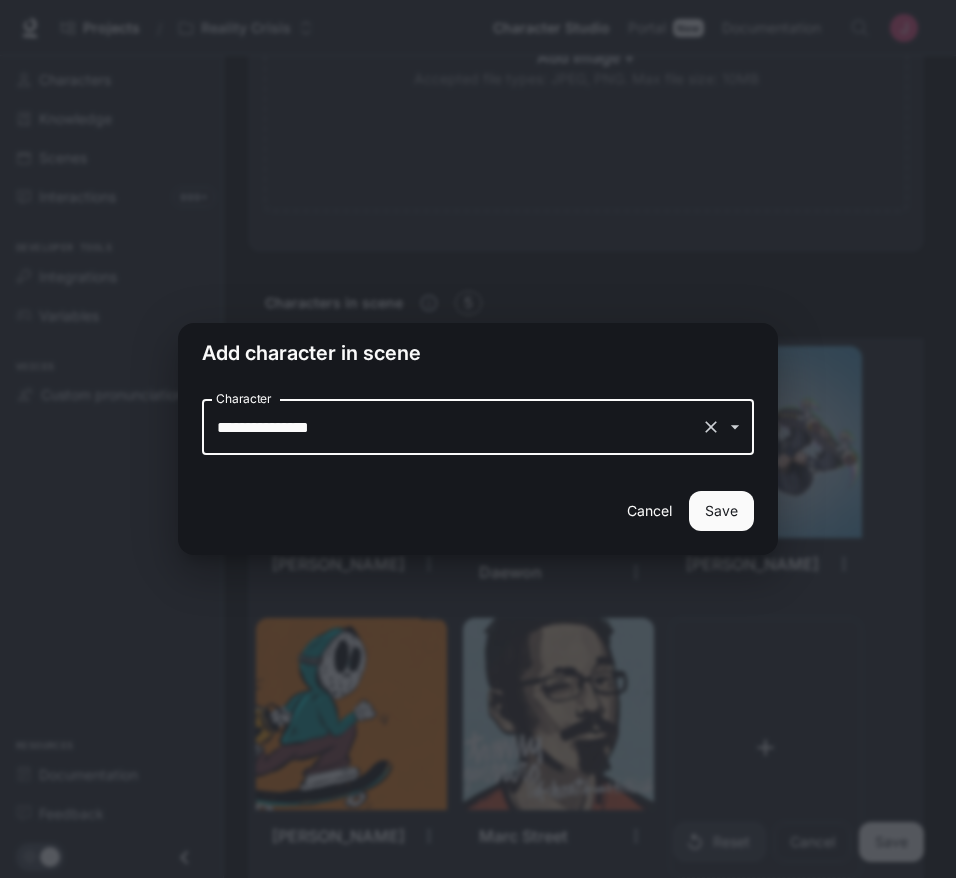 click on "Save" at bounding box center [721, 511] 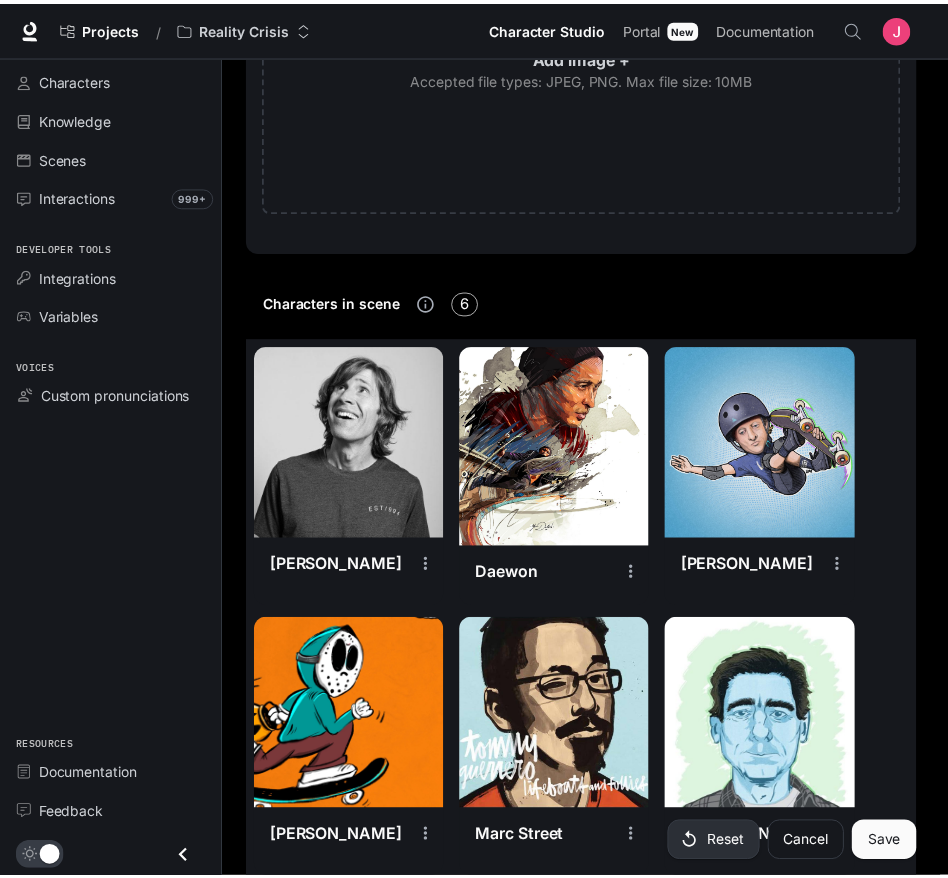 scroll, scrollTop: 1147, scrollLeft: 0, axis: vertical 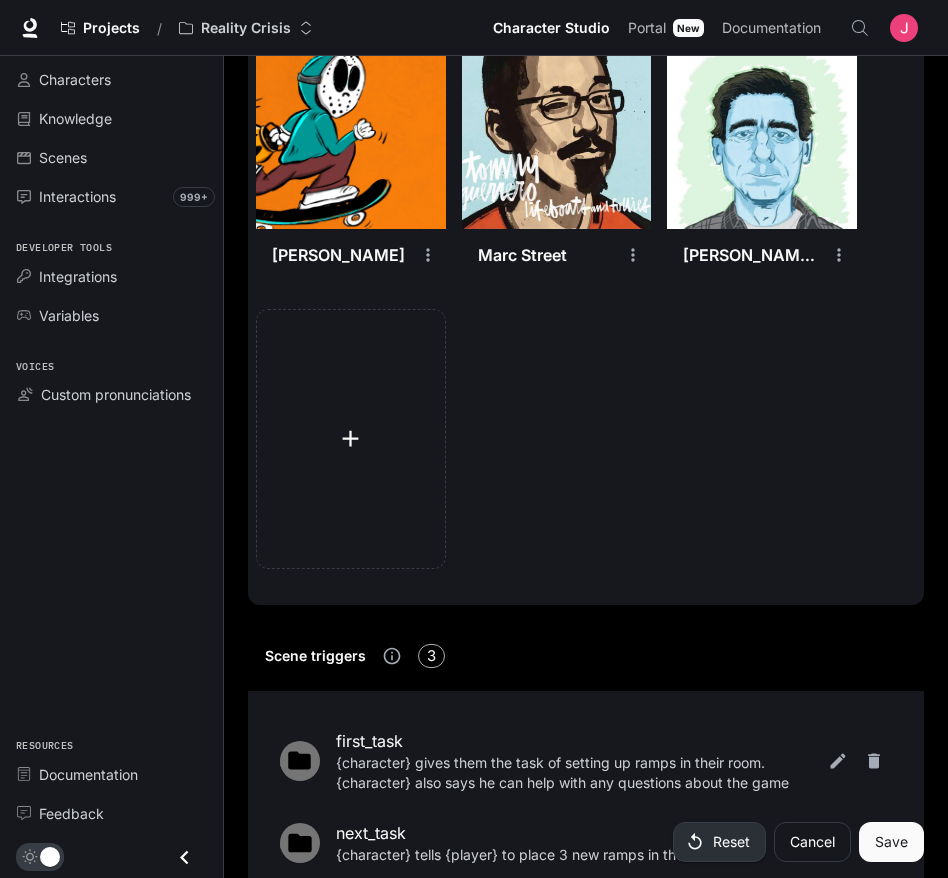click on "Save" at bounding box center [891, 842] 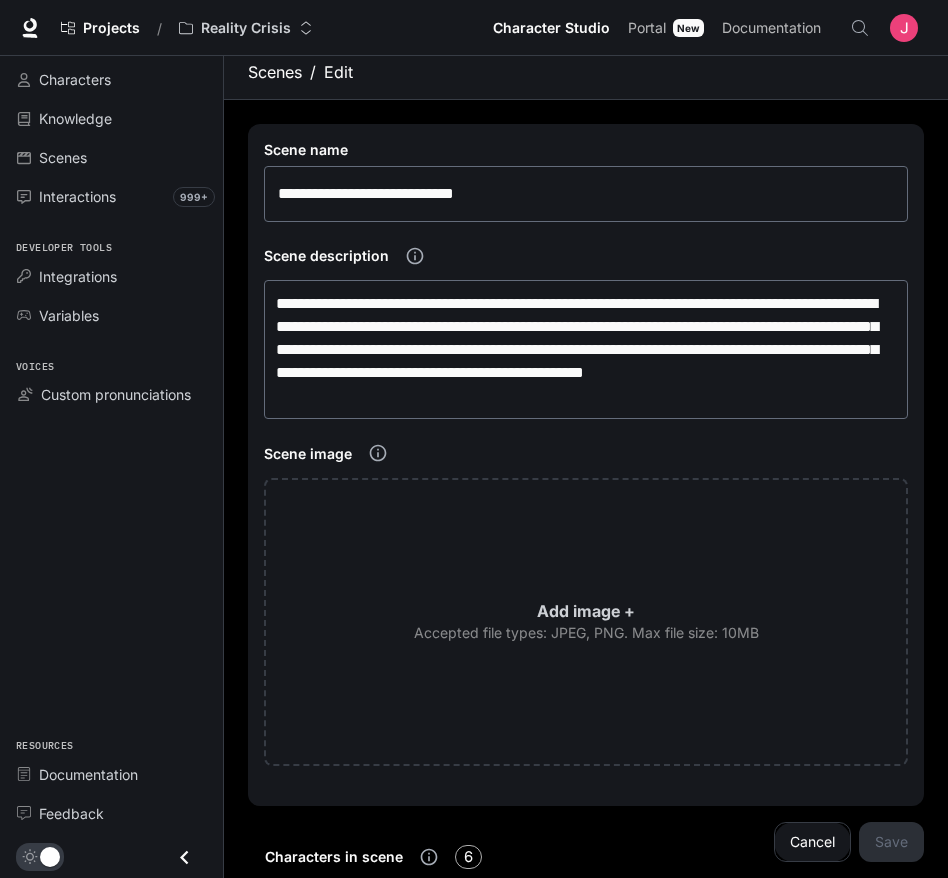 scroll, scrollTop: 16, scrollLeft: 0, axis: vertical 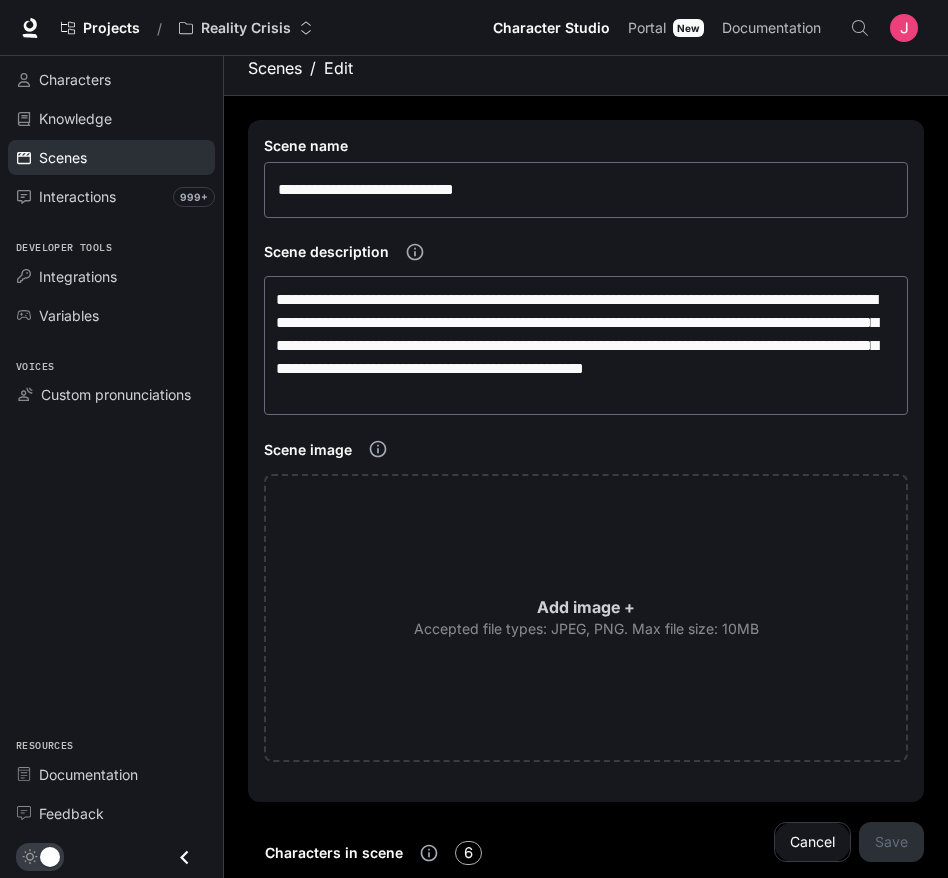click on "Scenes" at bounding box center [63, 157] 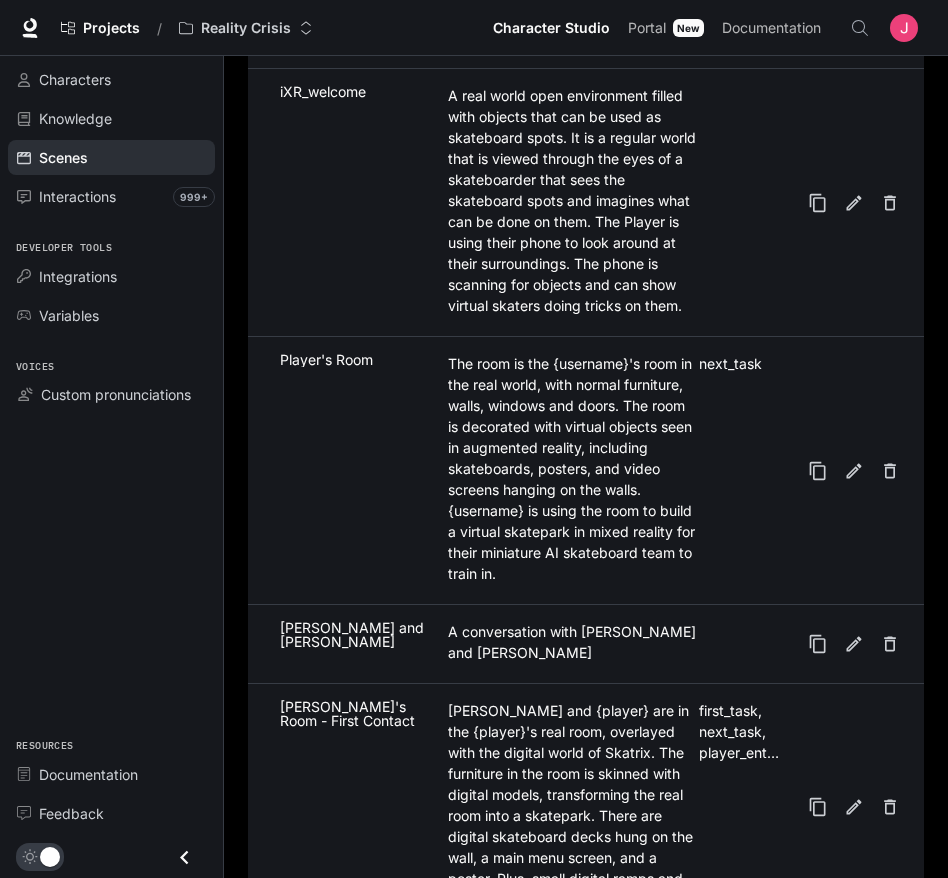 scroll, scrollTop: 381, scrollLeft: 0, axis: vertical 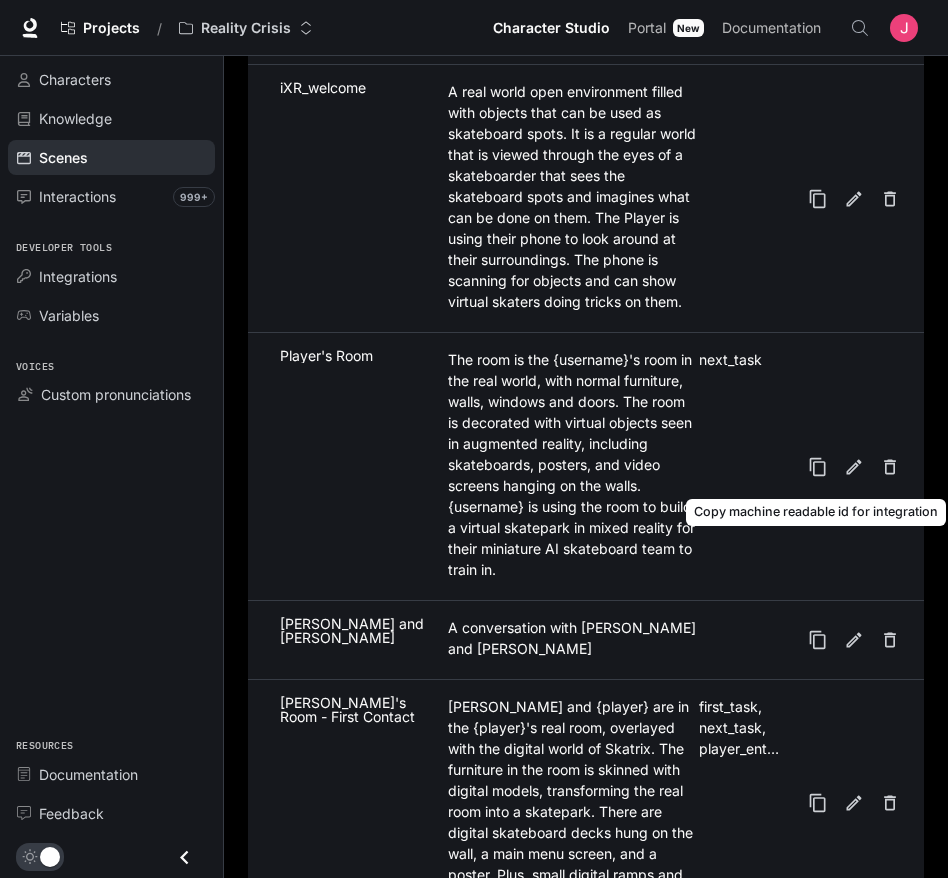 click 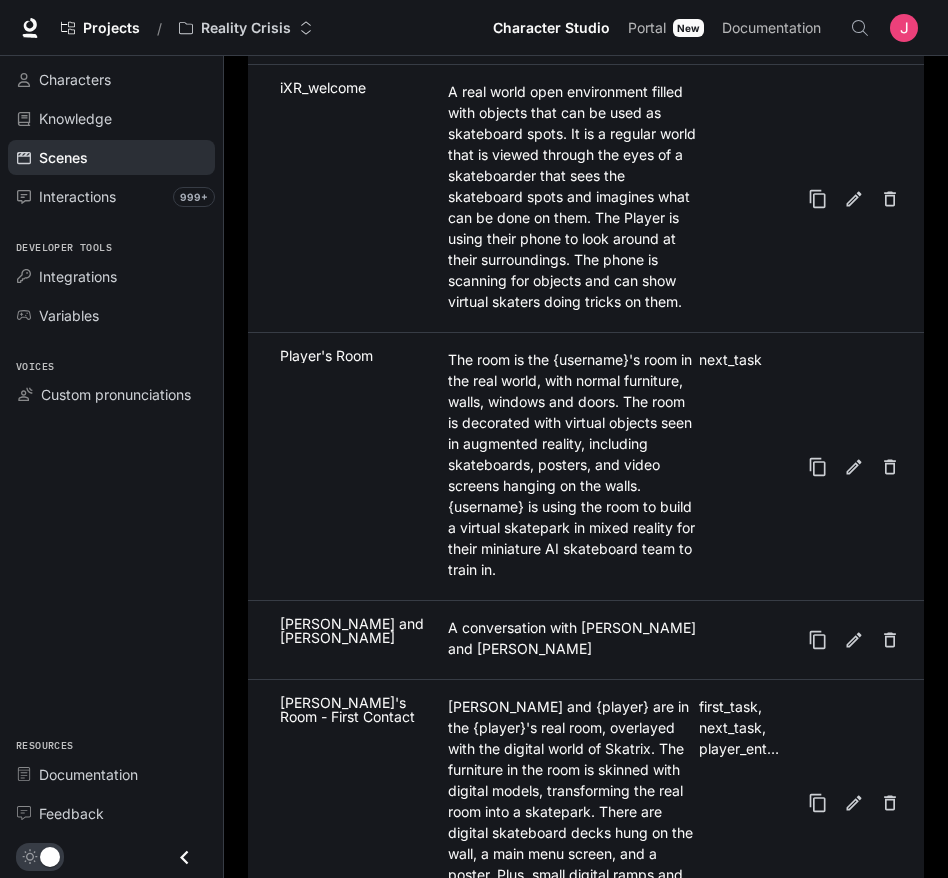 scroll, scrollTop: 453, scrollLeft: 0, axis: vertical 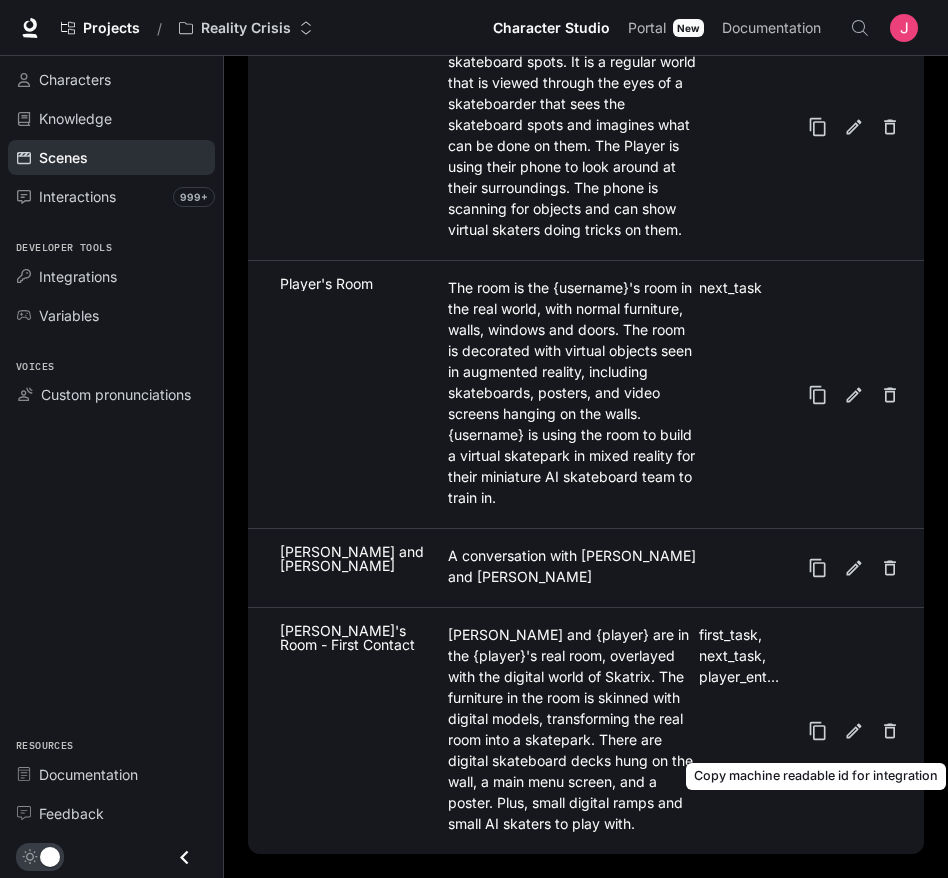 click 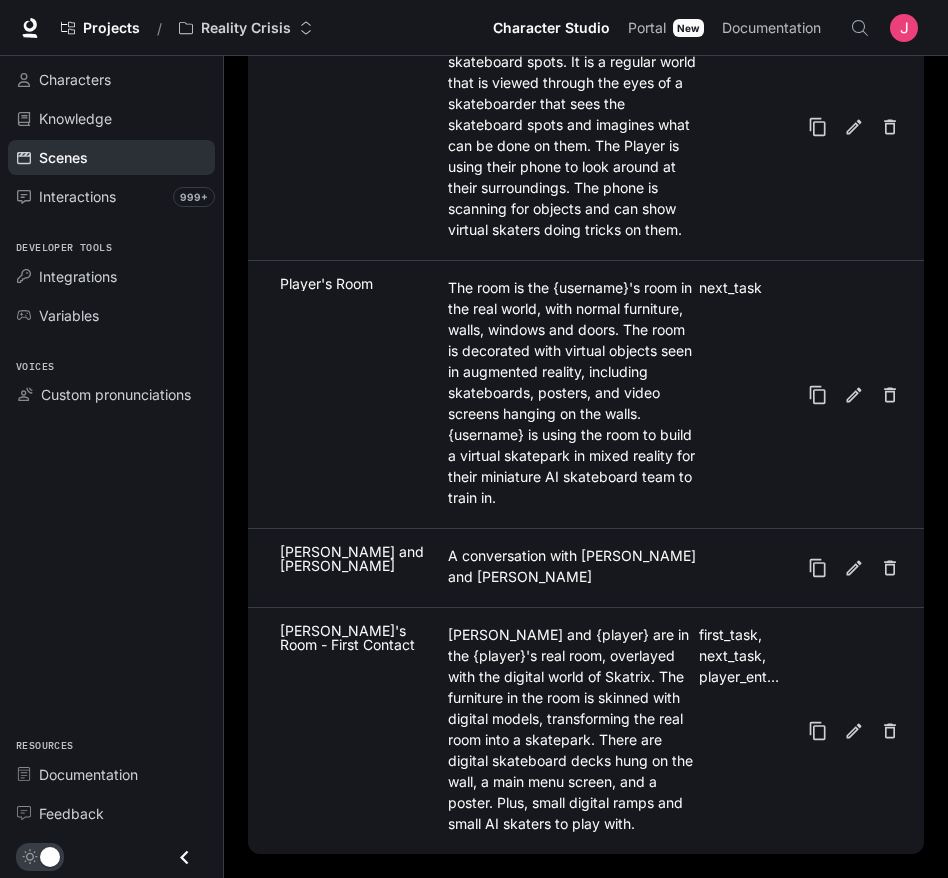 type 